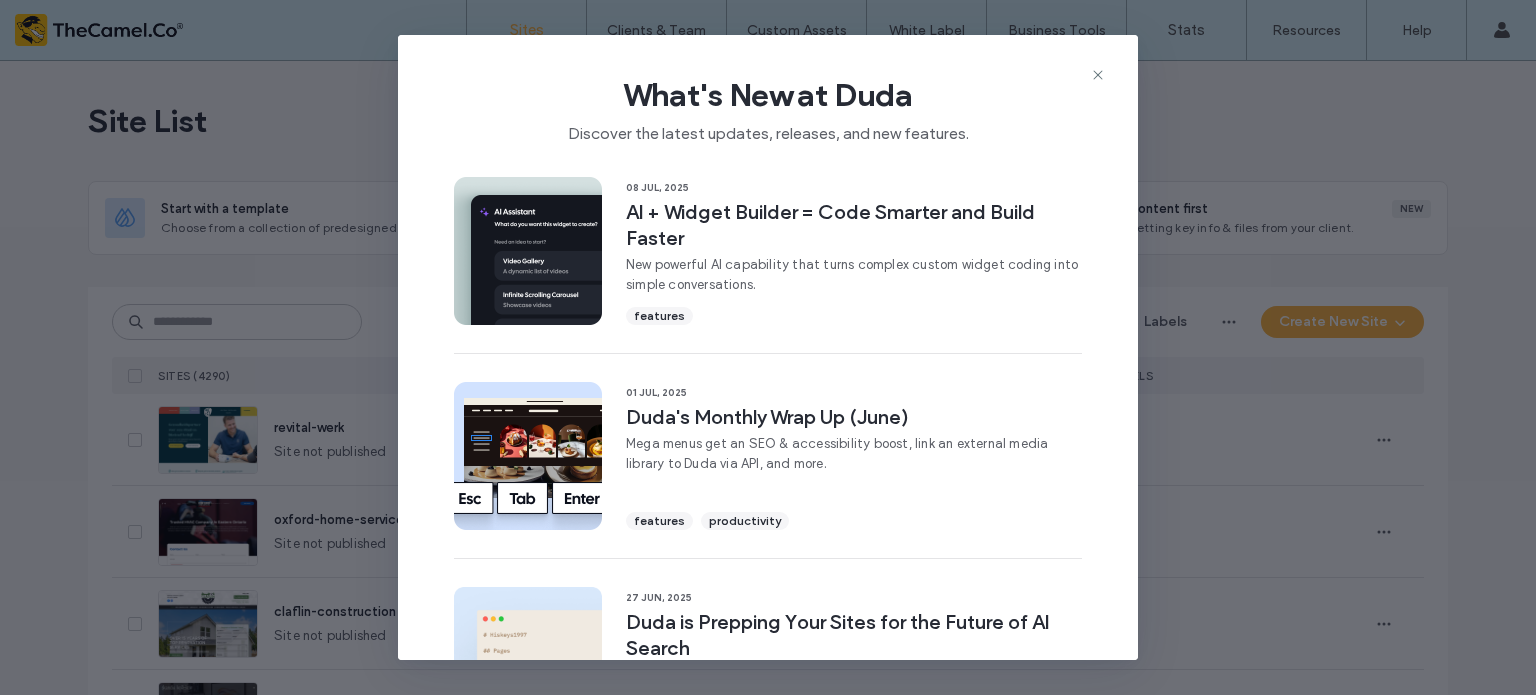 scroll, scrollTop: 0, scrollLeft: 0, axis: both 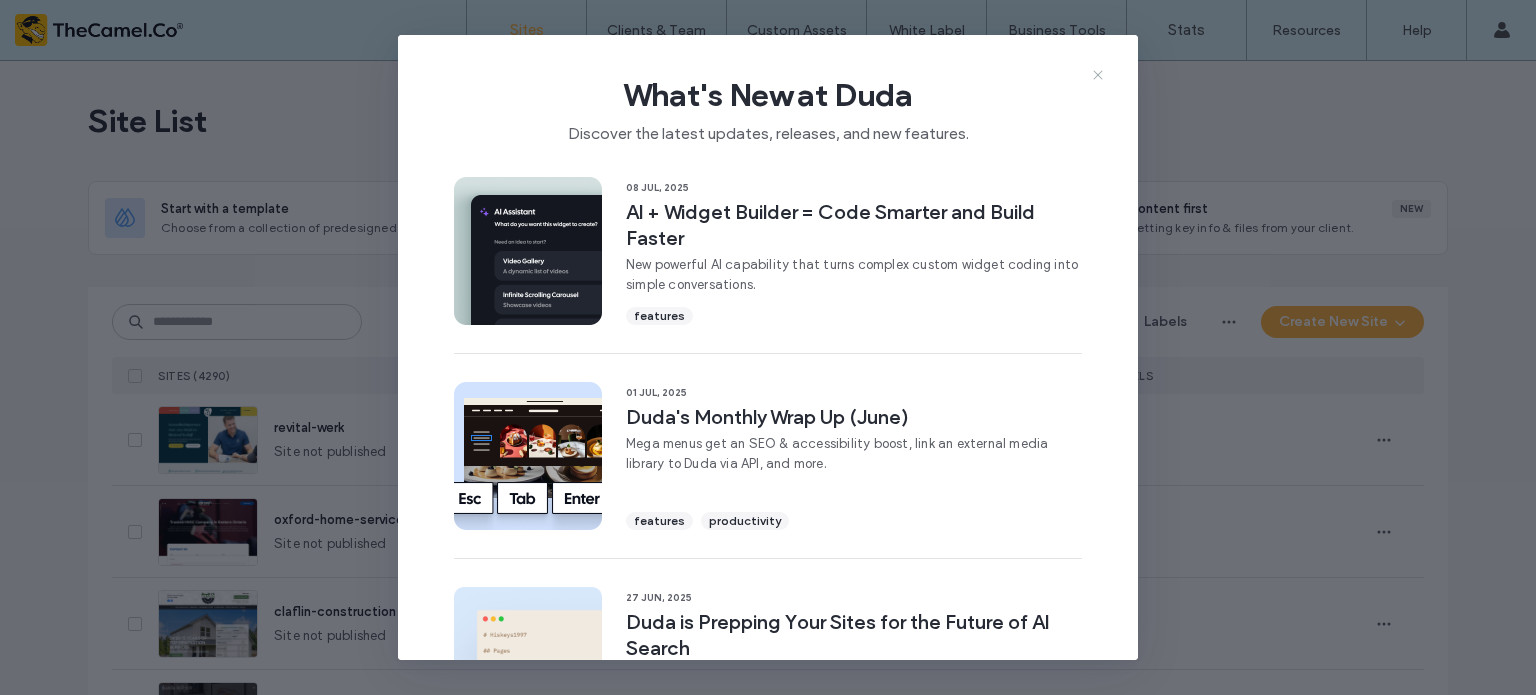click 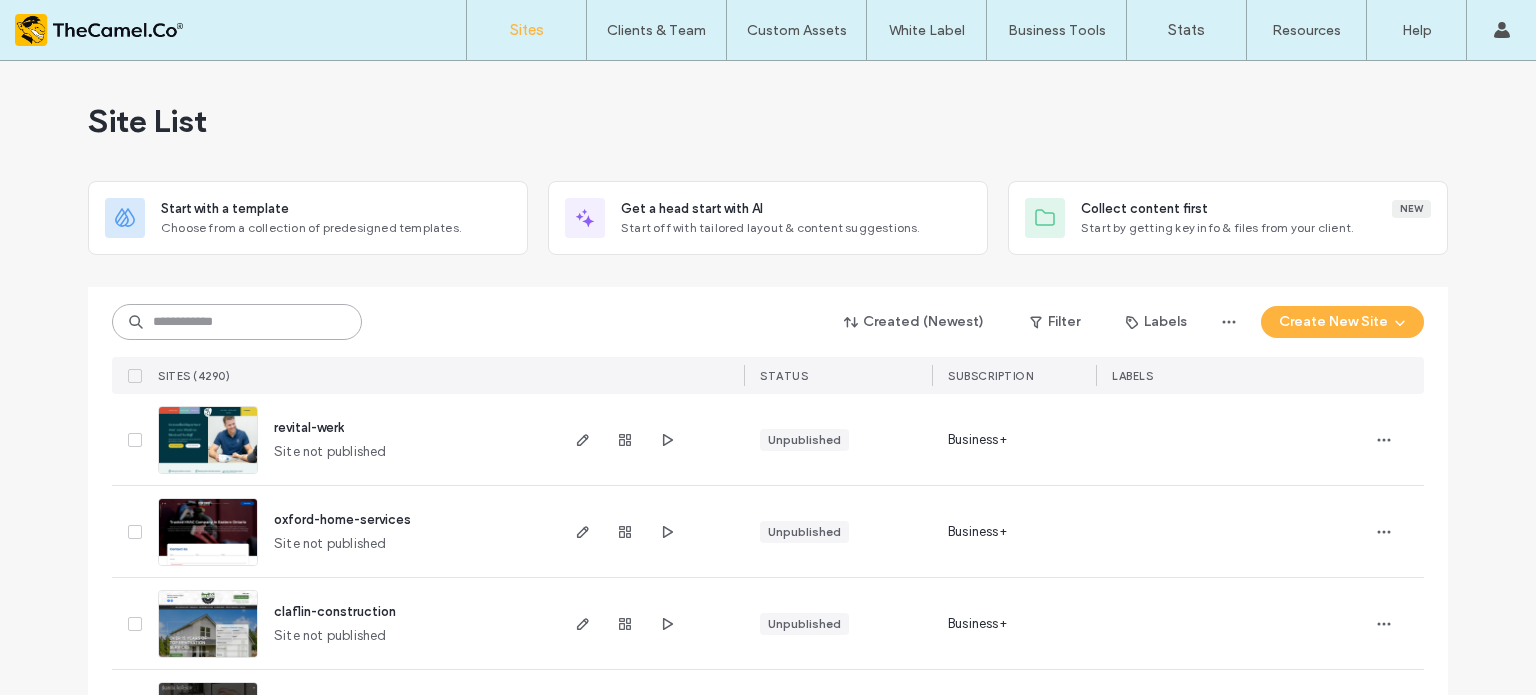 click at bounding box center (237, 322) 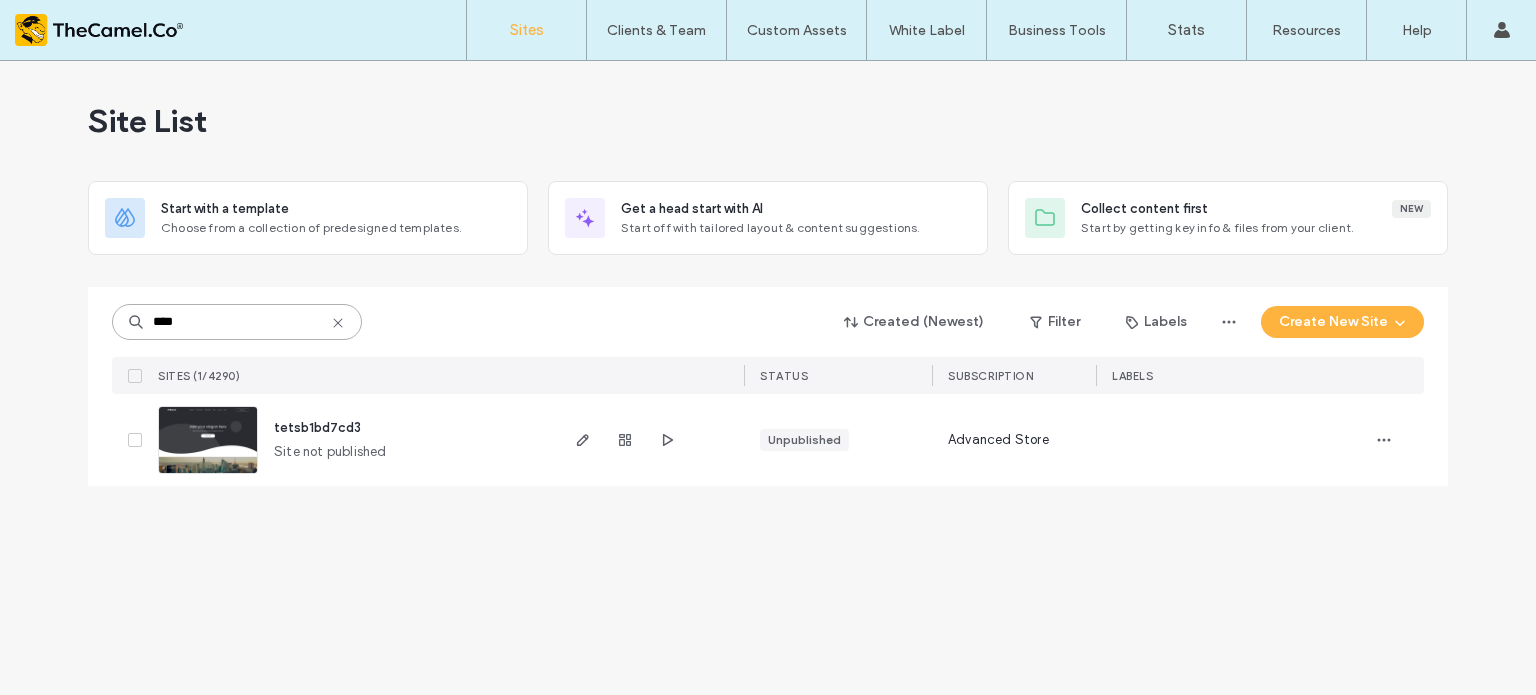 drag, startPoint x: 219, startPoint y: 319, endPoint x: 68, endPoint y: 287, distance: 154.35349 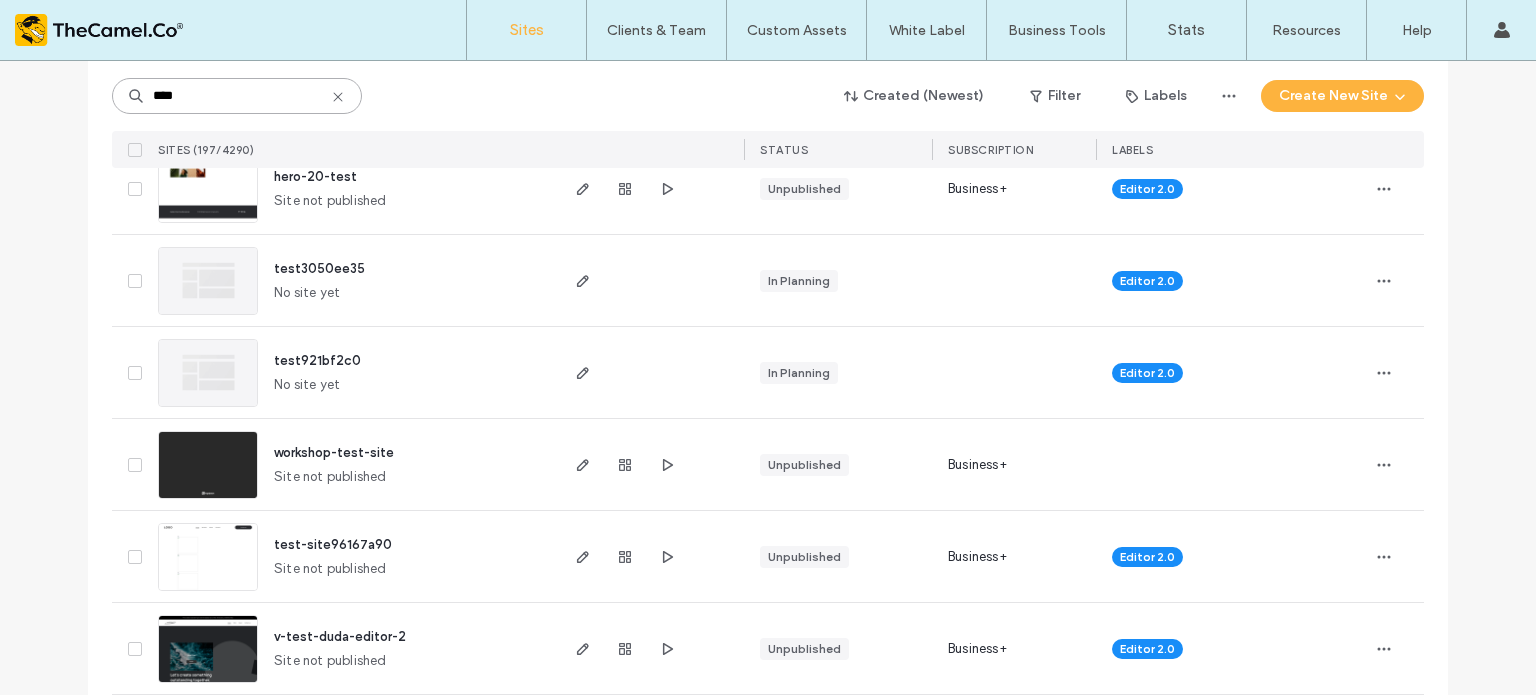scroll, scrollTop: 700, scrollLeft: 0, axis: vertical 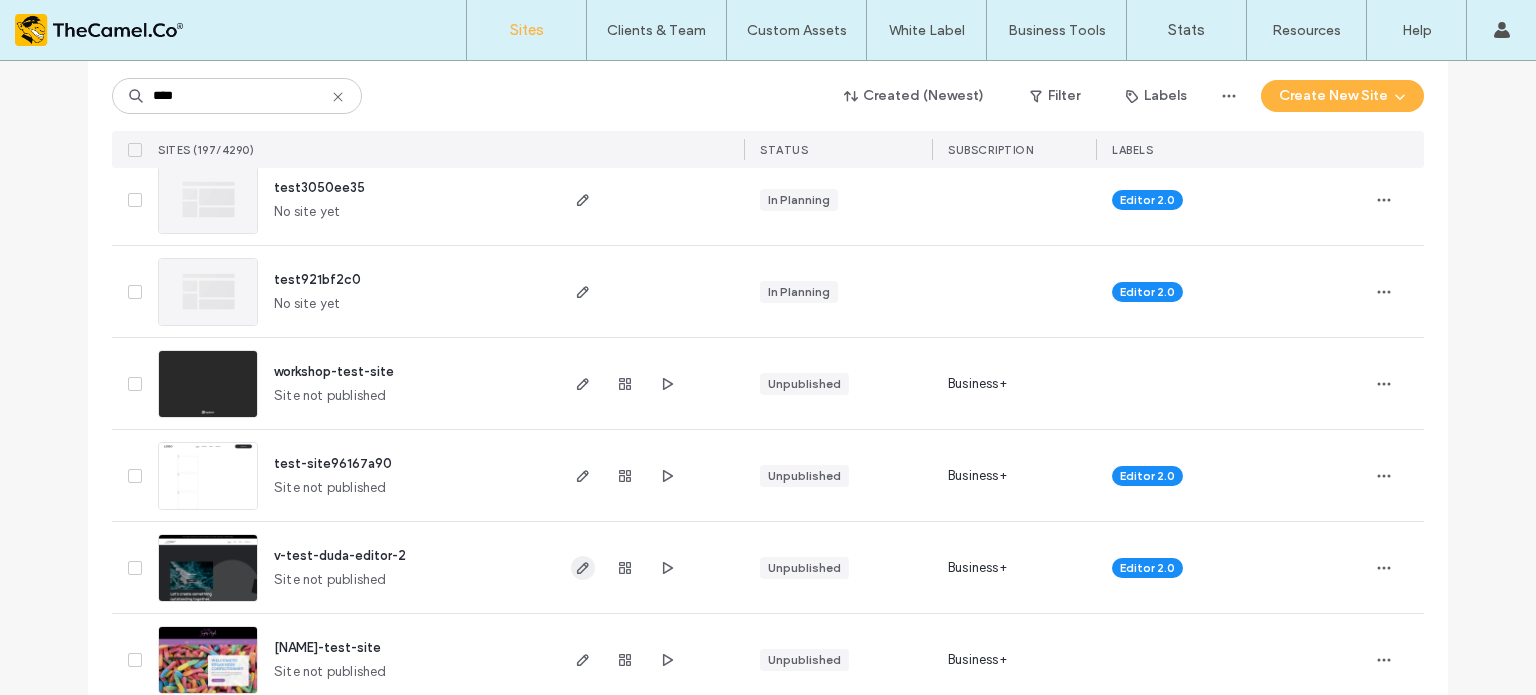 click 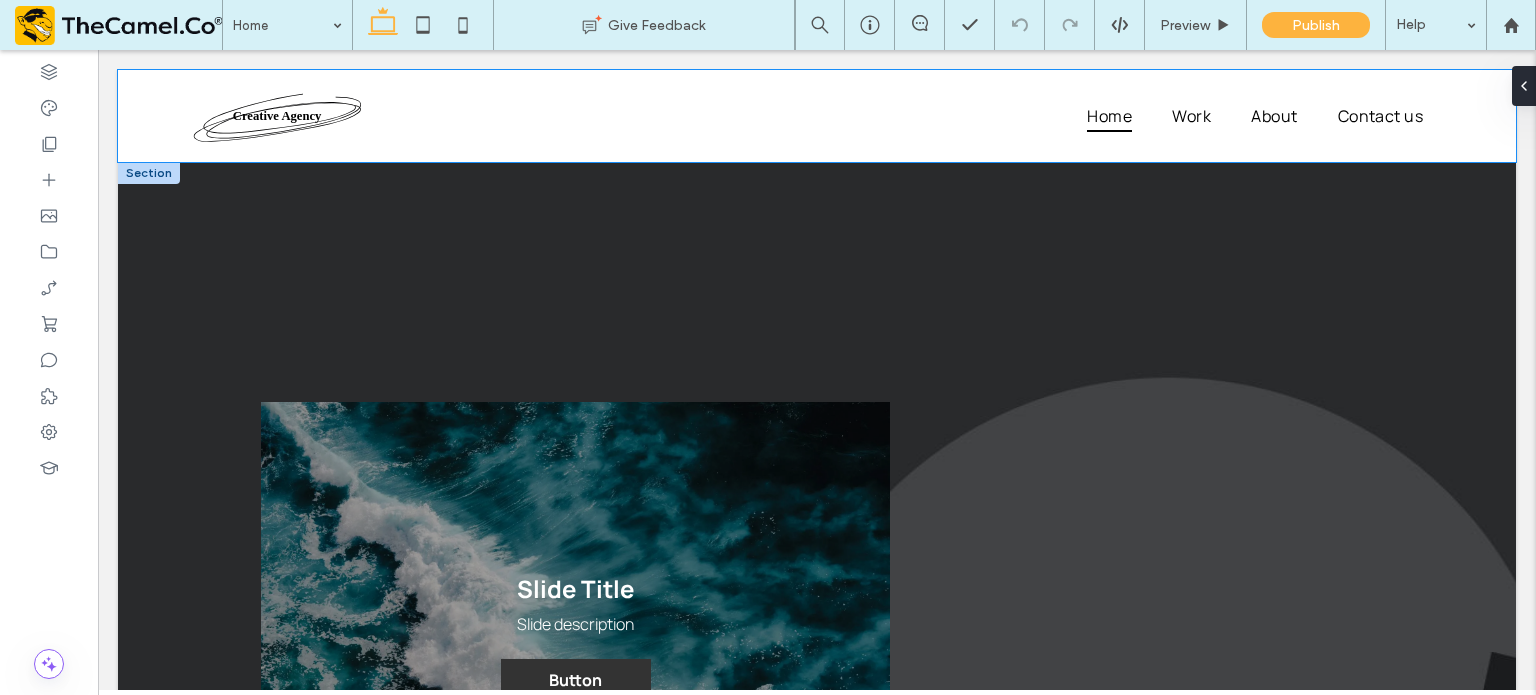 scroll, scrollTop: 0, scrollLeft: 0, axis: both 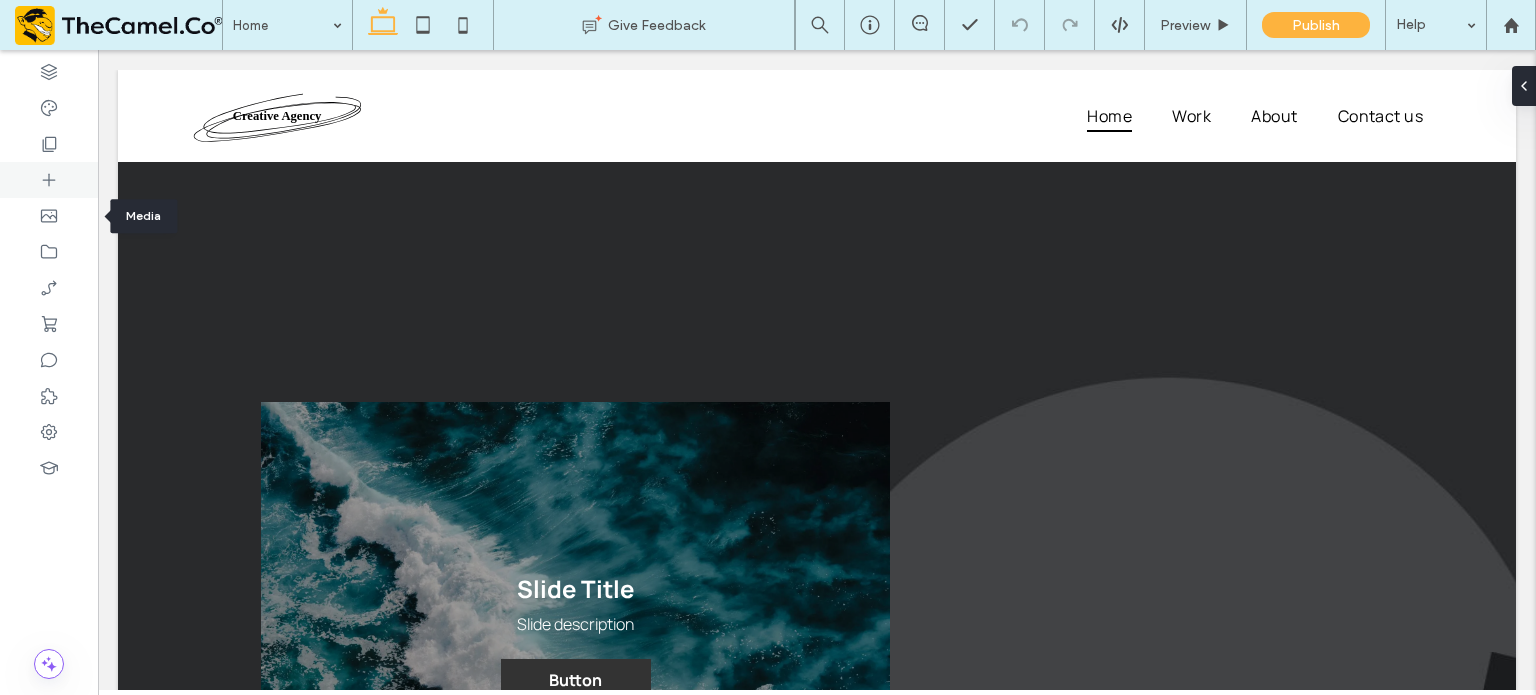 click 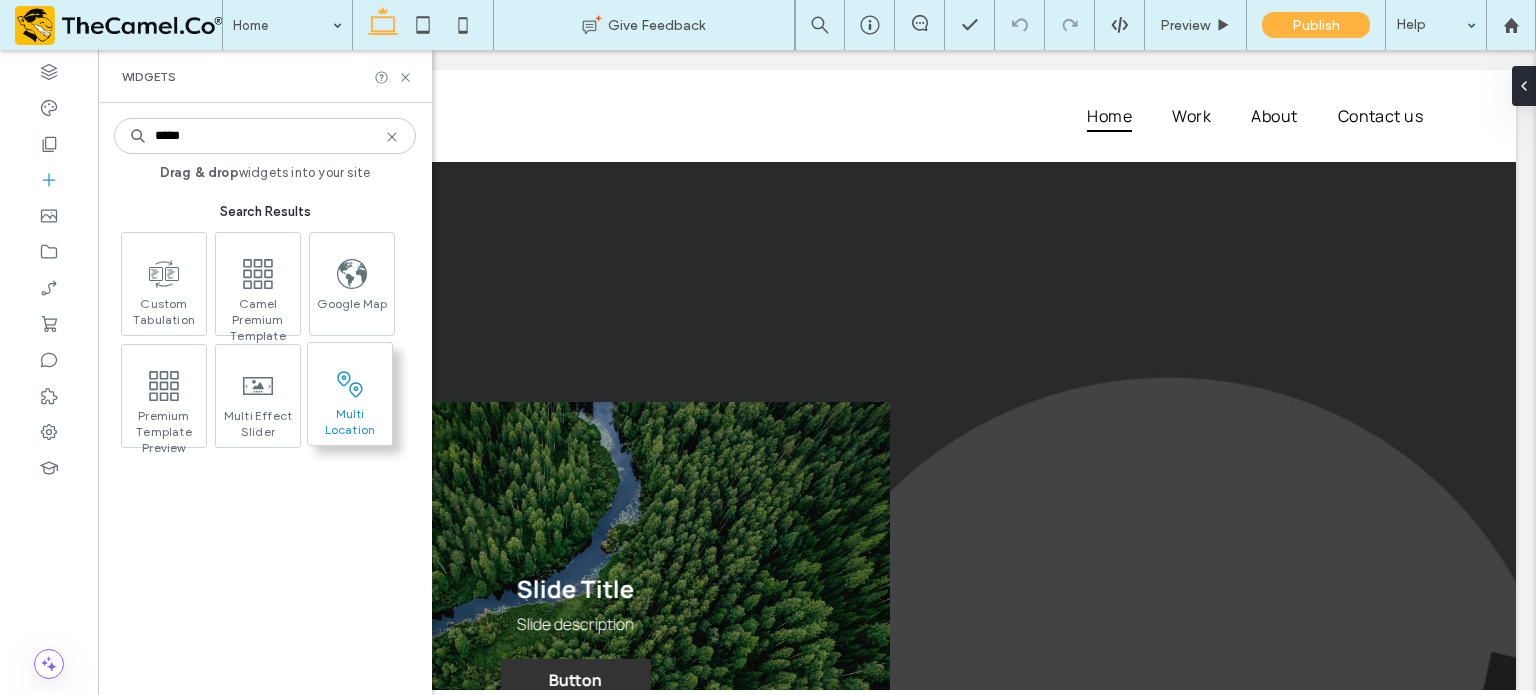 type on "*****" 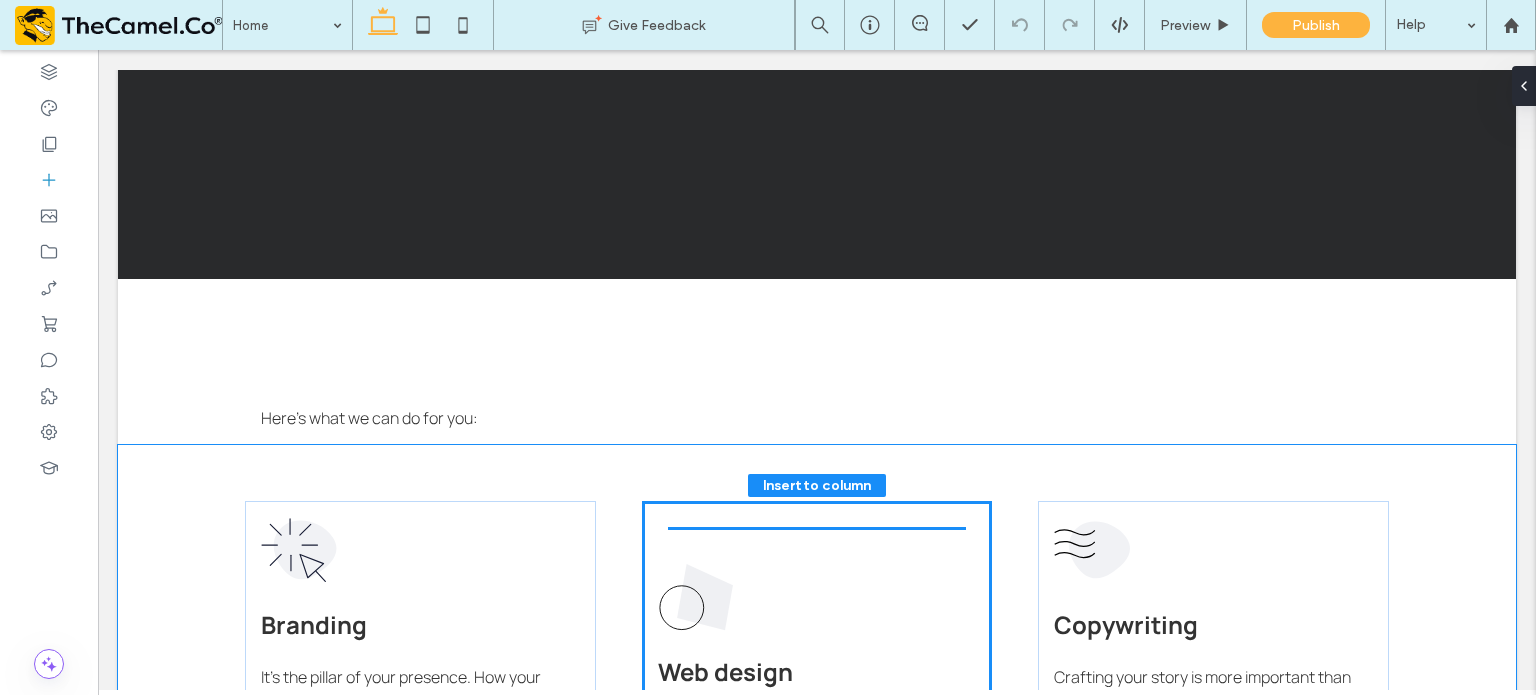 scroll, scrollTop: 1132, scrollLeft: 0, axis: vertical 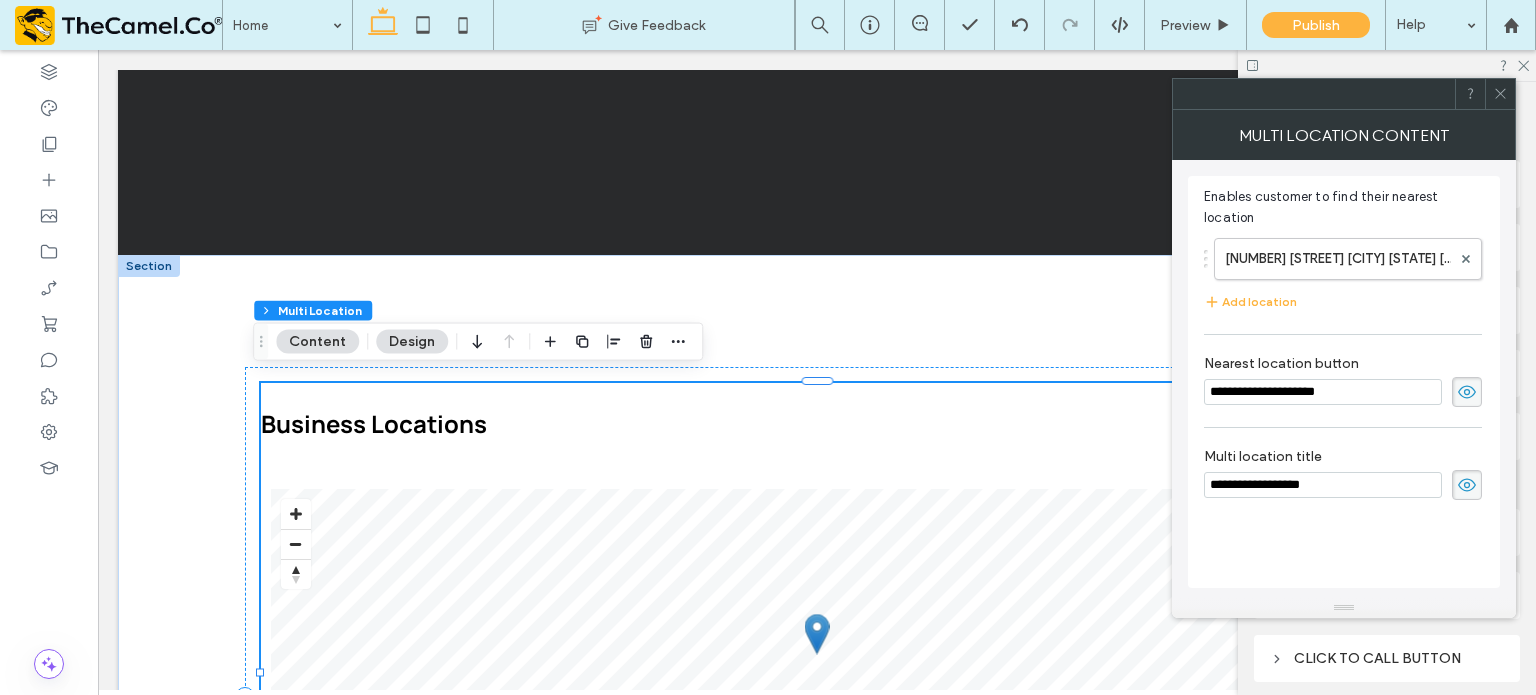 click 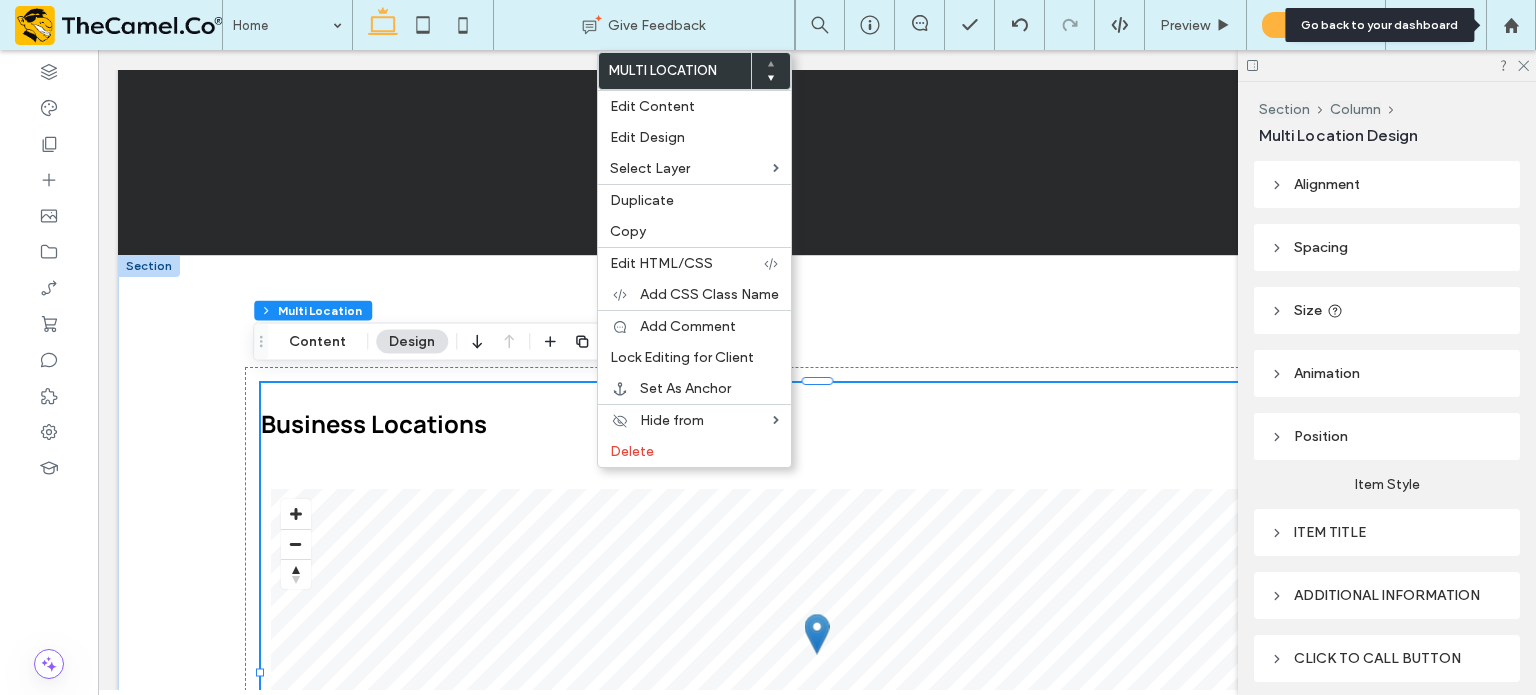 drag, startPoint x: 1532, startPoint y: 21, endPoint x: 1399, endPoint y: 16, distance: 133.09395 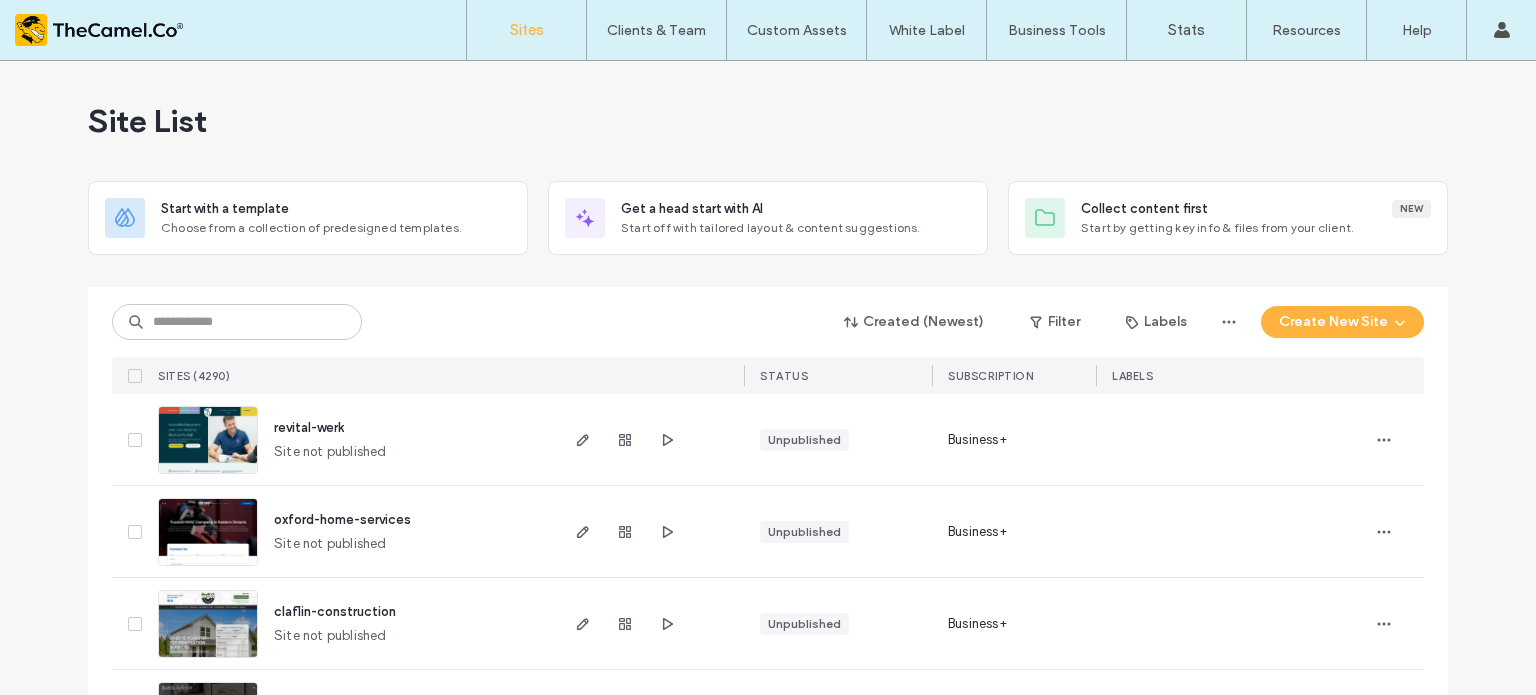 scroll, scrollTop: 0, scrollLeft: 0, axis: both 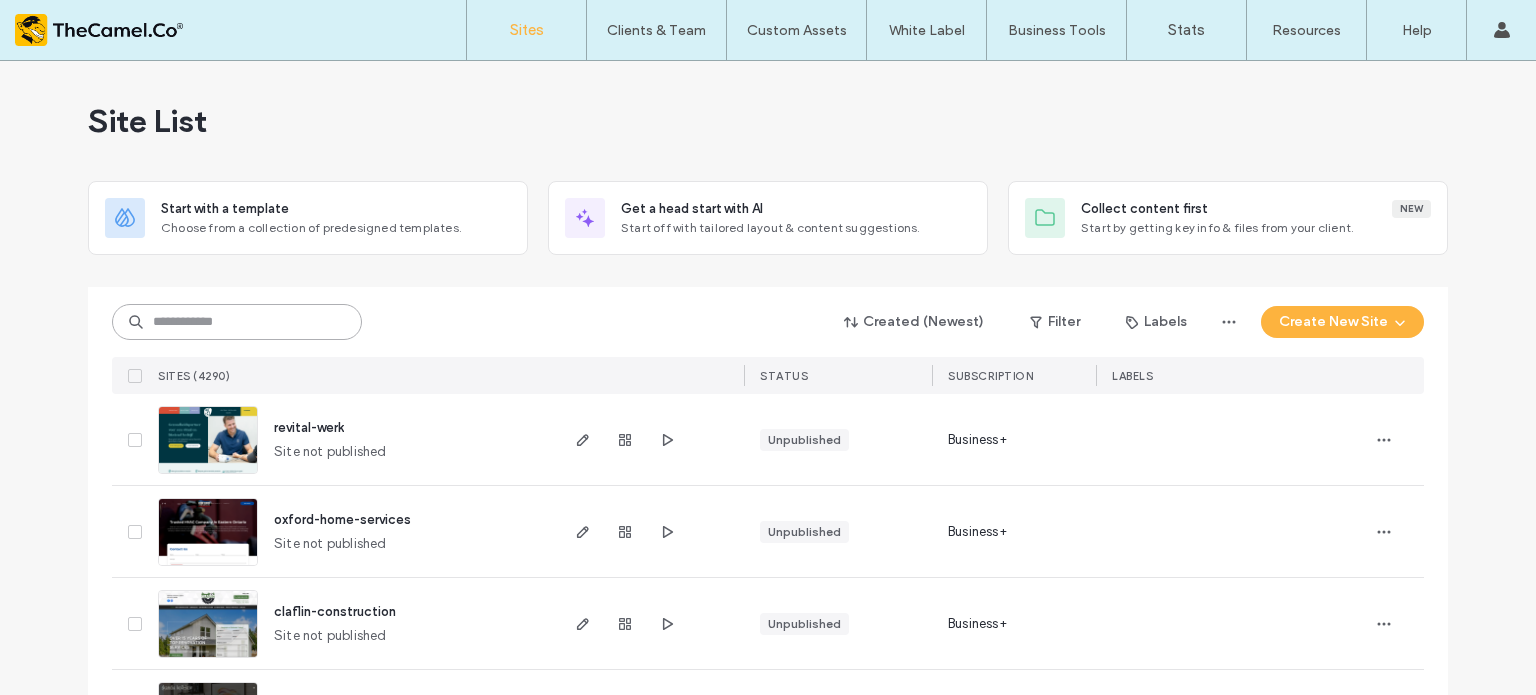 click at bounding box center (237, 322) 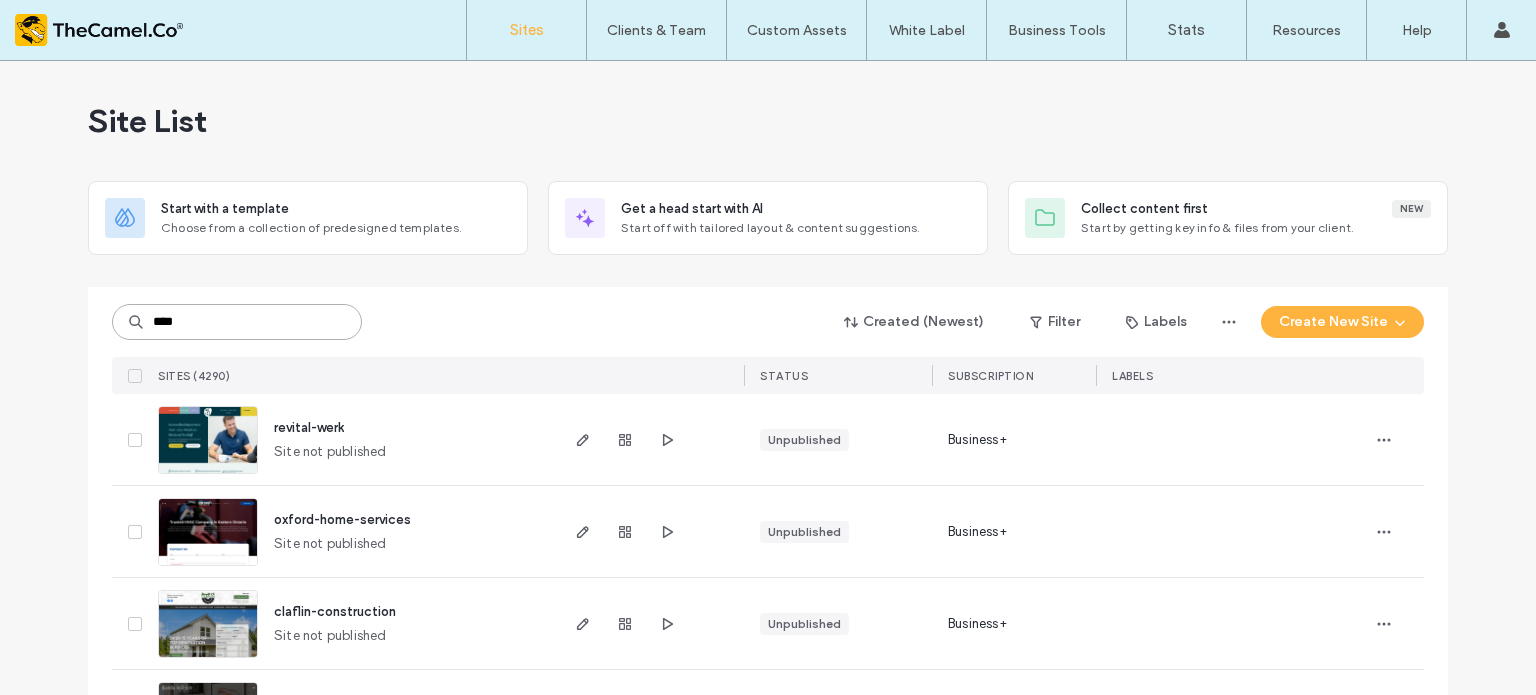 type on "****" 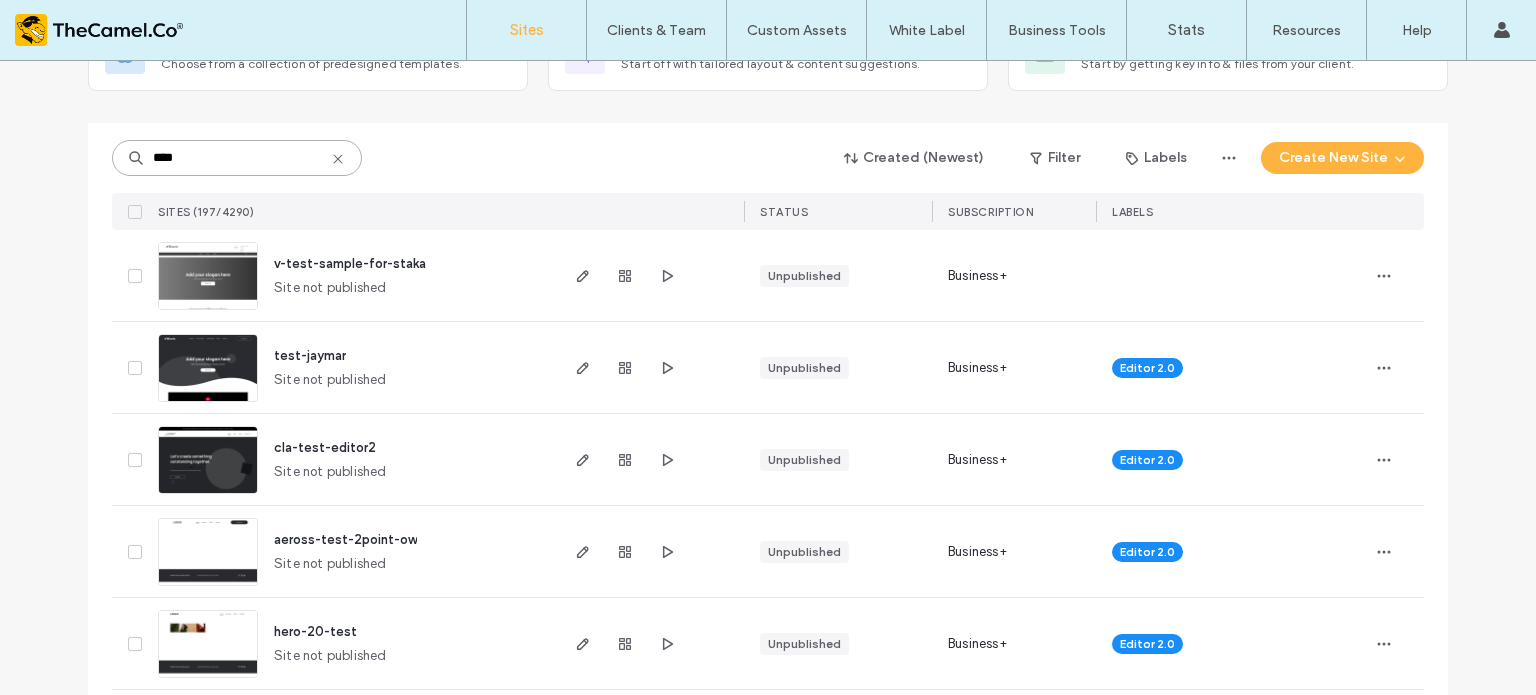 scroll, scrollTop: 200, scrollLeft: 0, axis: vertical 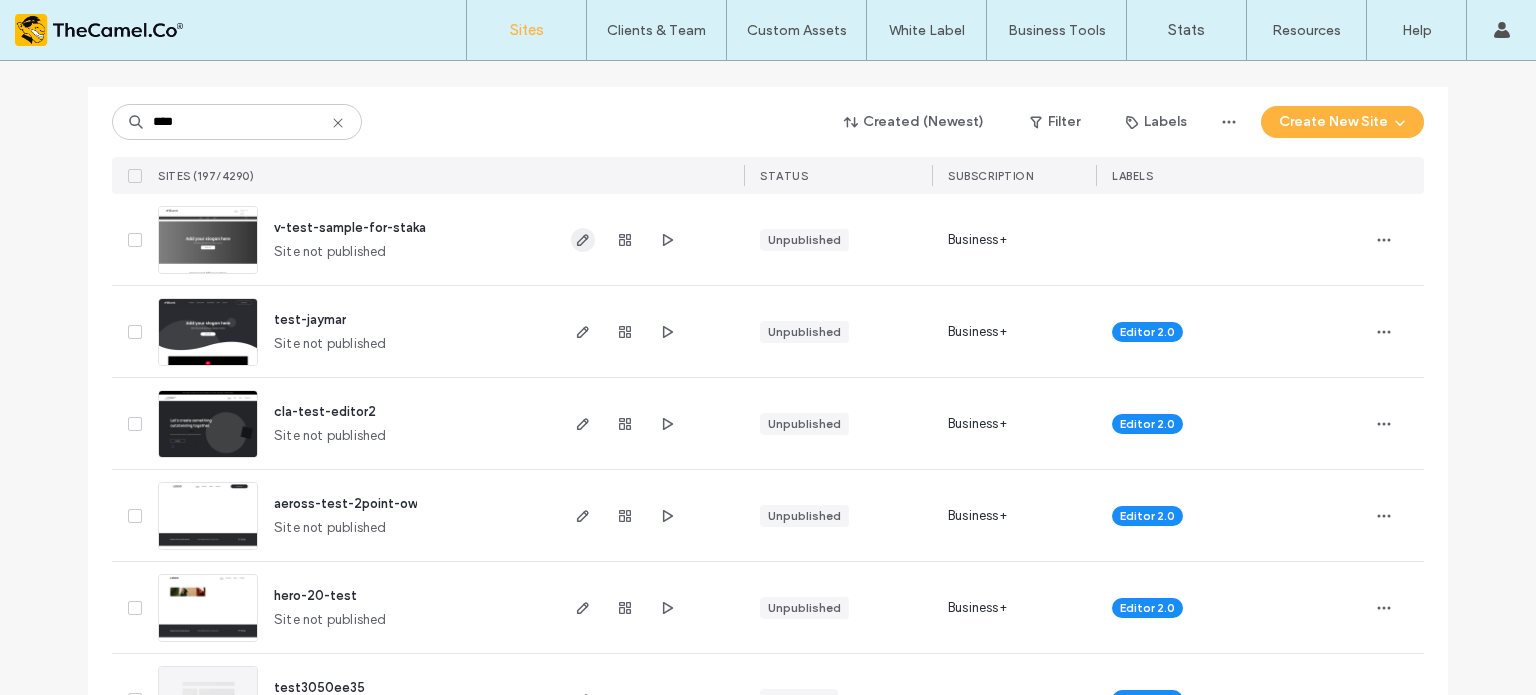 click 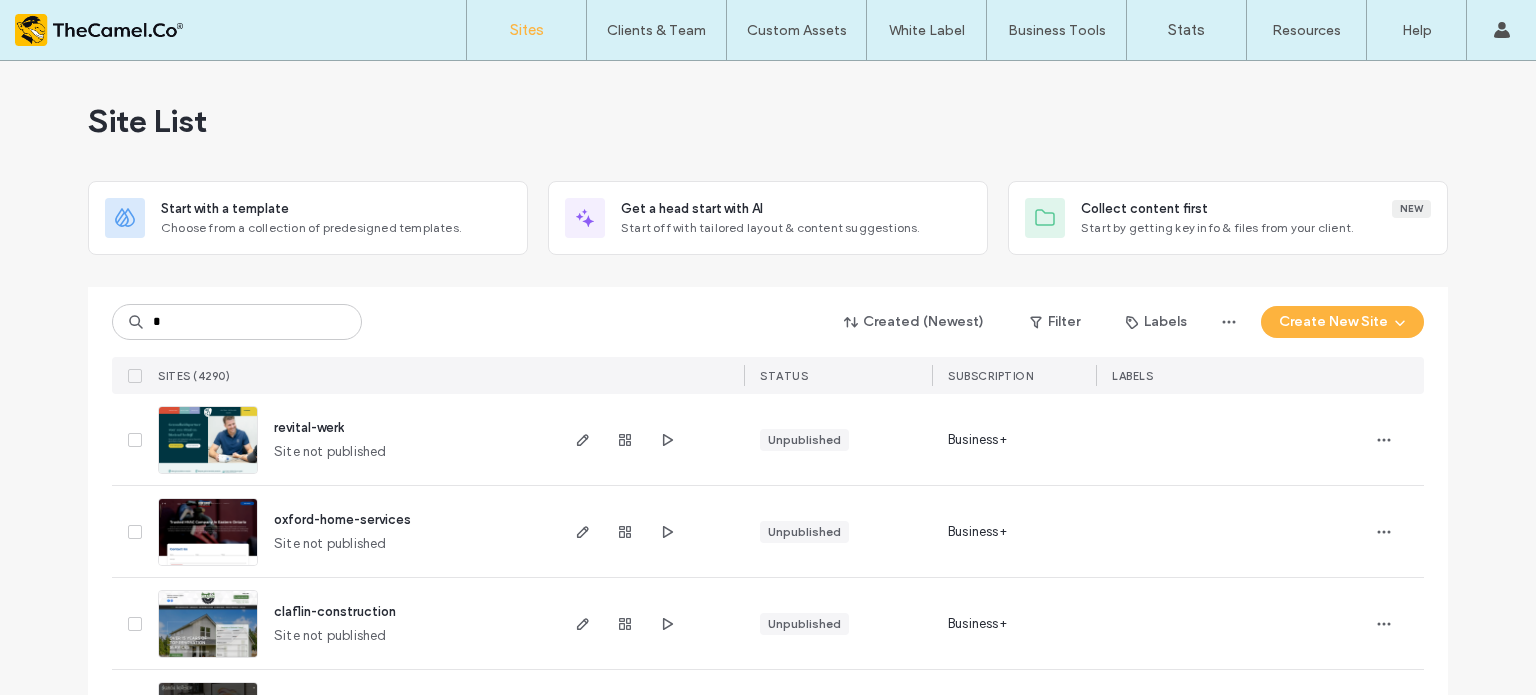 scroll, scrollTop: 0, scrollLeft: 0, axis: both 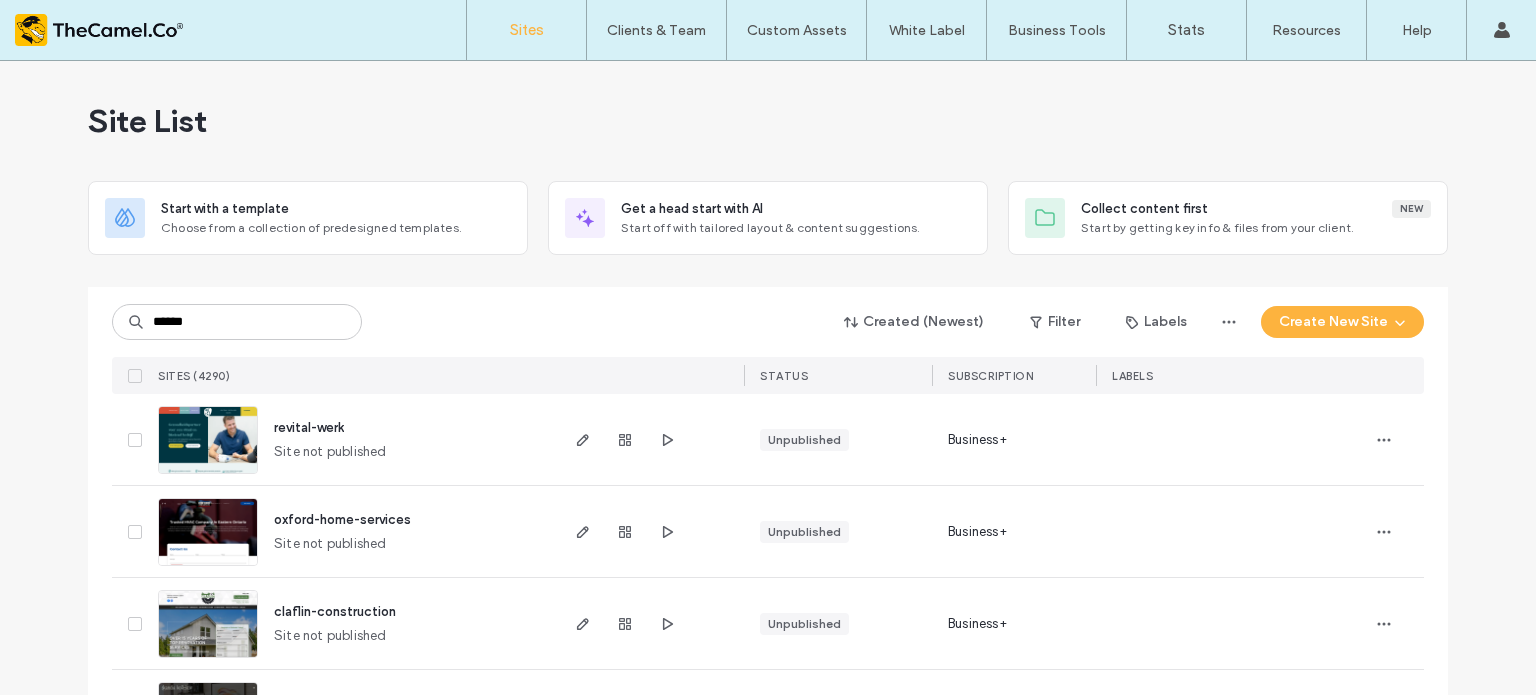 type on "******" 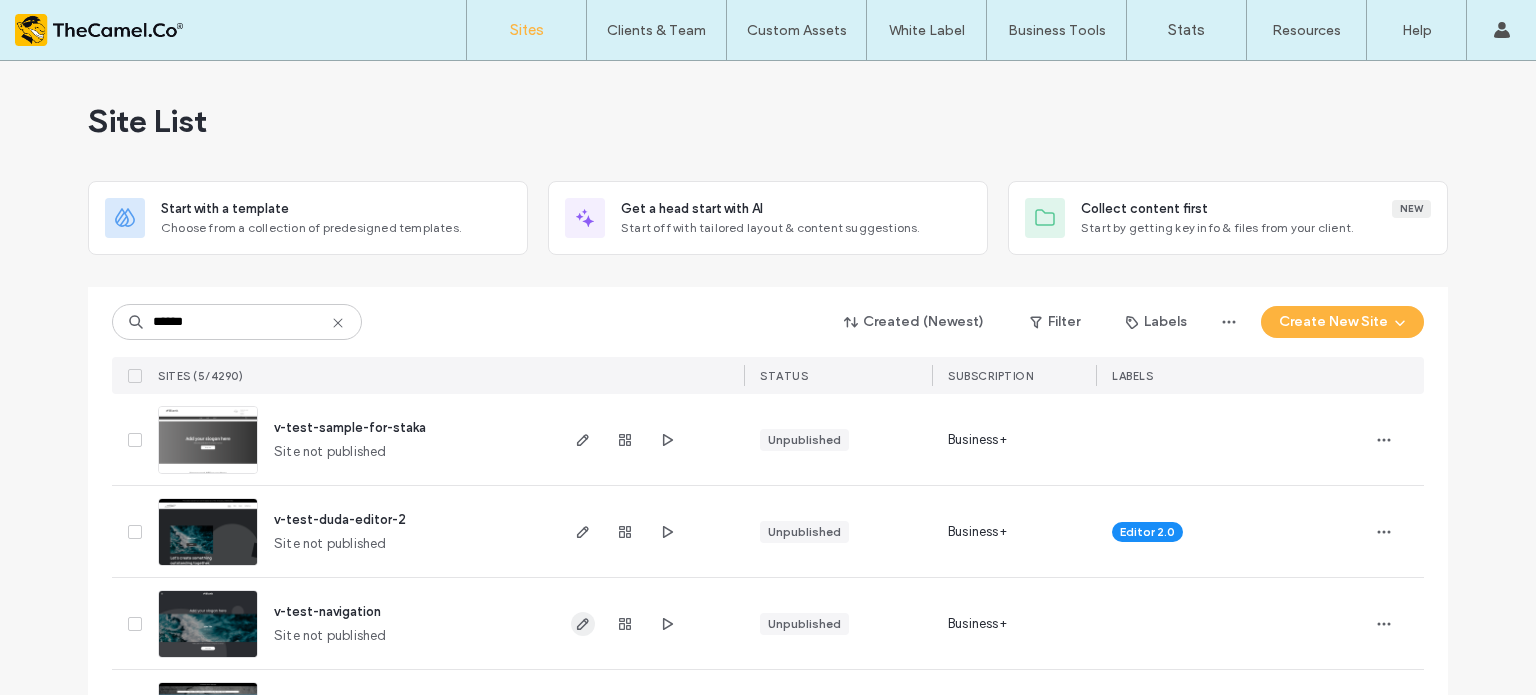 click 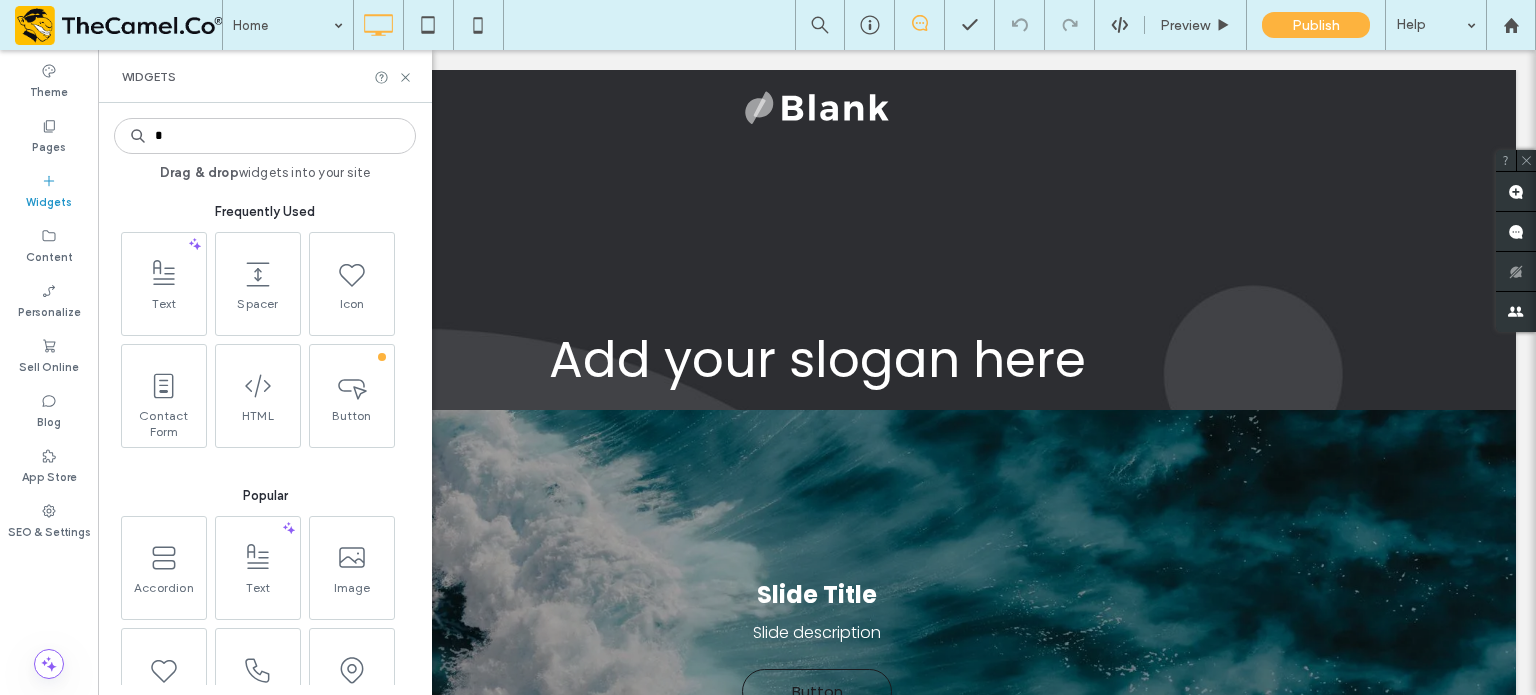 scroll, scrollTop: 0, scrollLeft: 0, axis: both 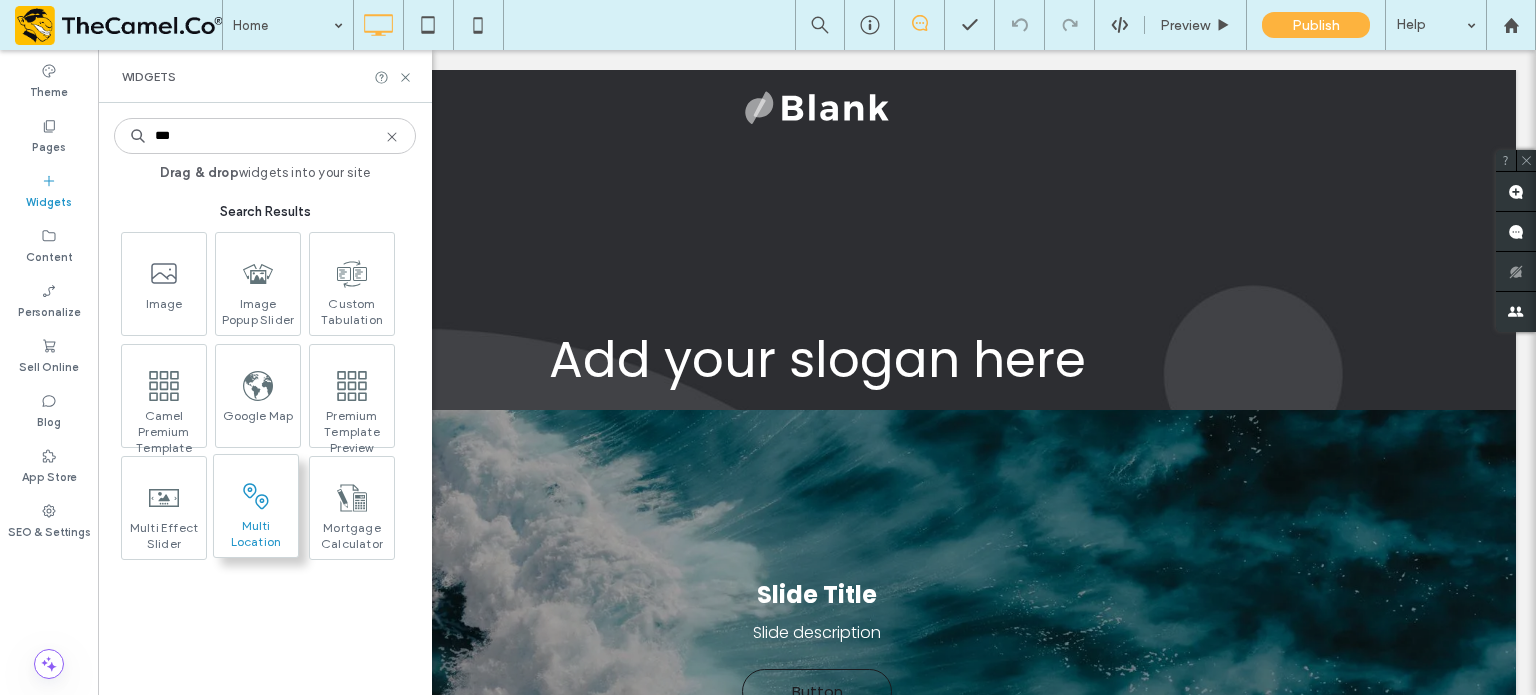 type on "***" 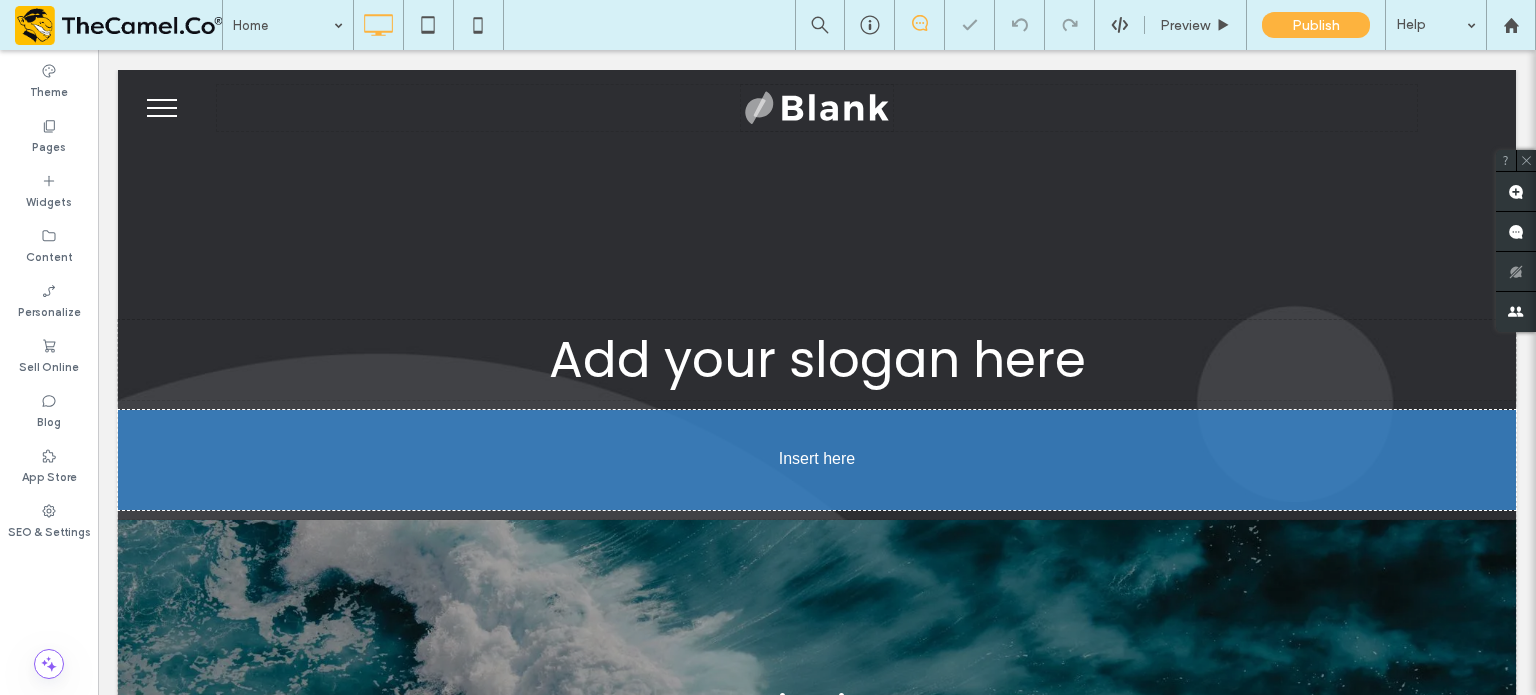 scroll, scrollTop: 48, scrollLeft: 0, axis: vertical 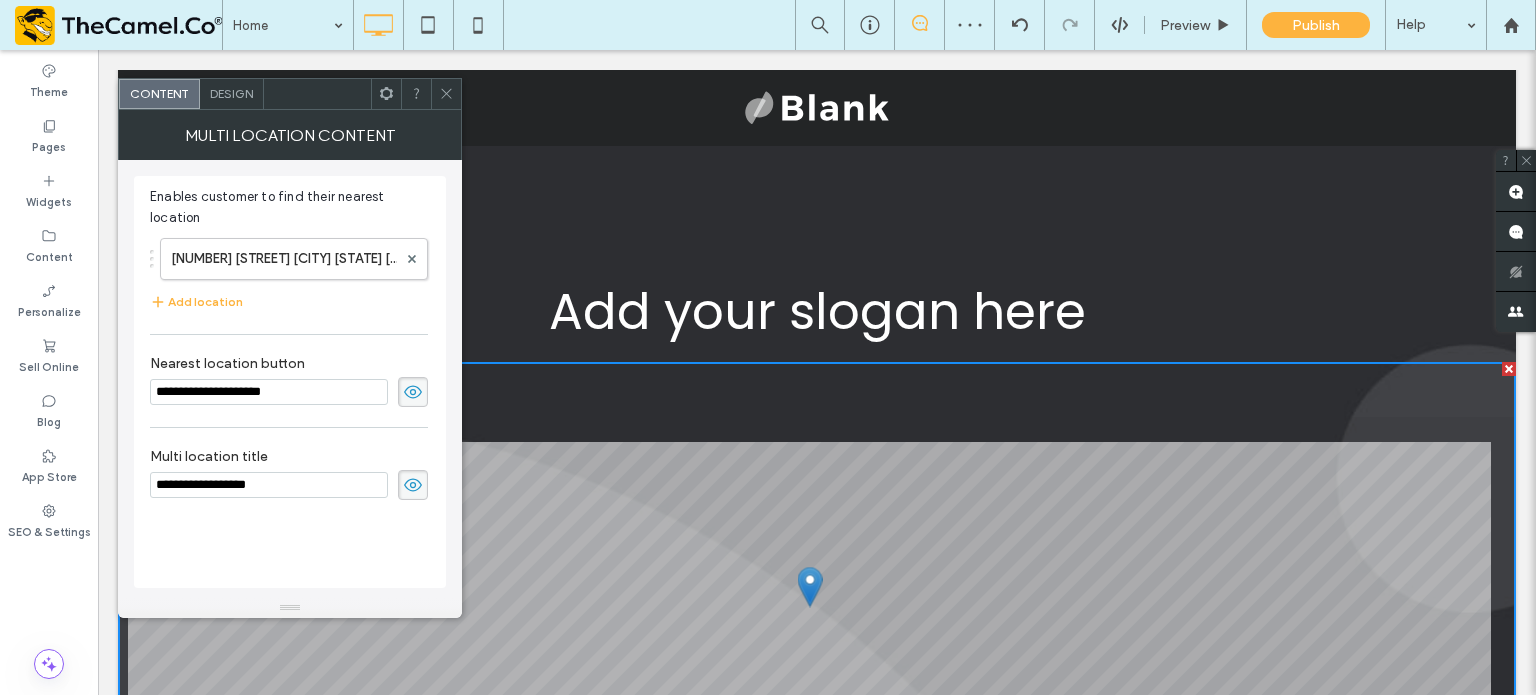 click 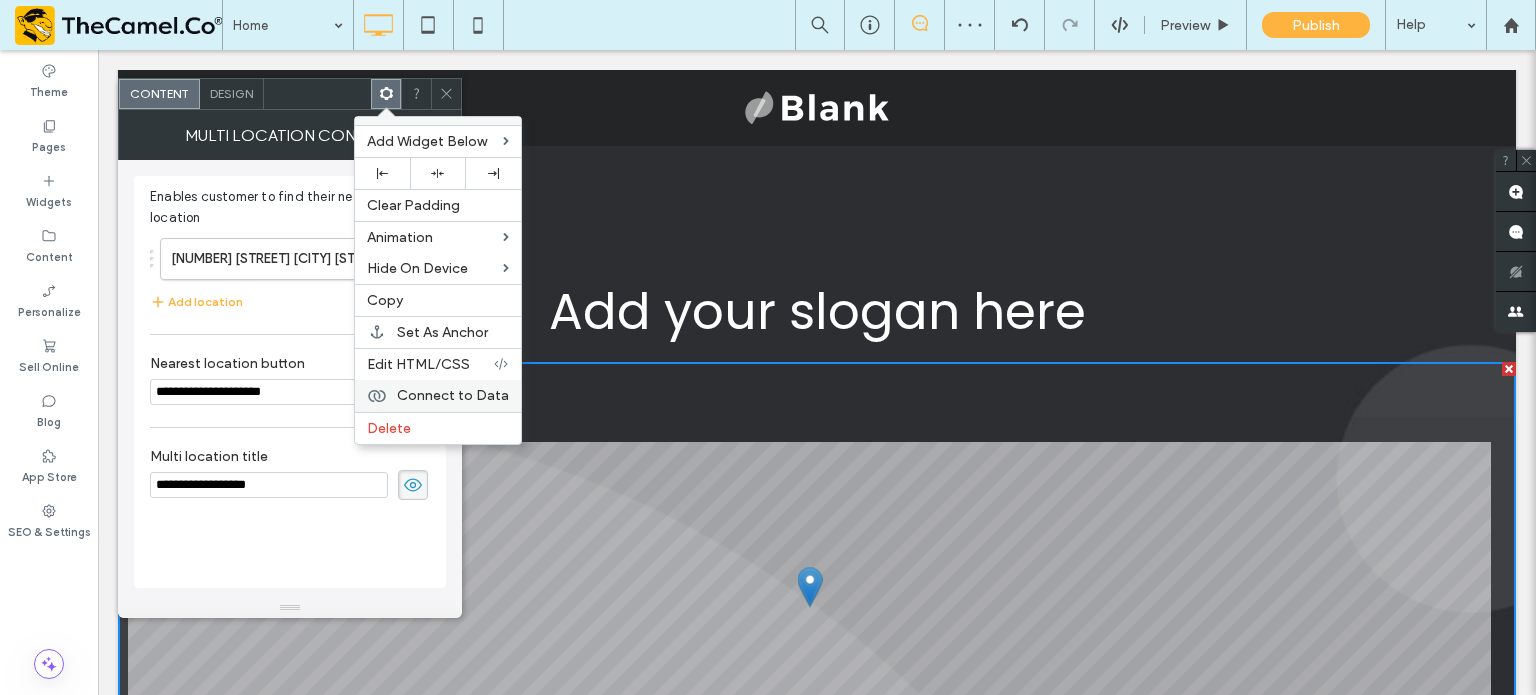 click on "Connect to Data" at bounding box center [453, 395] 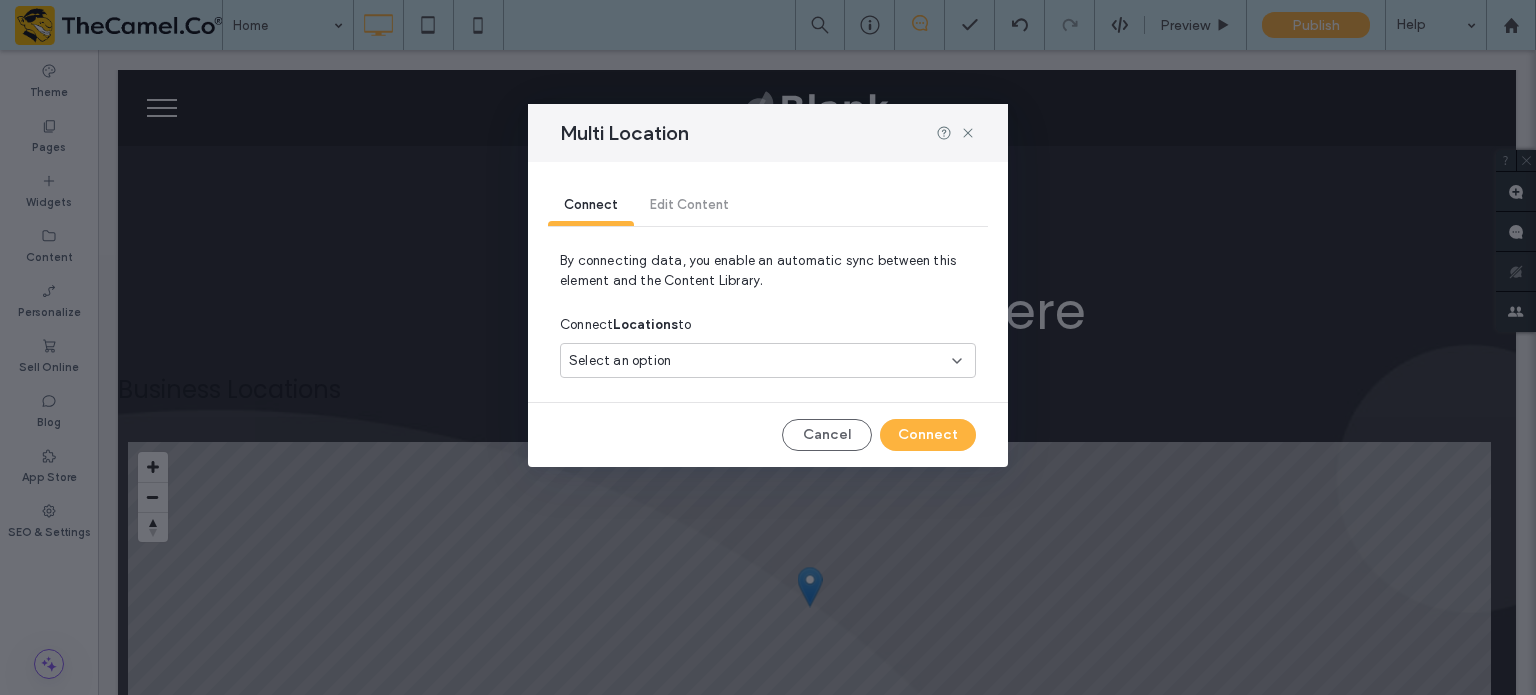 click on "Select an option" at bounding box center [756, 361] 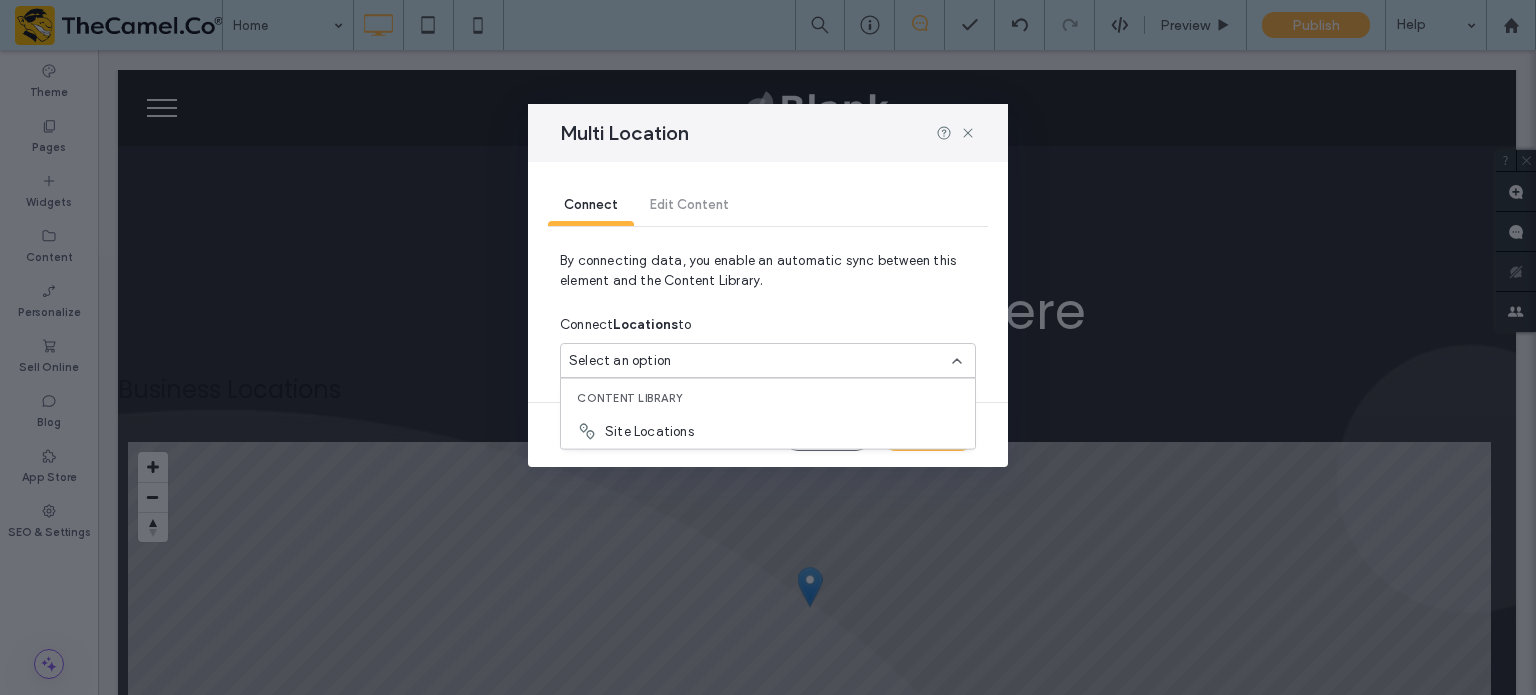 click on "By connecting data, you enable an automatic sync between this element and the Content Library." at bounding box center [768, 279] 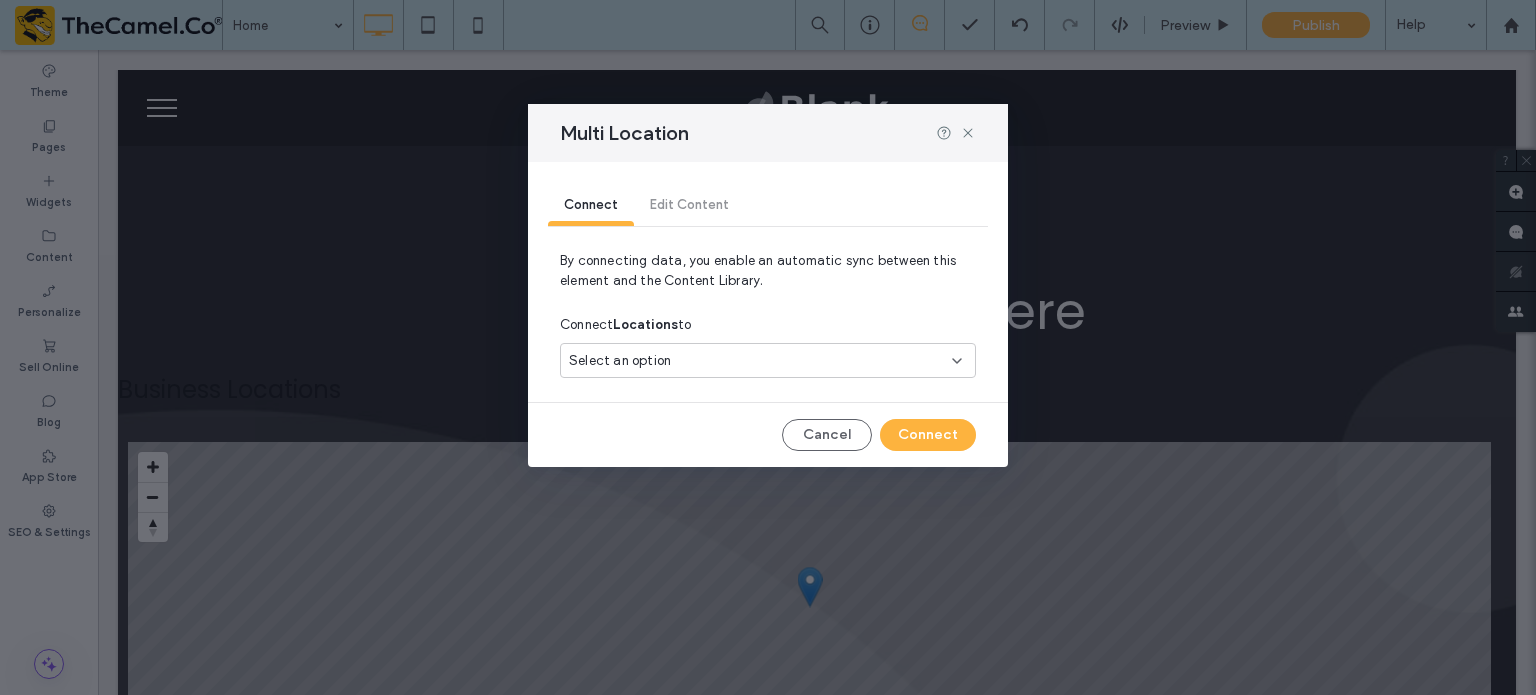 click on "Select an option" at bounding box center [756, 361] 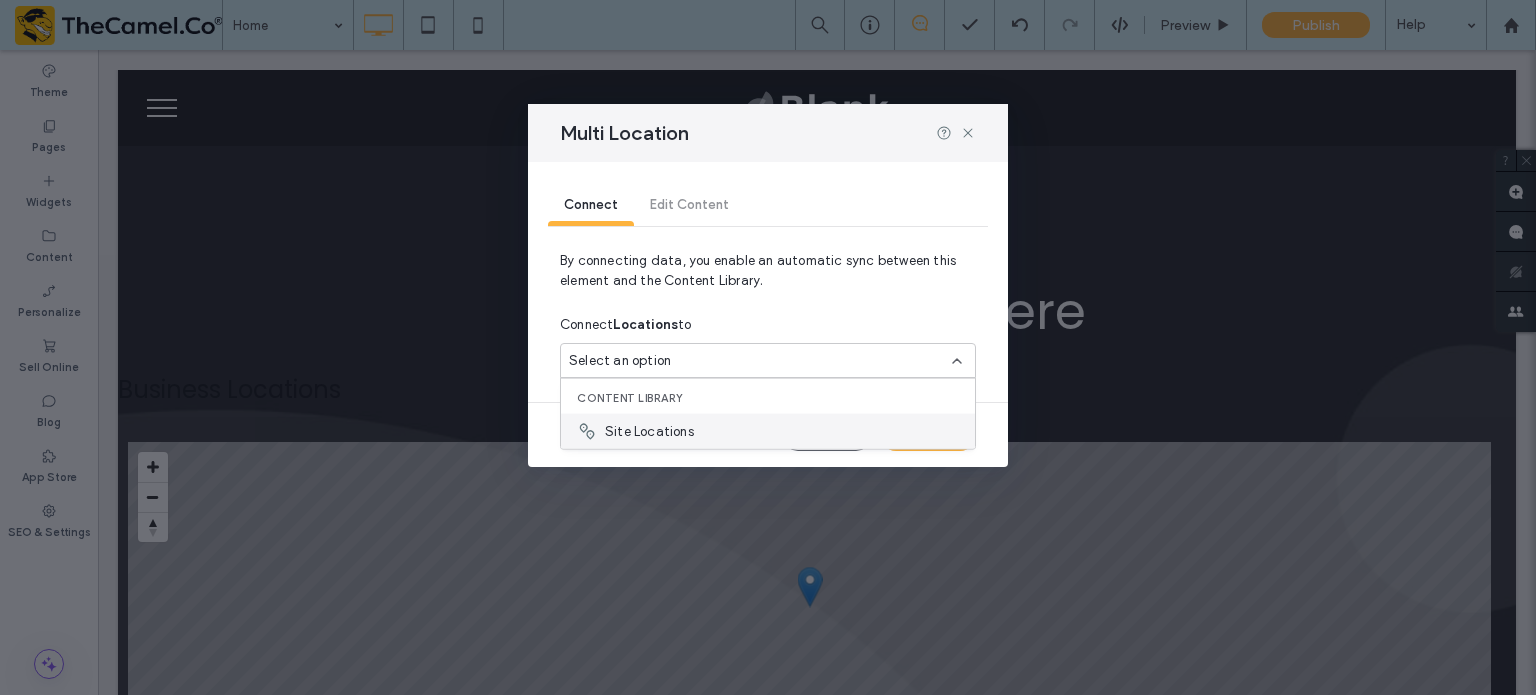 click on "Site Locations" at bounding box center (649, 431) 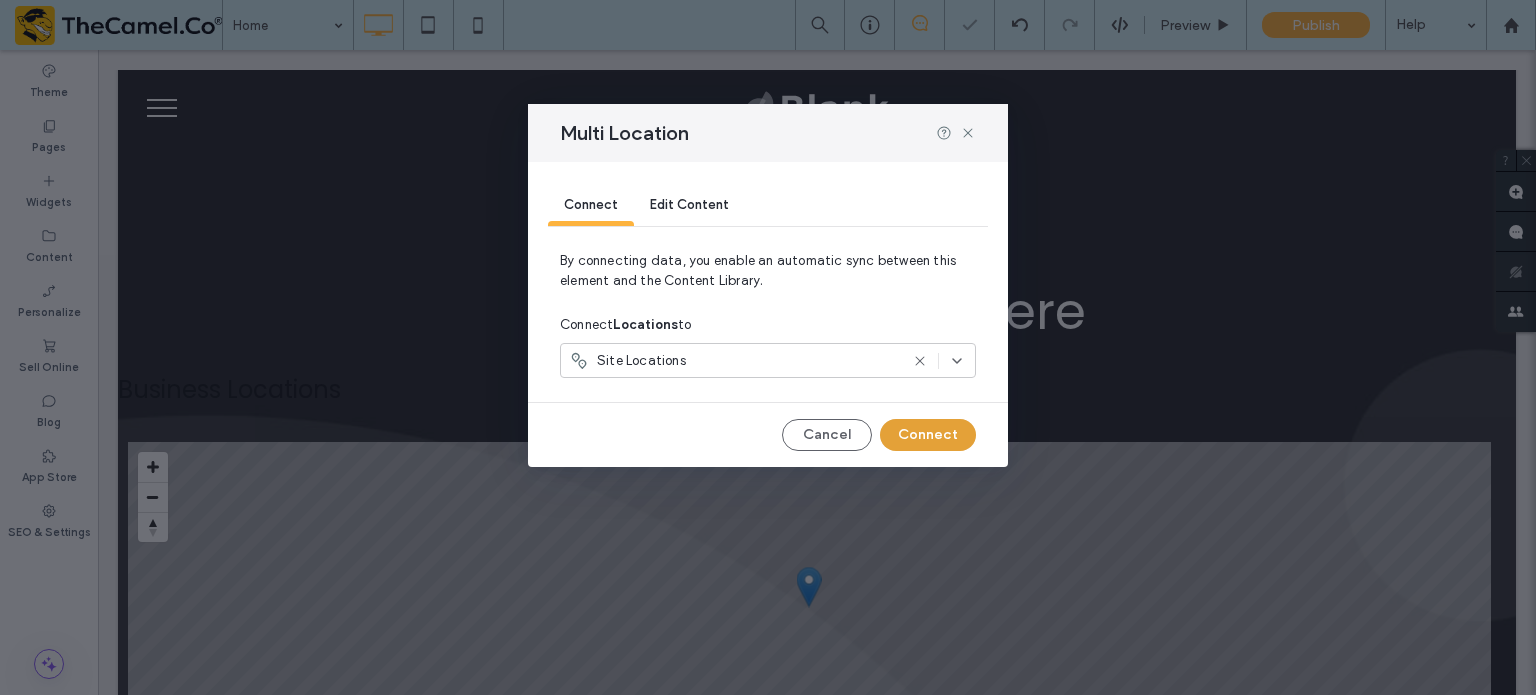 click on "Connect" at bounding box center (928, 435) 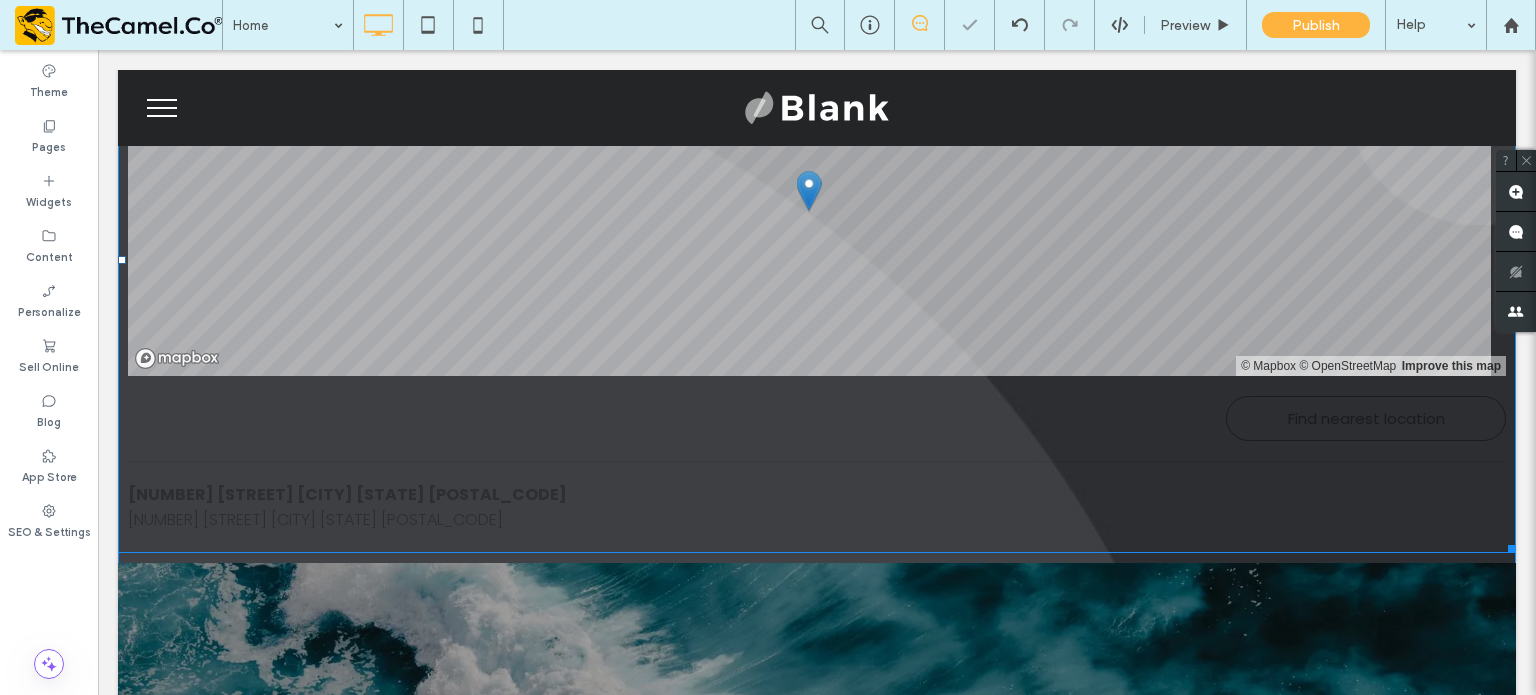 scroll, scrollTop: 448, scrollLeft: 0, axis: vertical 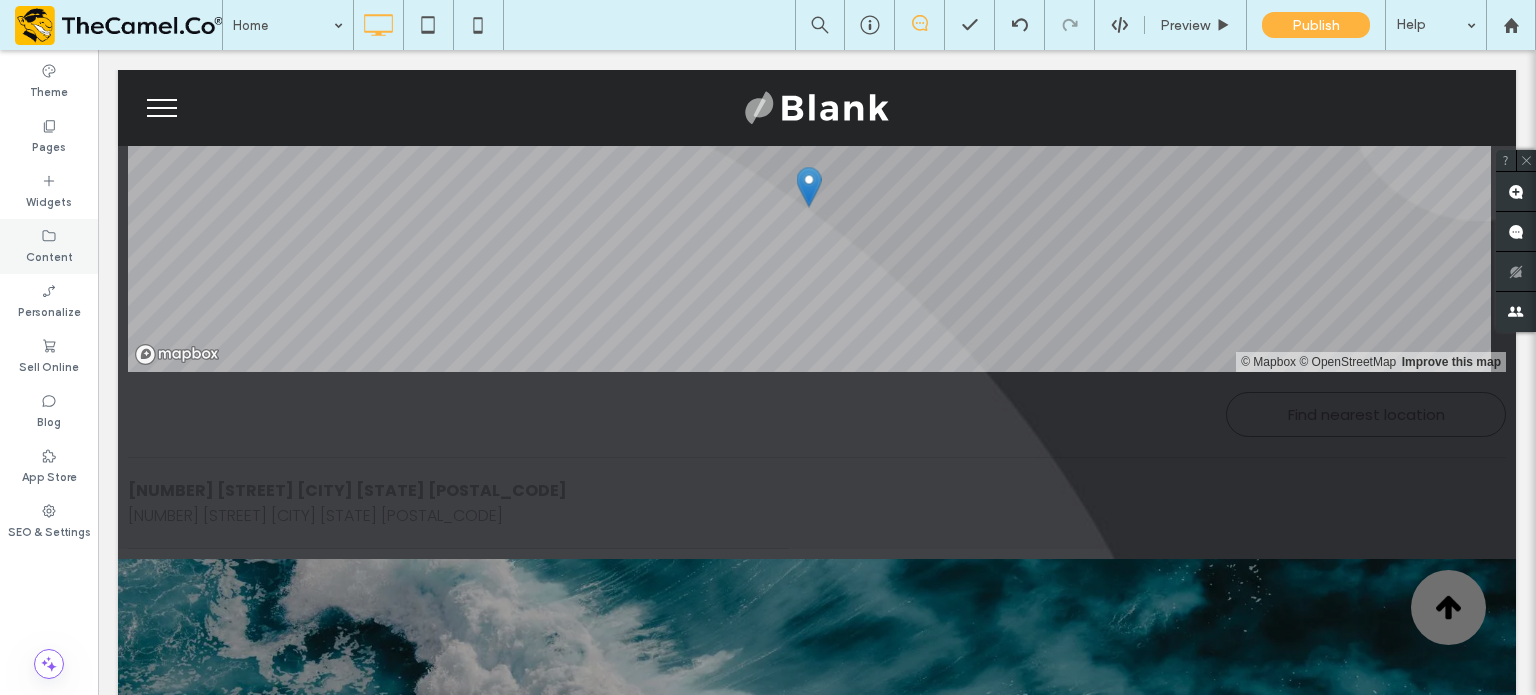 click on "Content" at bounding box center (49, 255) 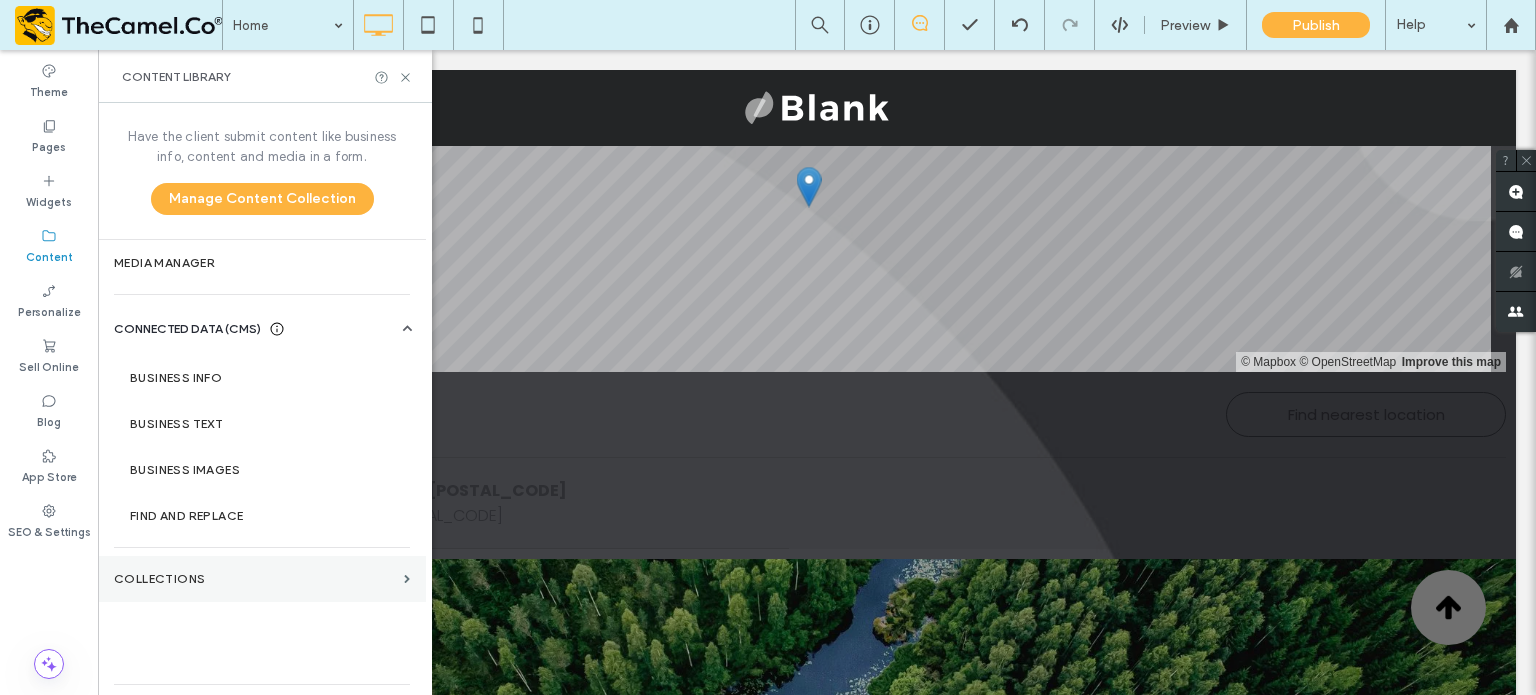 click on "Collections" at bounding box center [255, 579] 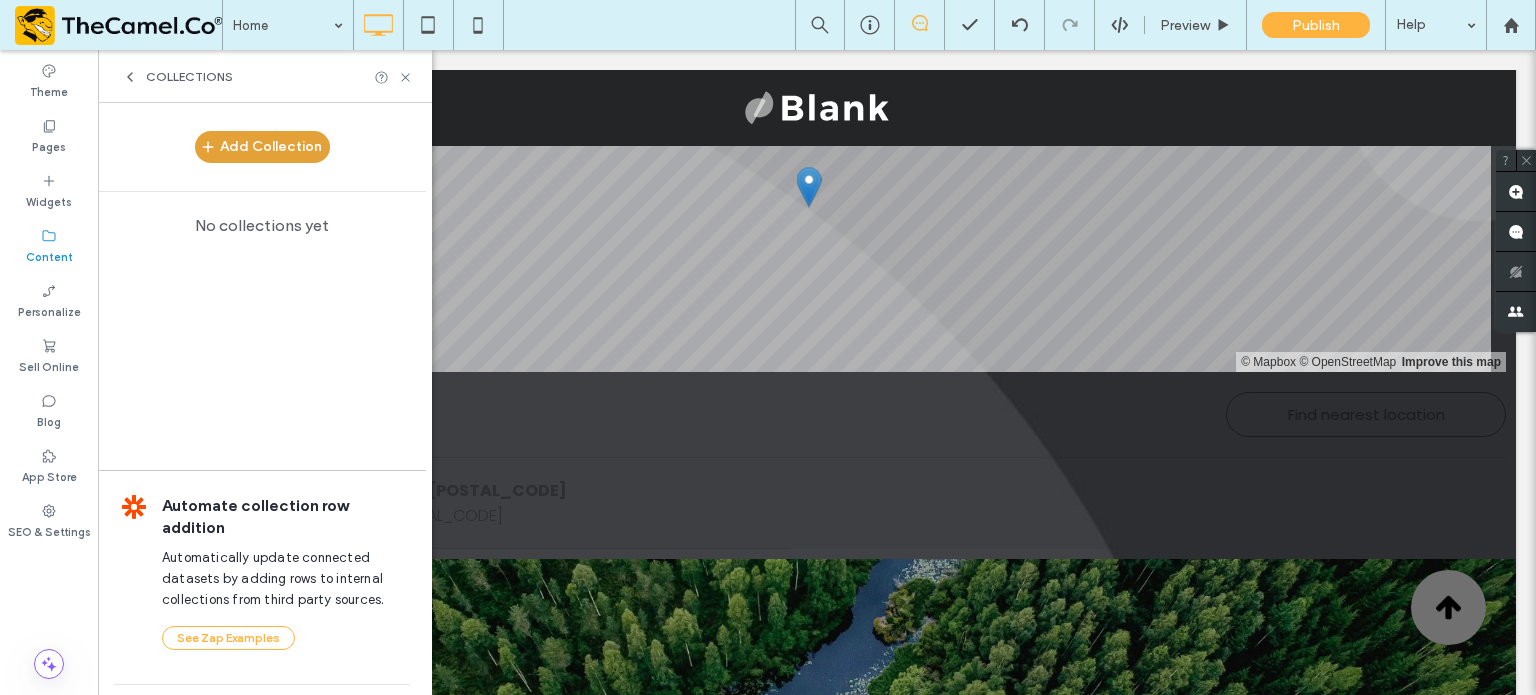 click on "Add Collection" at bounding box center [262, 147] 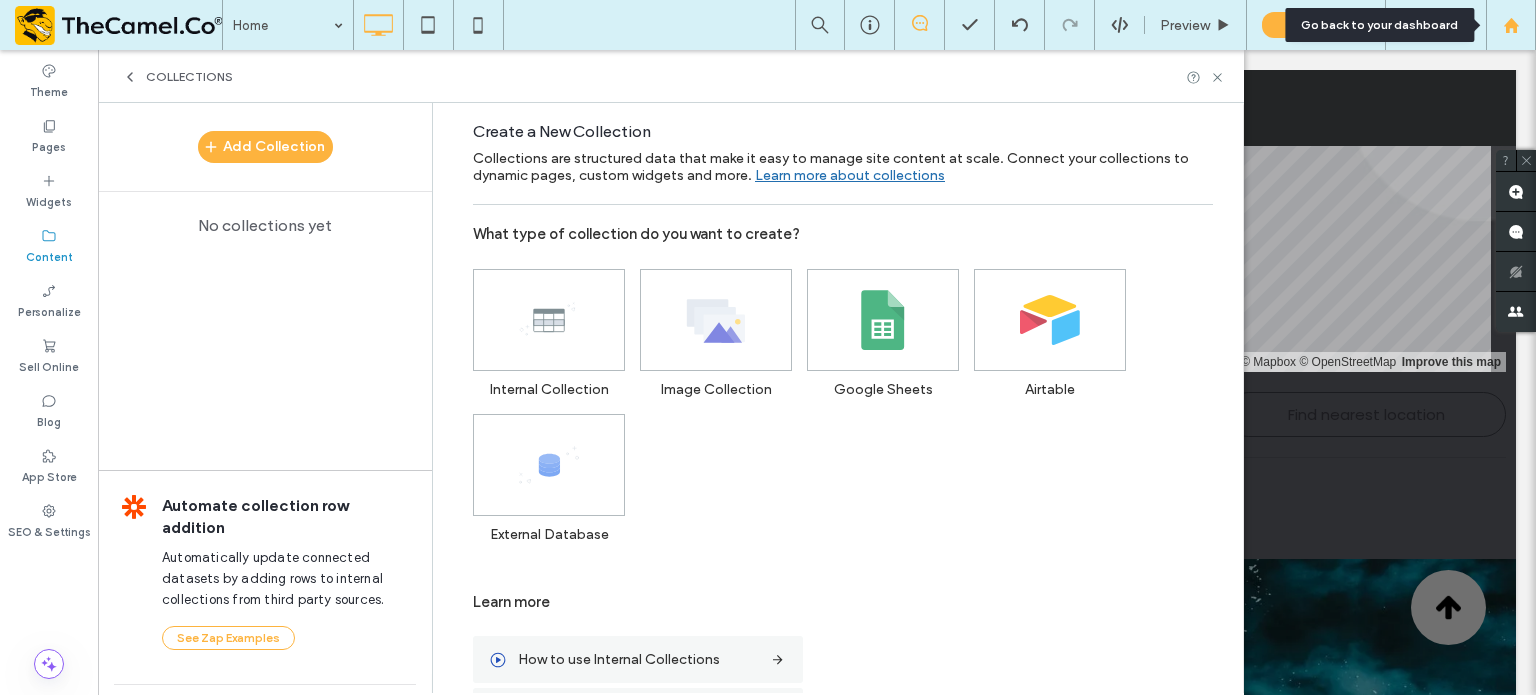 click at bounding box center (1511, 25) 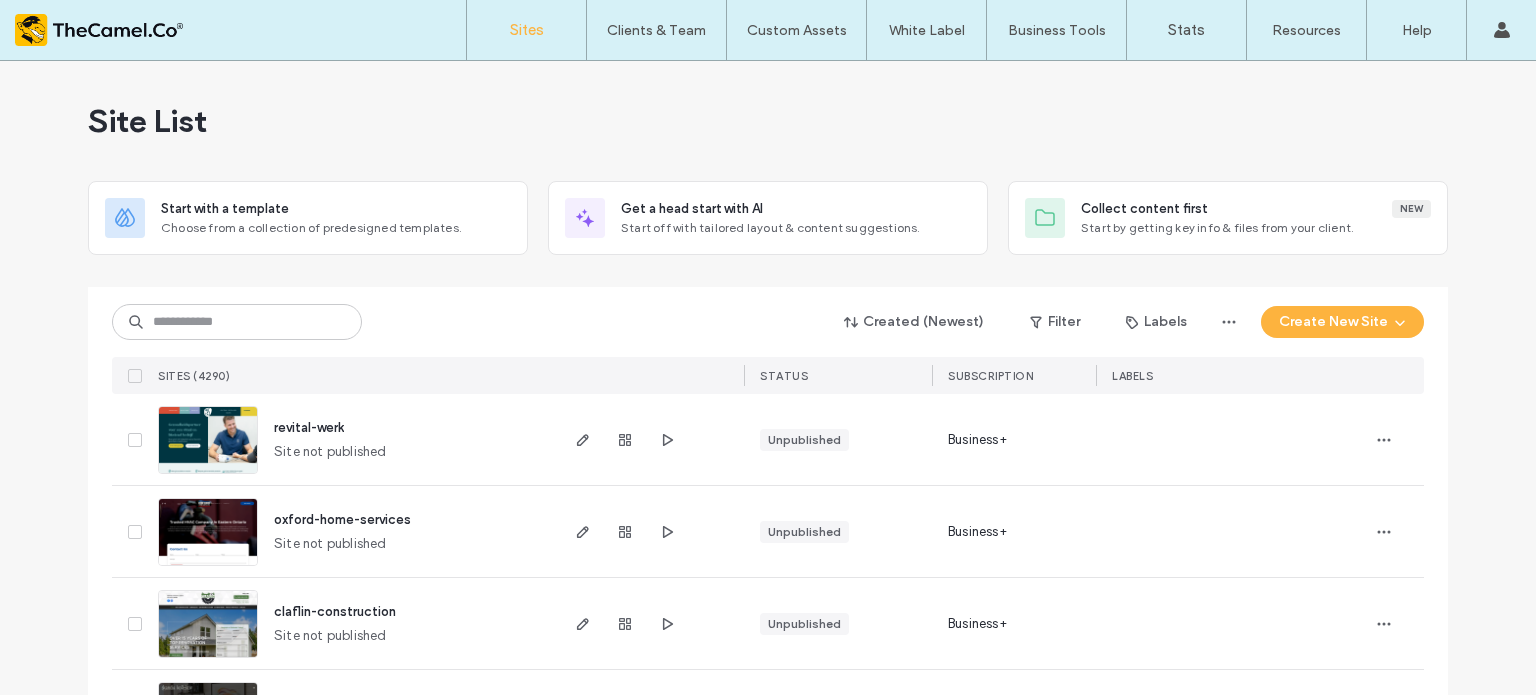 scroll, scrollTop: 0, scrollLeft: 0, axis: both 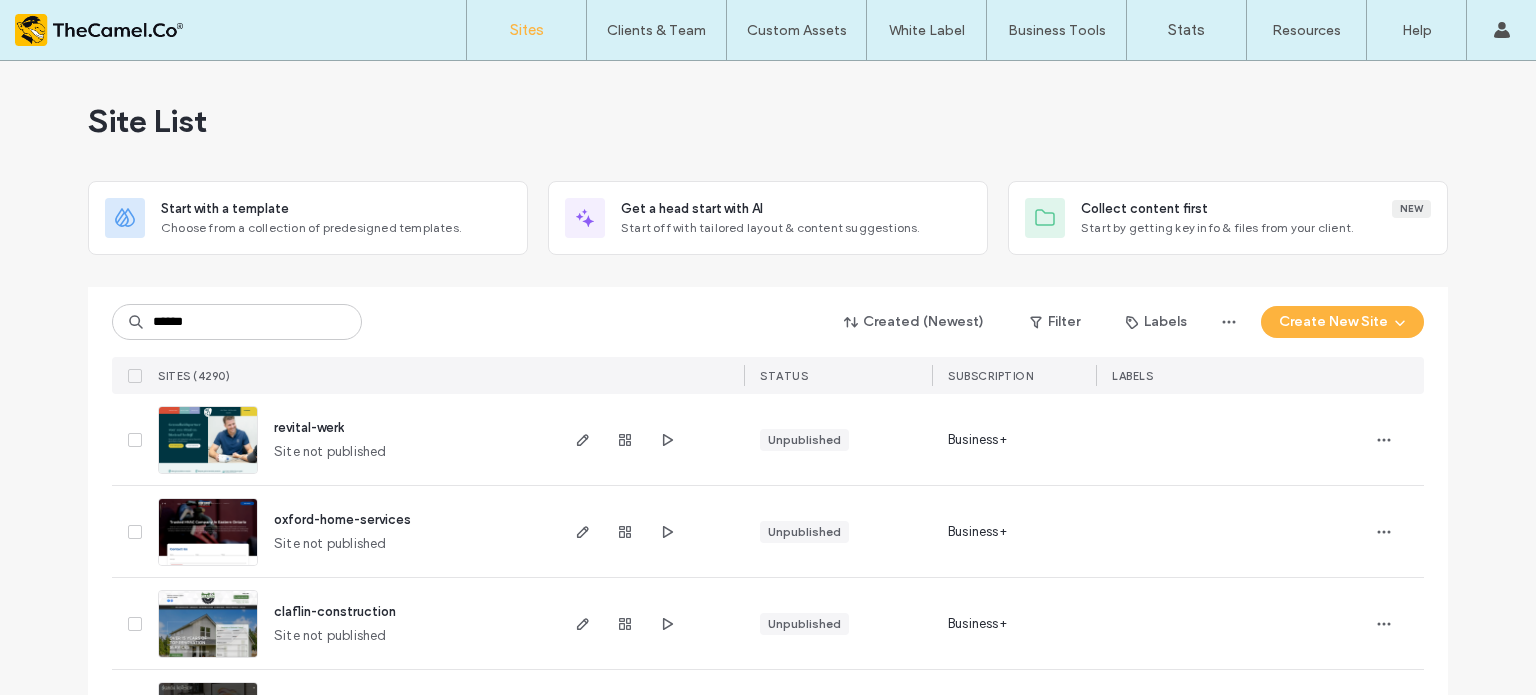 type on "******" 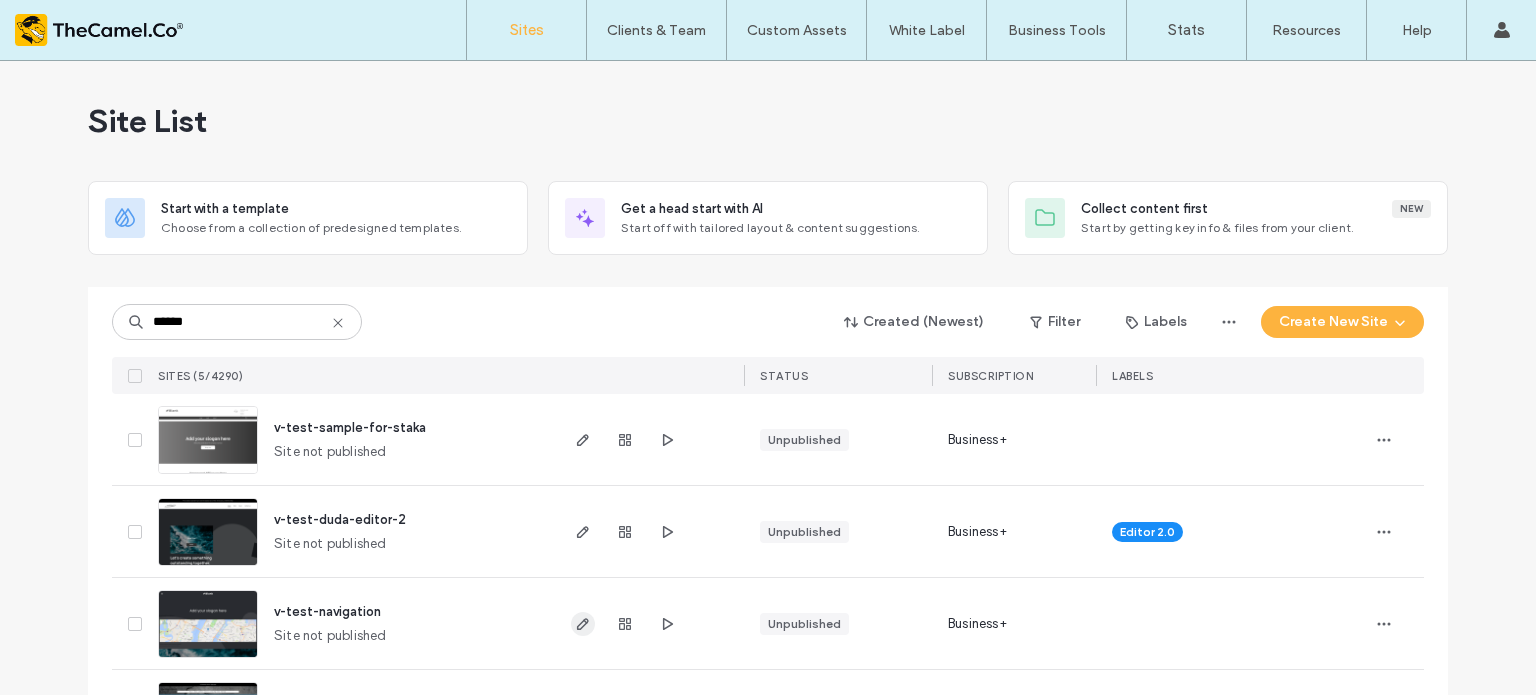 click 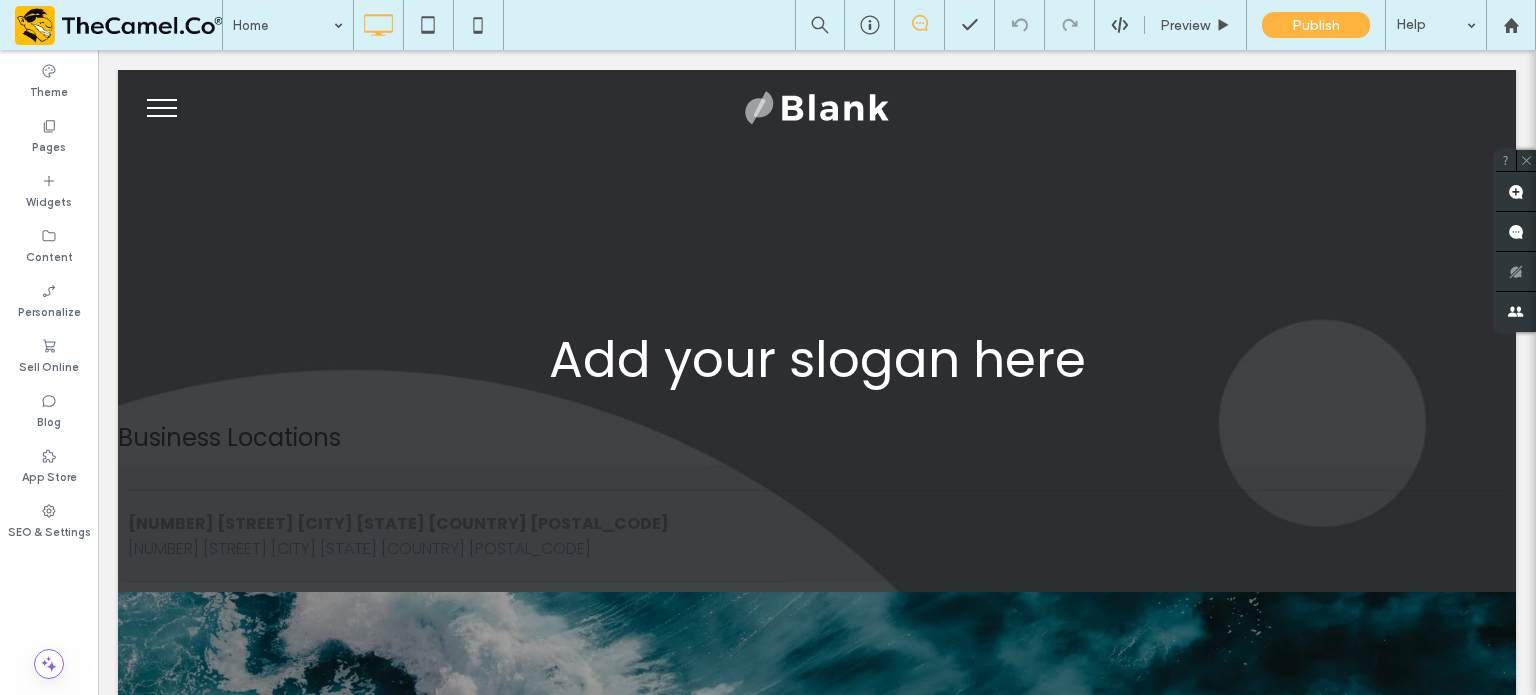 scroll, scrollTop: 0, scrollLeft: 0, axis: both 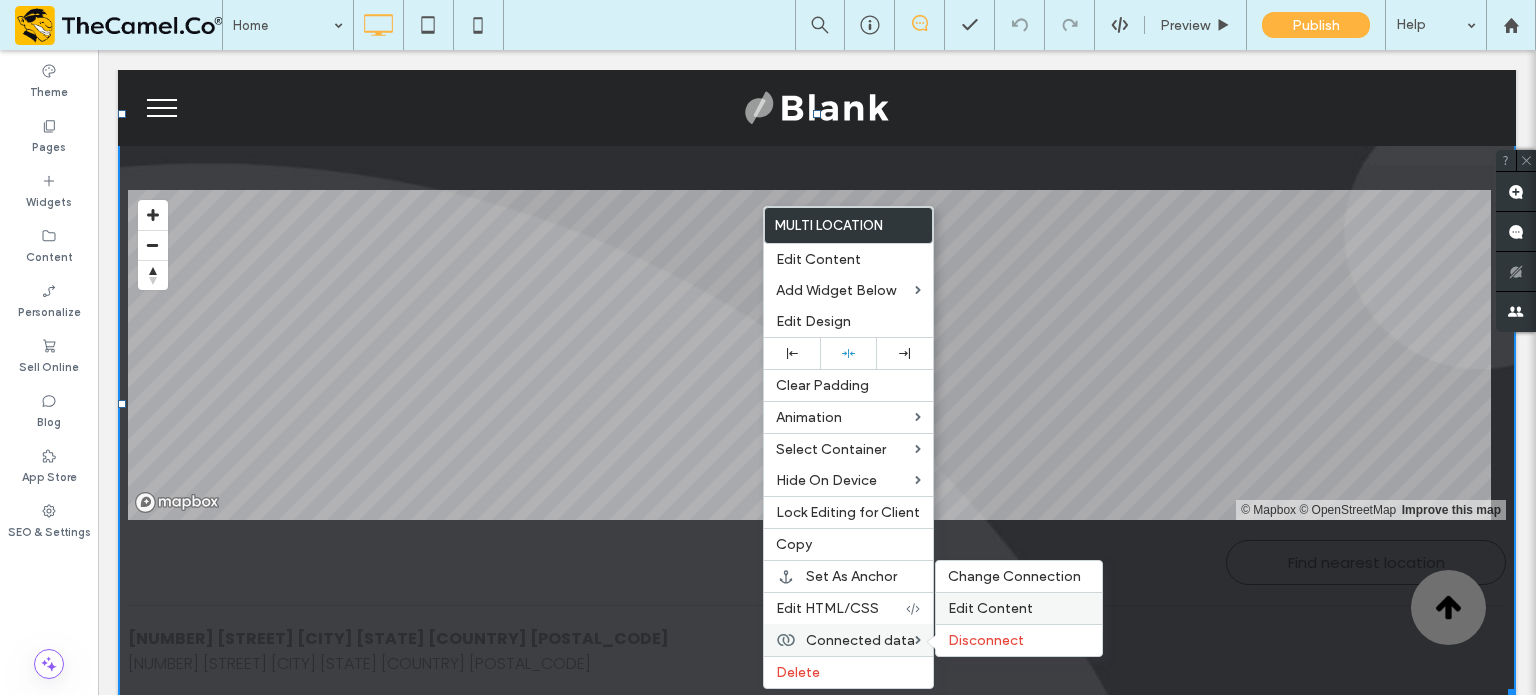 click on "Edit Content" at bounding box center (990, 608) 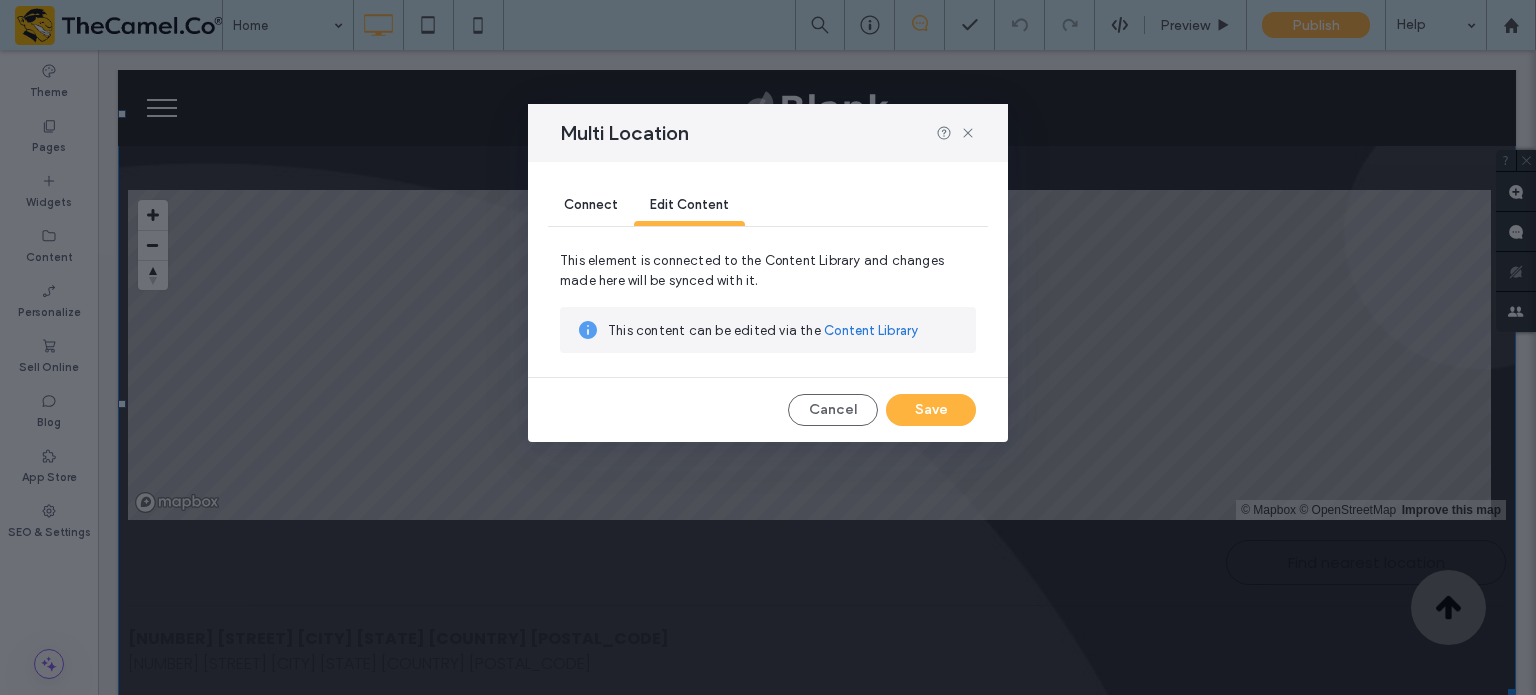 click on "Connect" at bounding box center [591, 204] 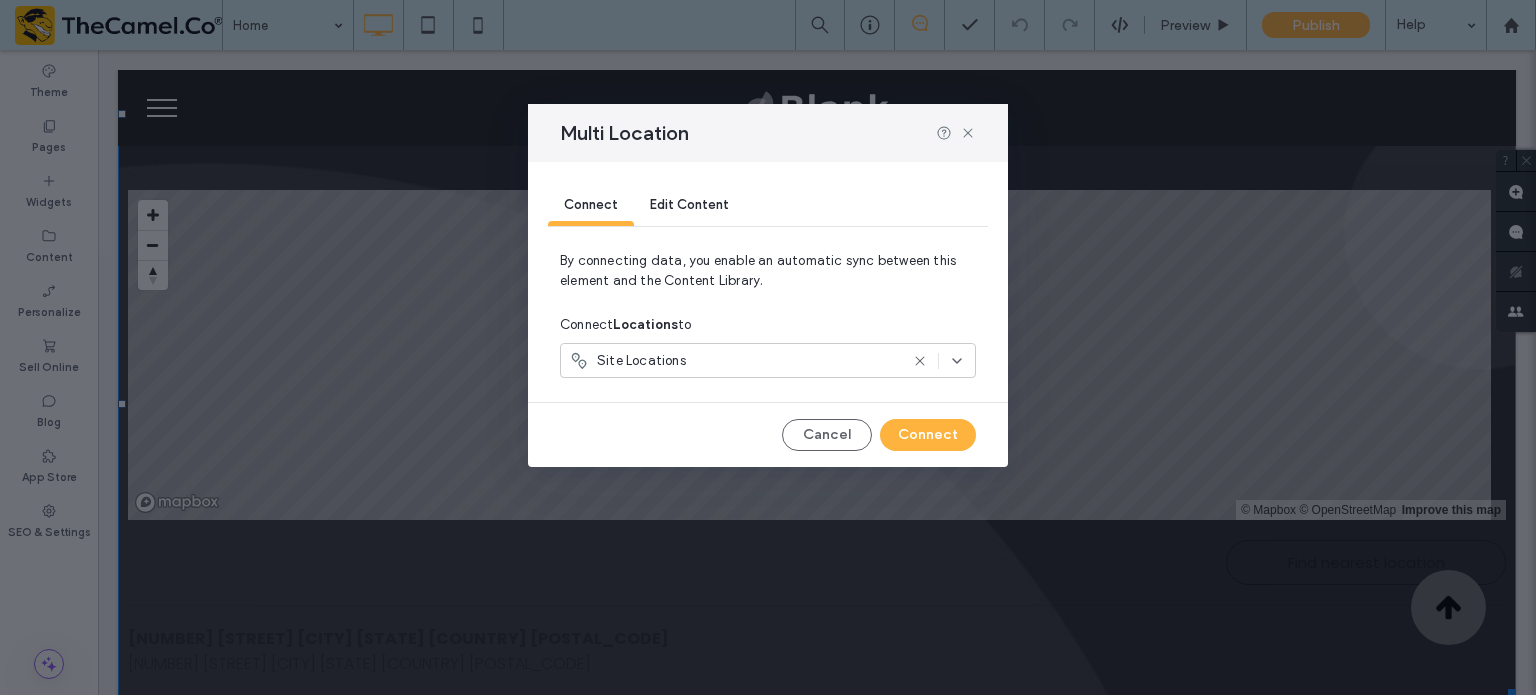 click on "Site Locations" at bounding box center [733, 361] 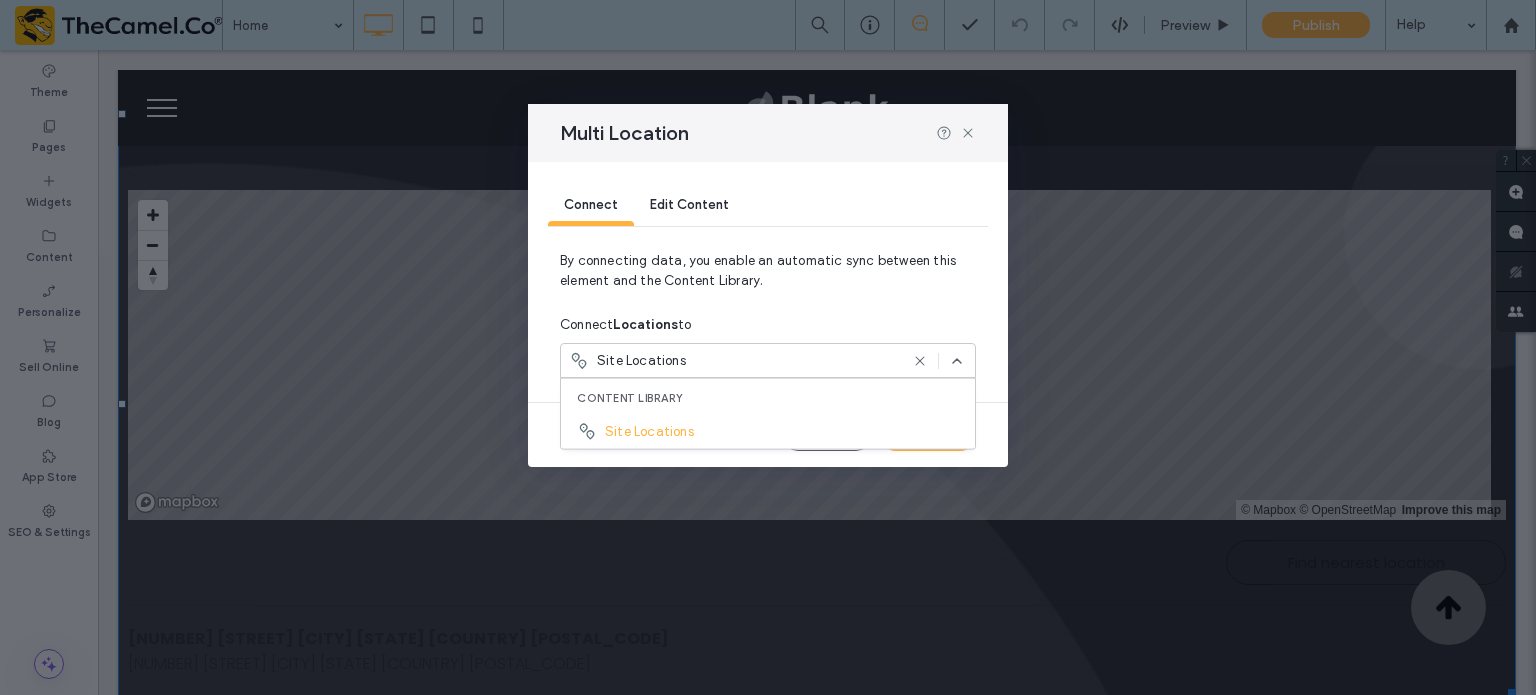 click on "Site Locations" at bounding box center [733, 361] 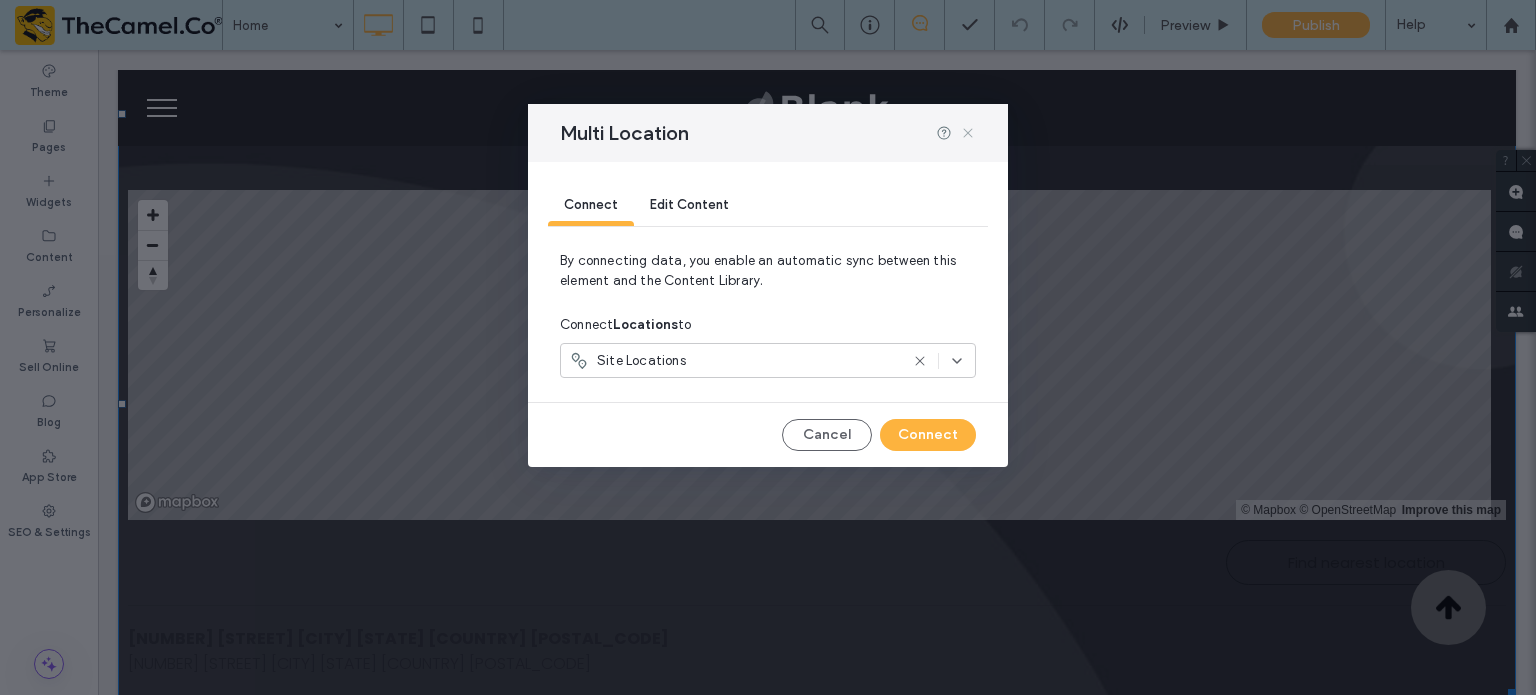 click 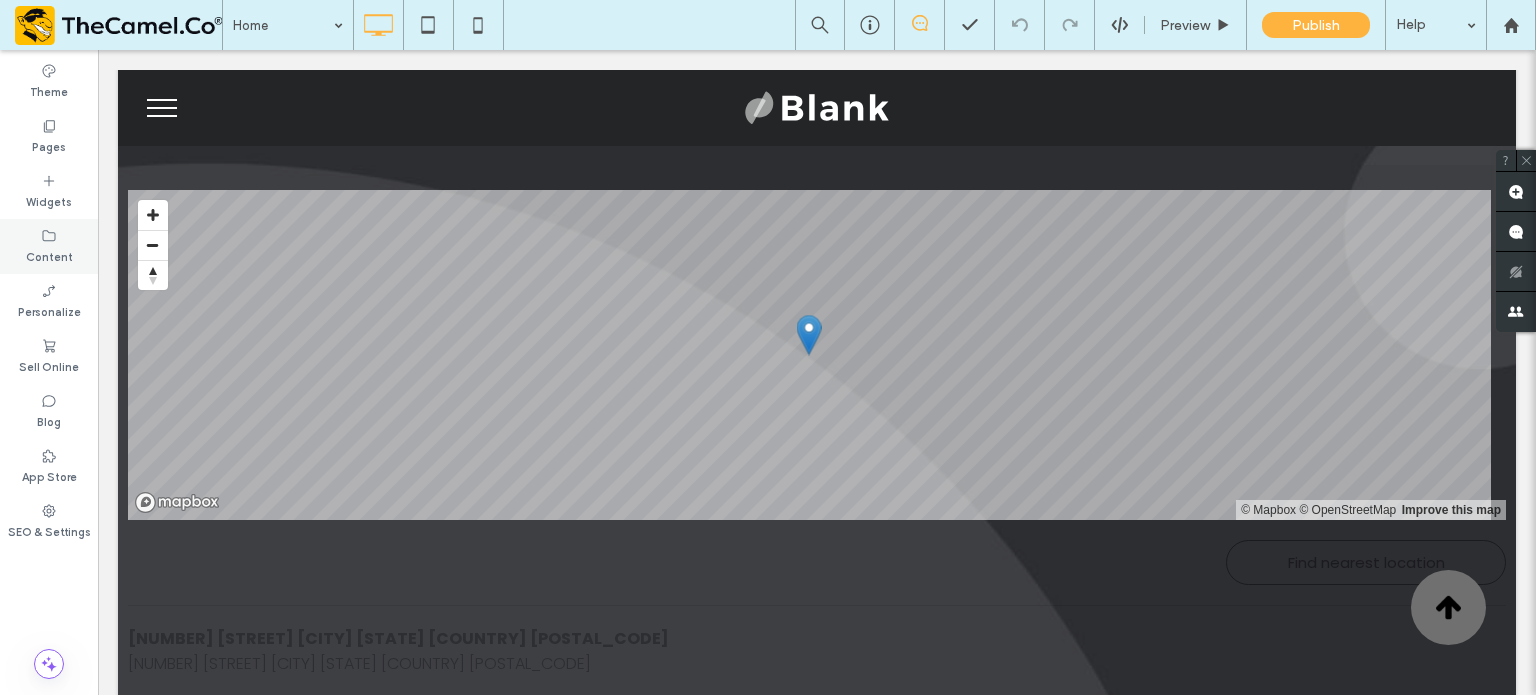 click on "Content" at bounding box center [49, 255] 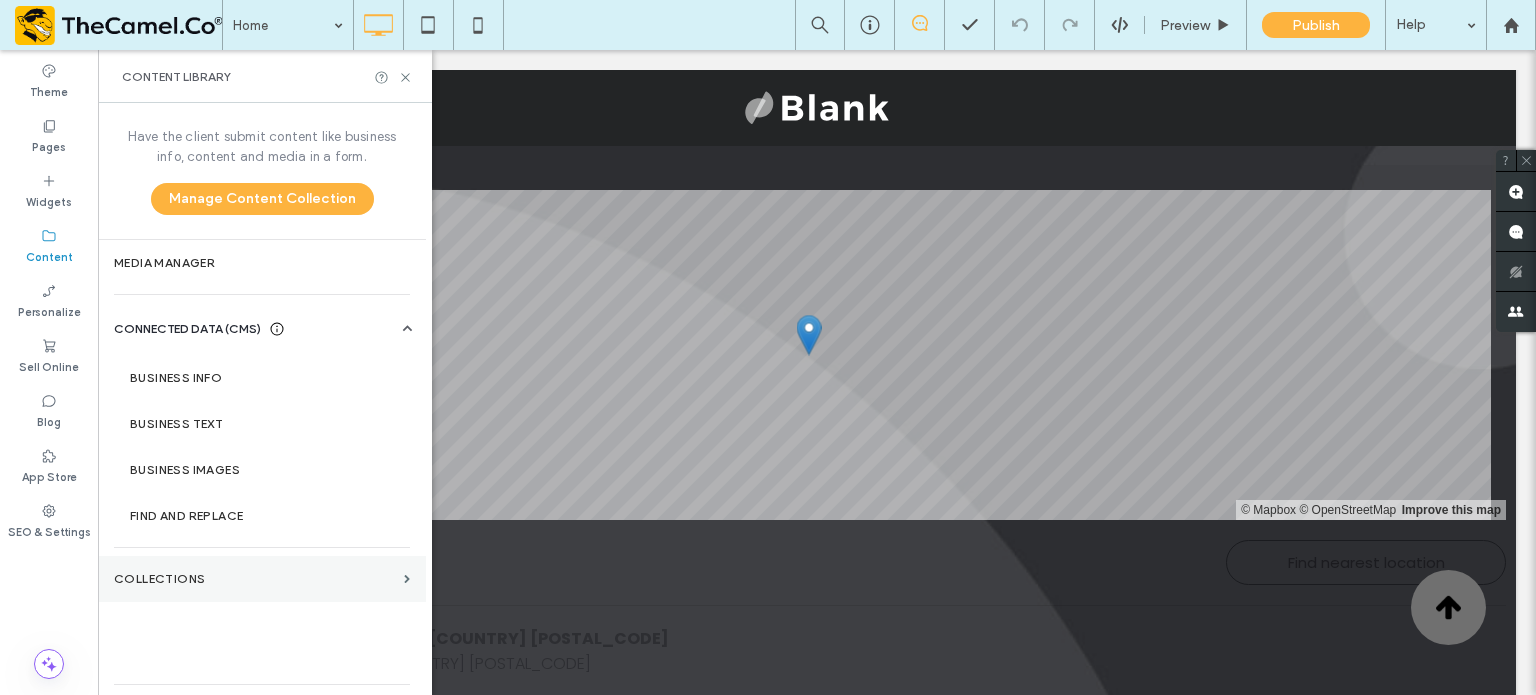click on "Collections" at bounding box center [262, 579] 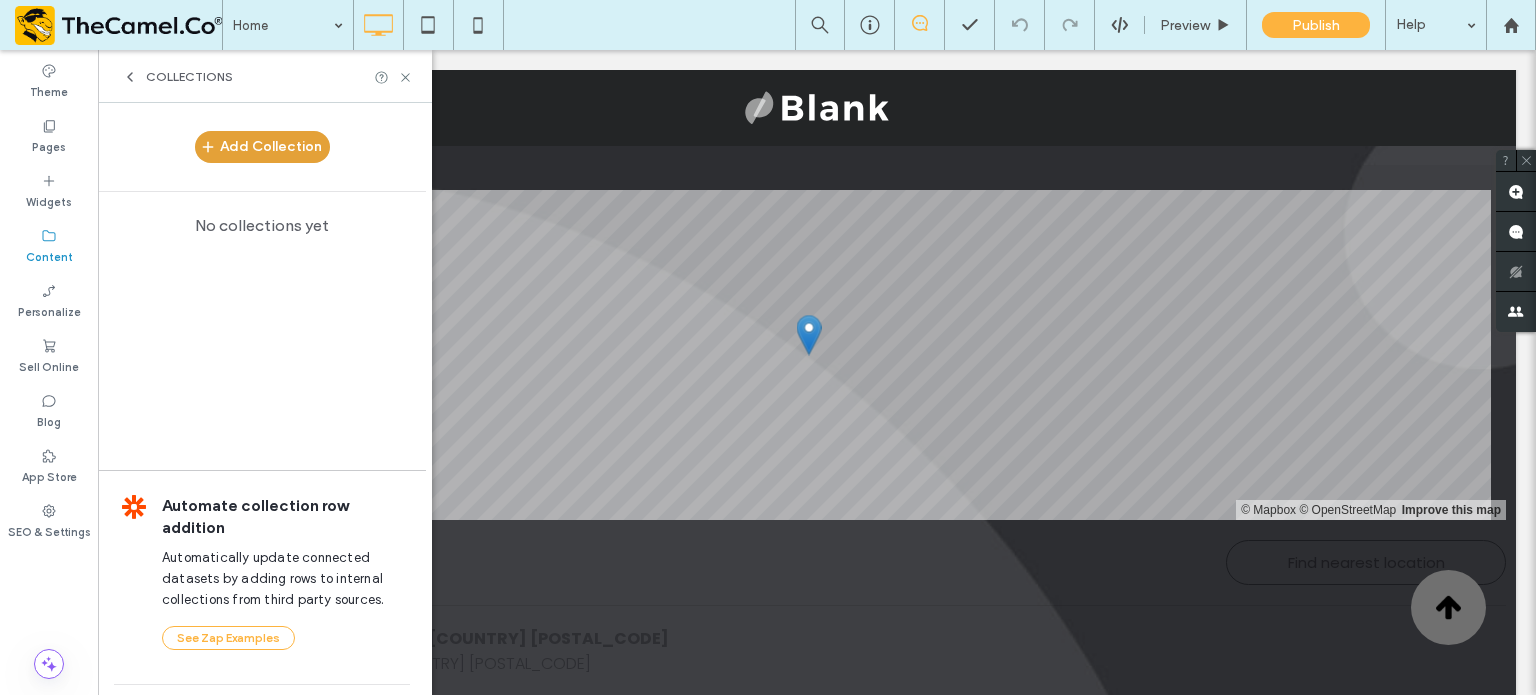click on "Add Collection" at bounding box center [262, 147] 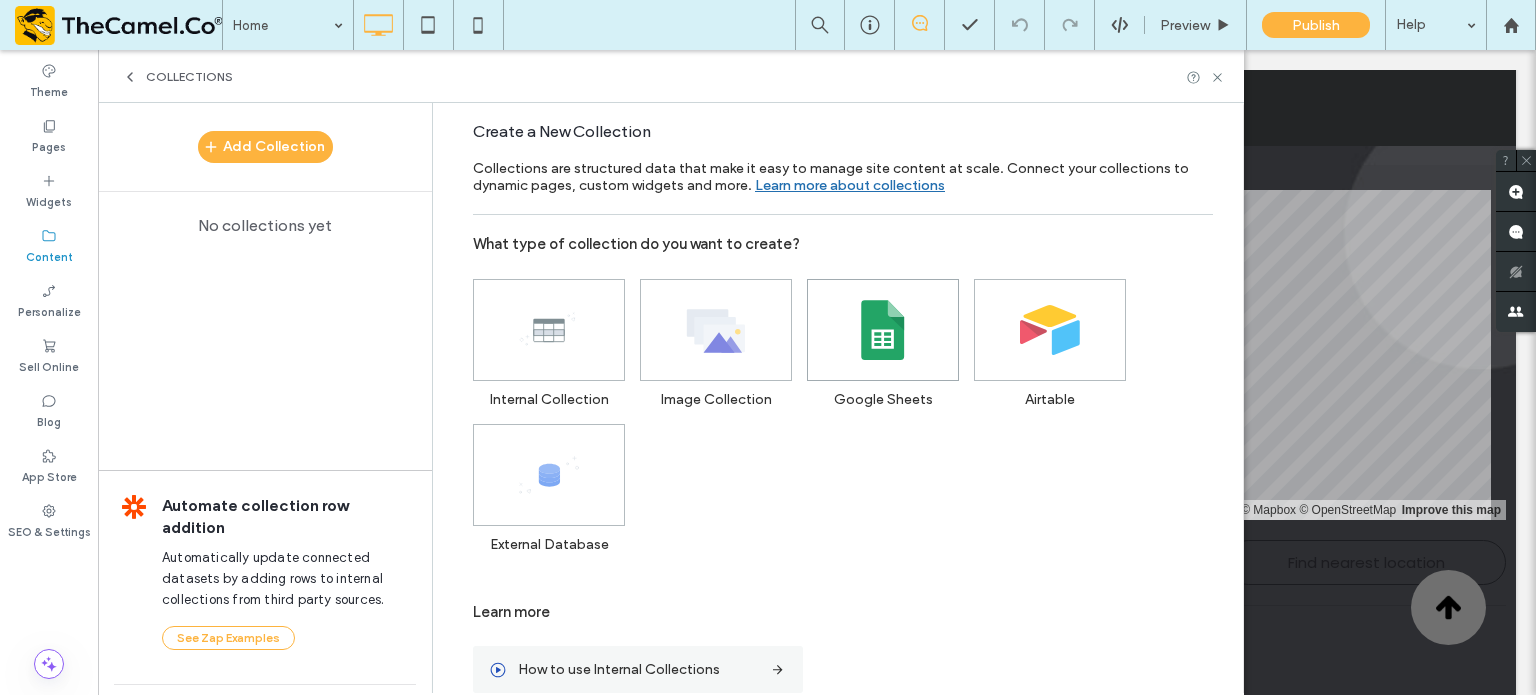 click 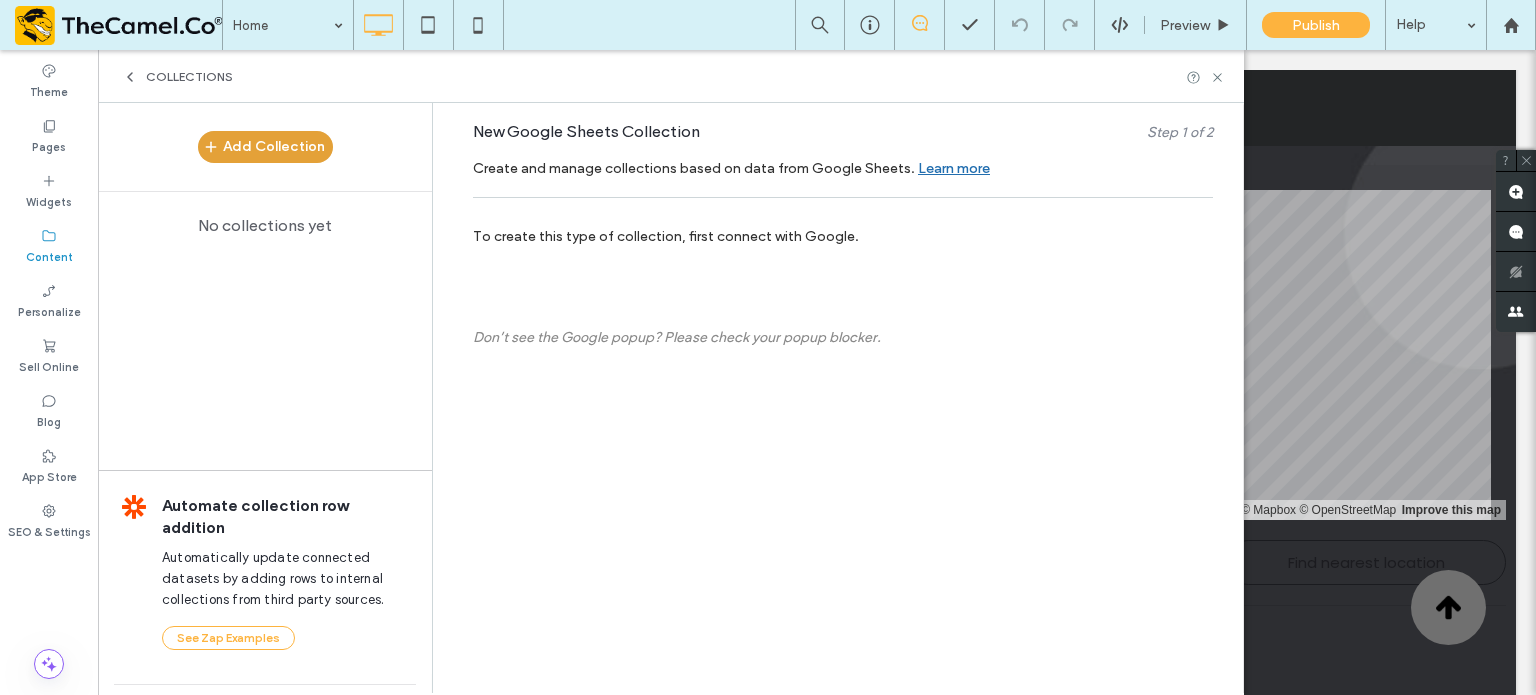 click on "Add Collection" at bounding box center [265, 147] 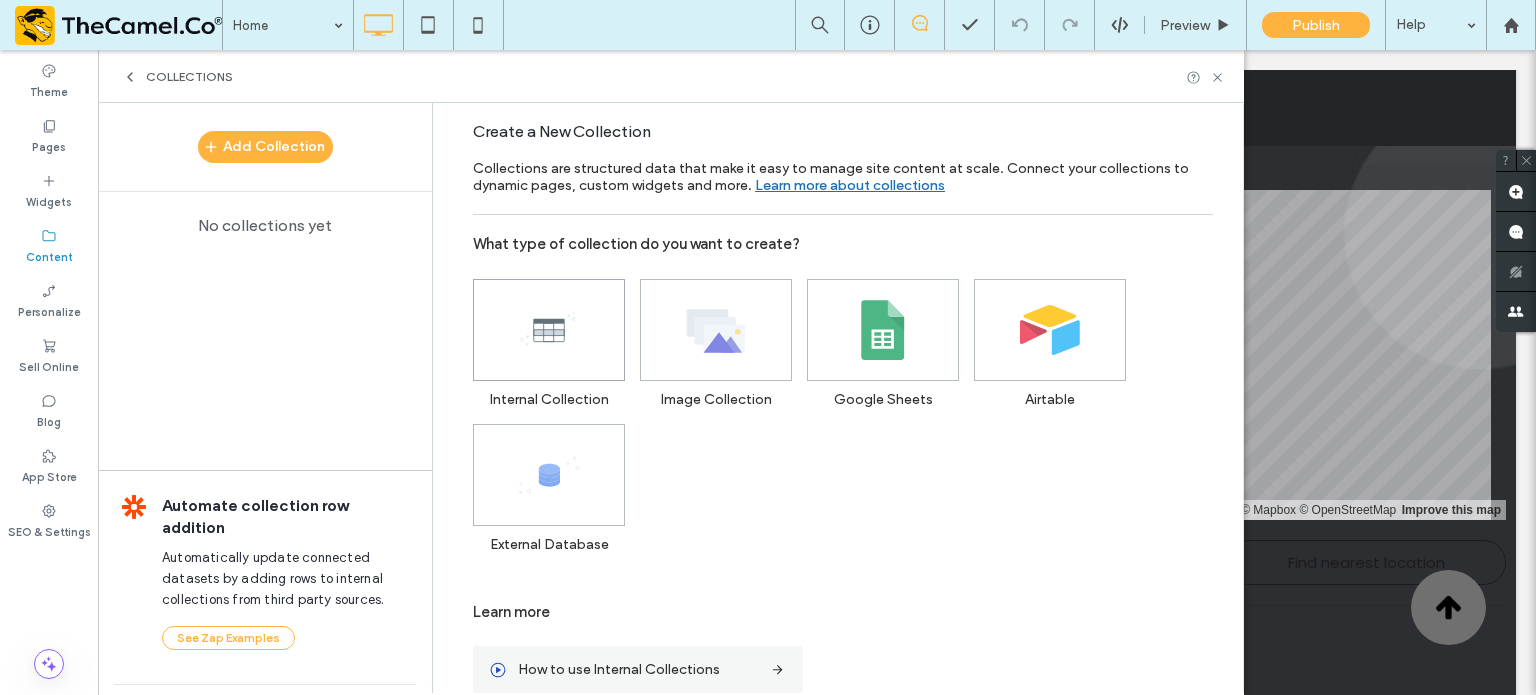 click at bounding box center (549, 330) 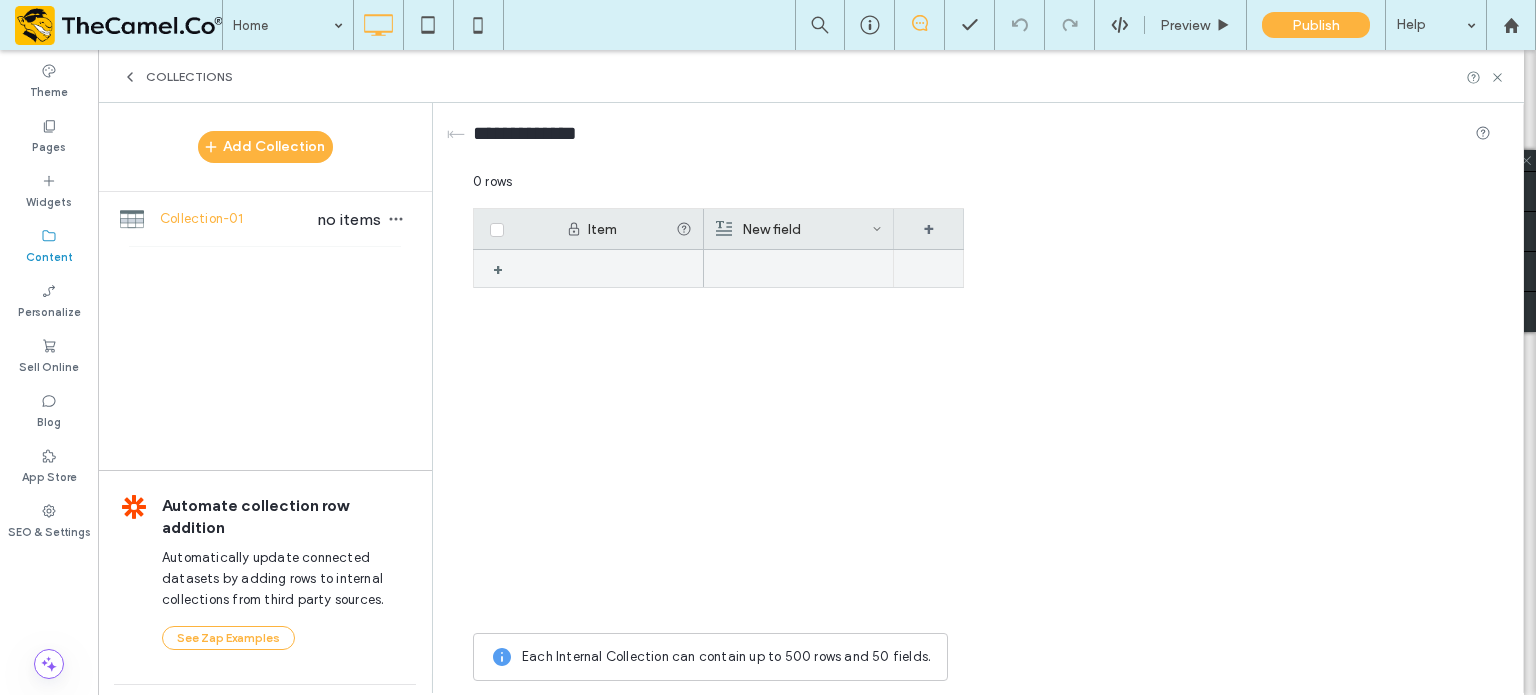 click at bounding box center [629, 268] 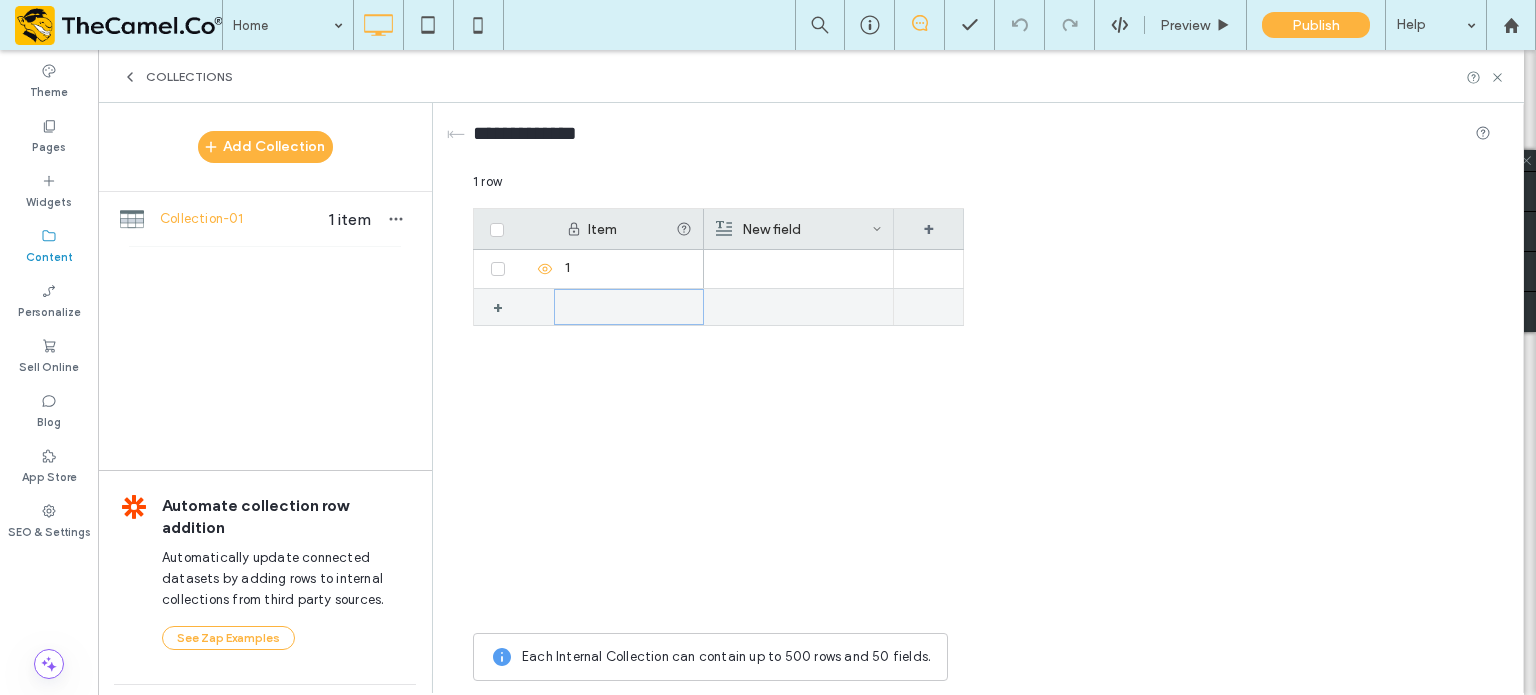 click at bounding box center (629, 307) 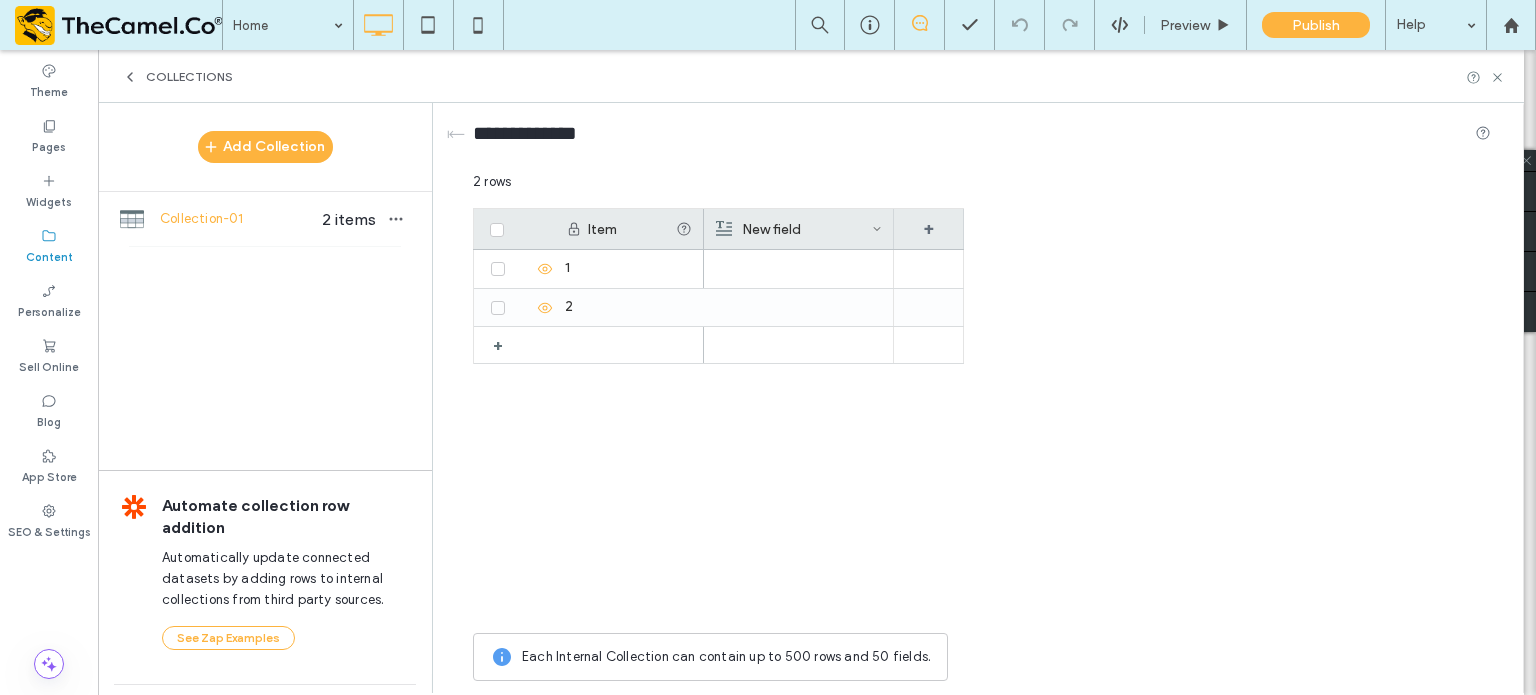 click on "New field" at bounding box center (794, 229) 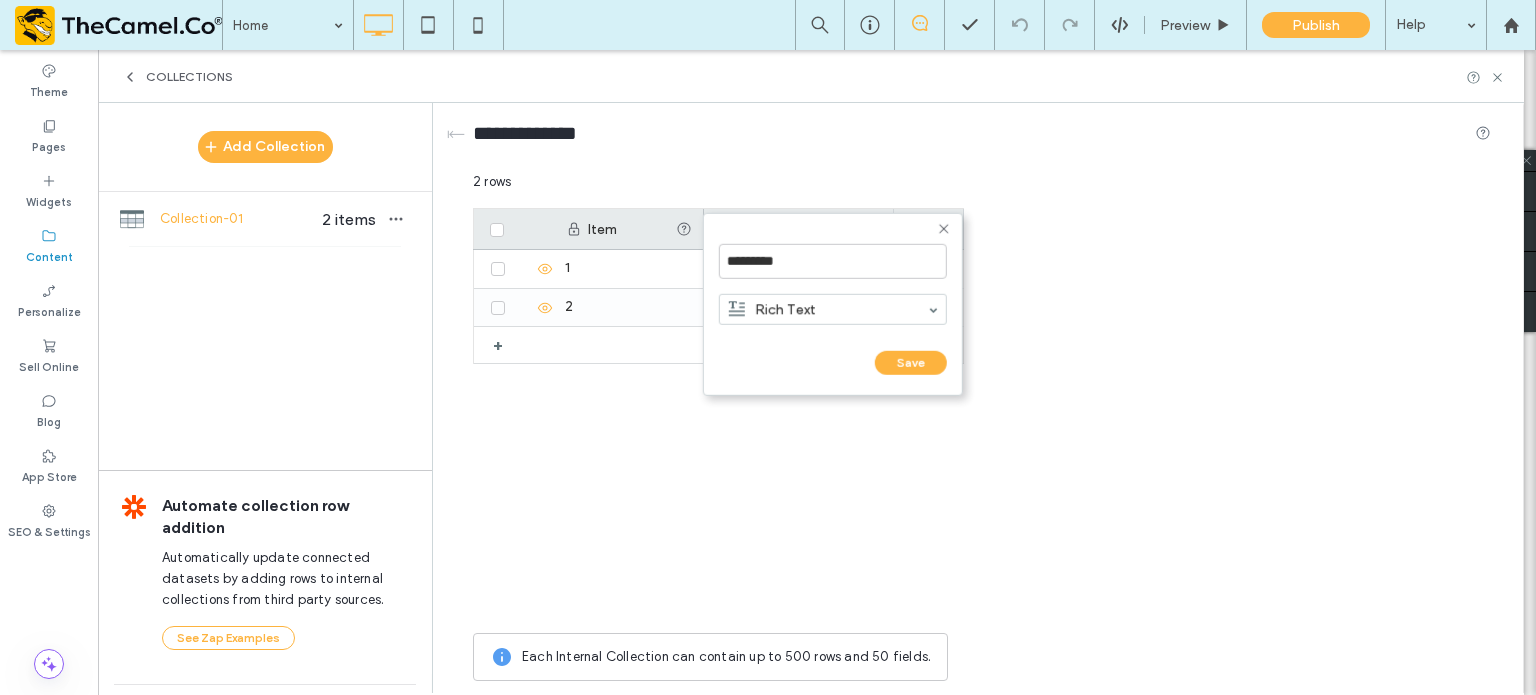 click on "Rich Text" at bounding box center (821, 309) 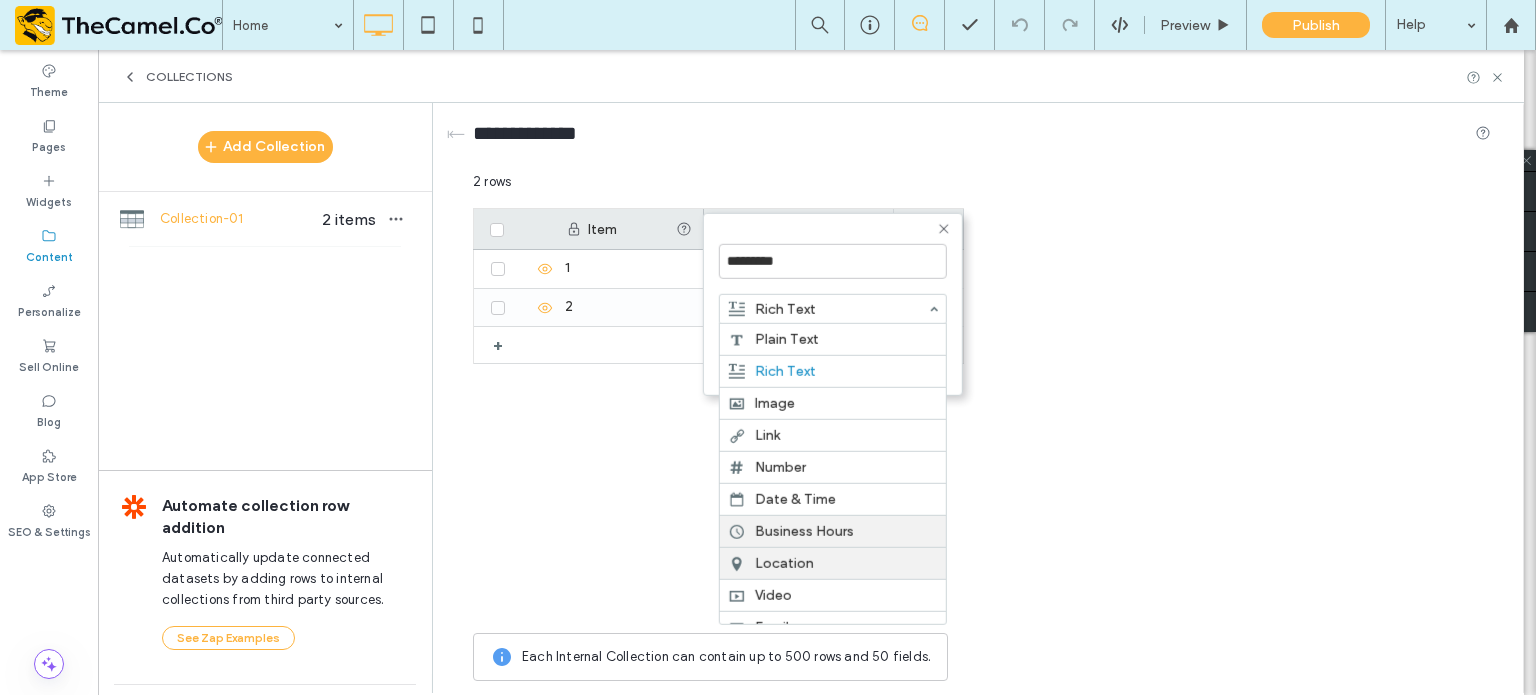 click on "Location" at bounding box center [833, 563] 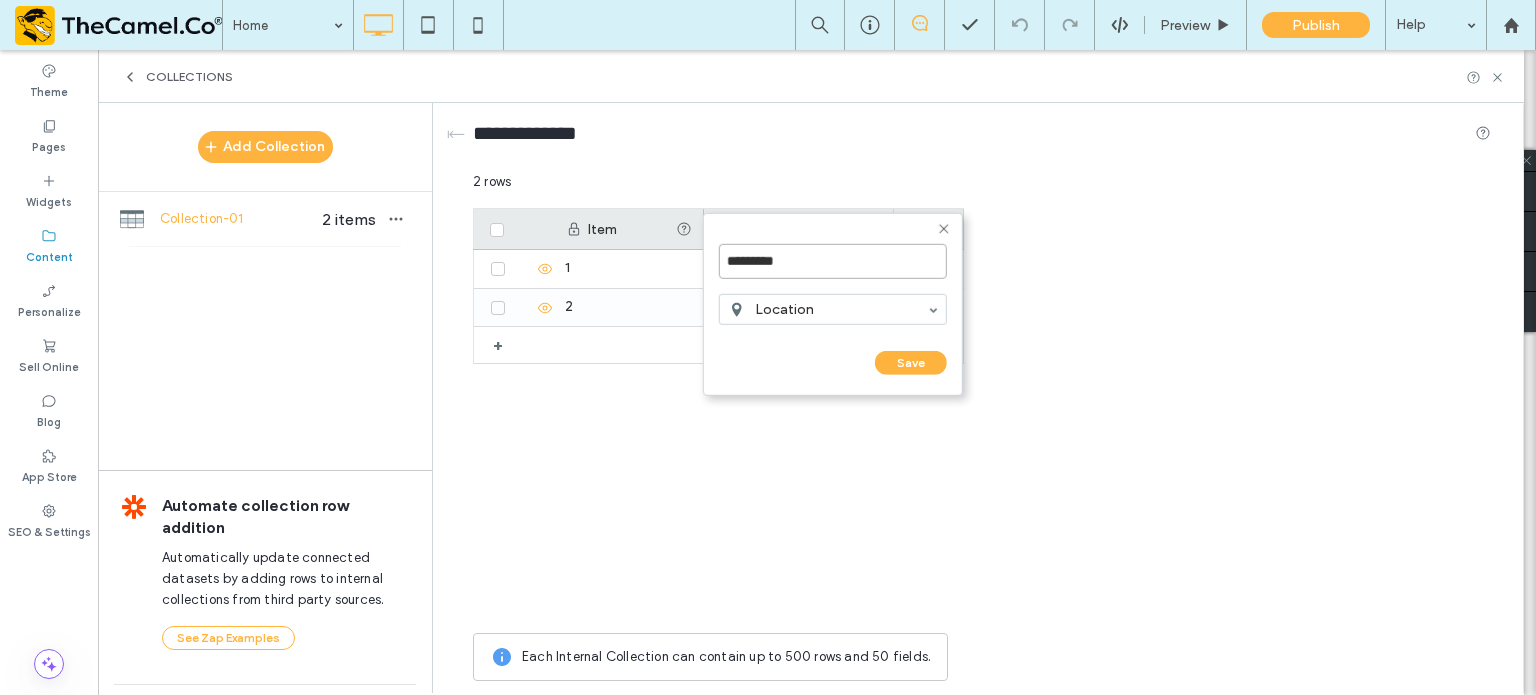 click on "*********" at bounding box center [833, 261] 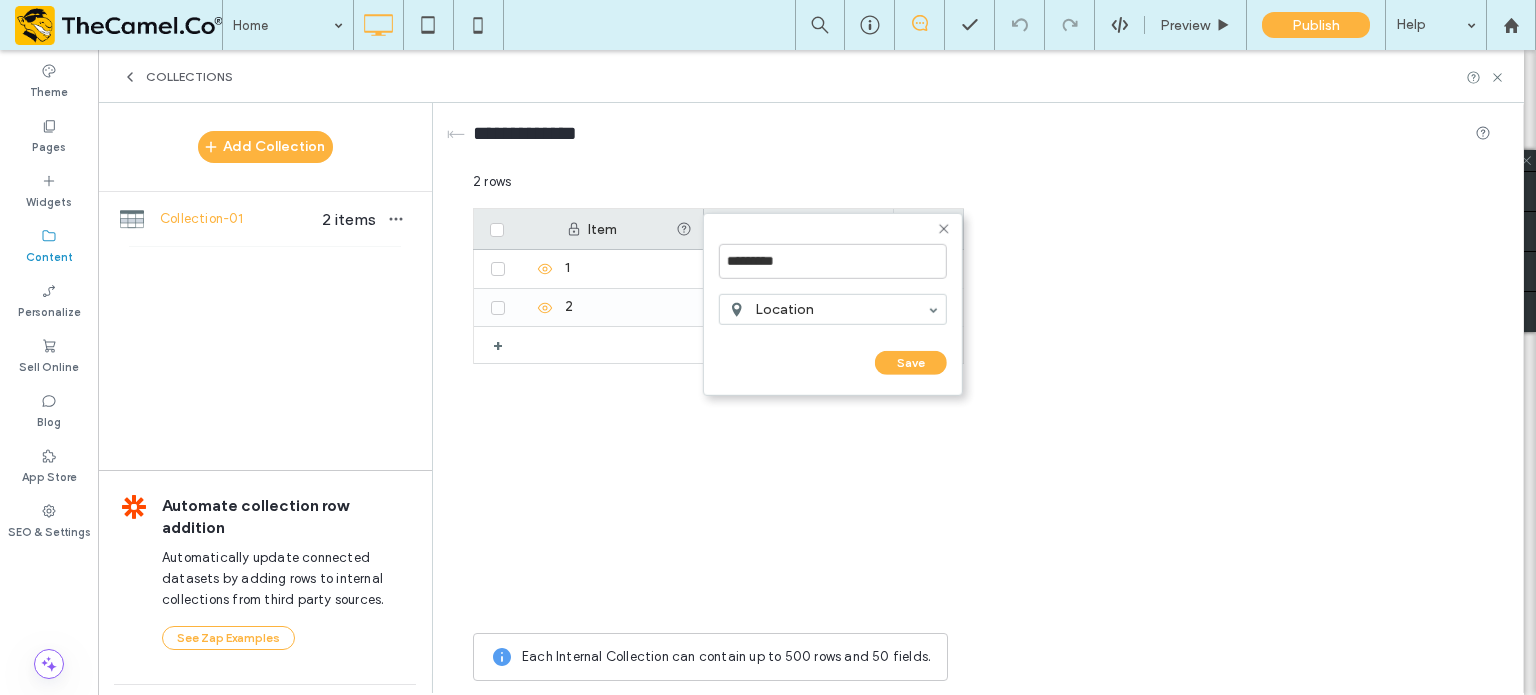 click on "Location" at bounding box center [821, 309] 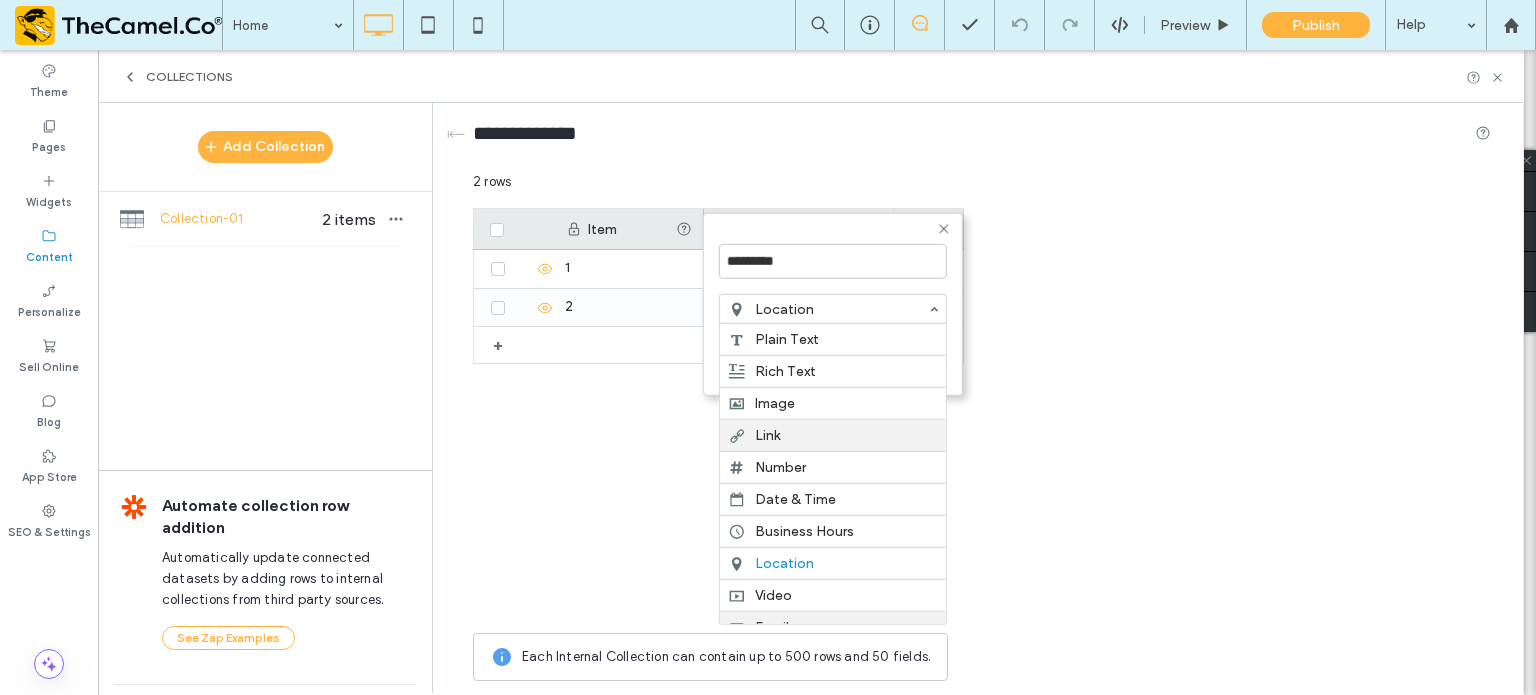 scroll, scrollTop: 141, scrollLeft: 0, axis: vertical 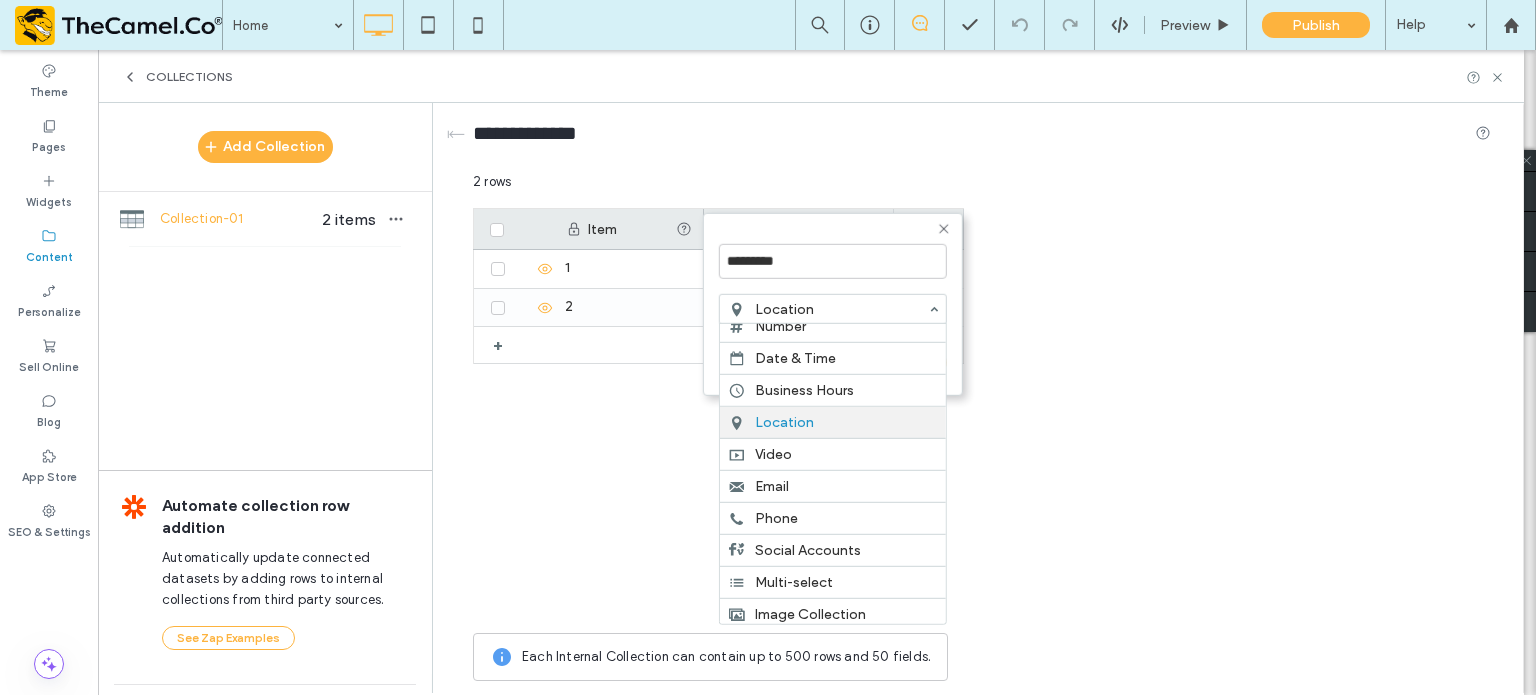 click on "Location" at bounding box center (833, 422) 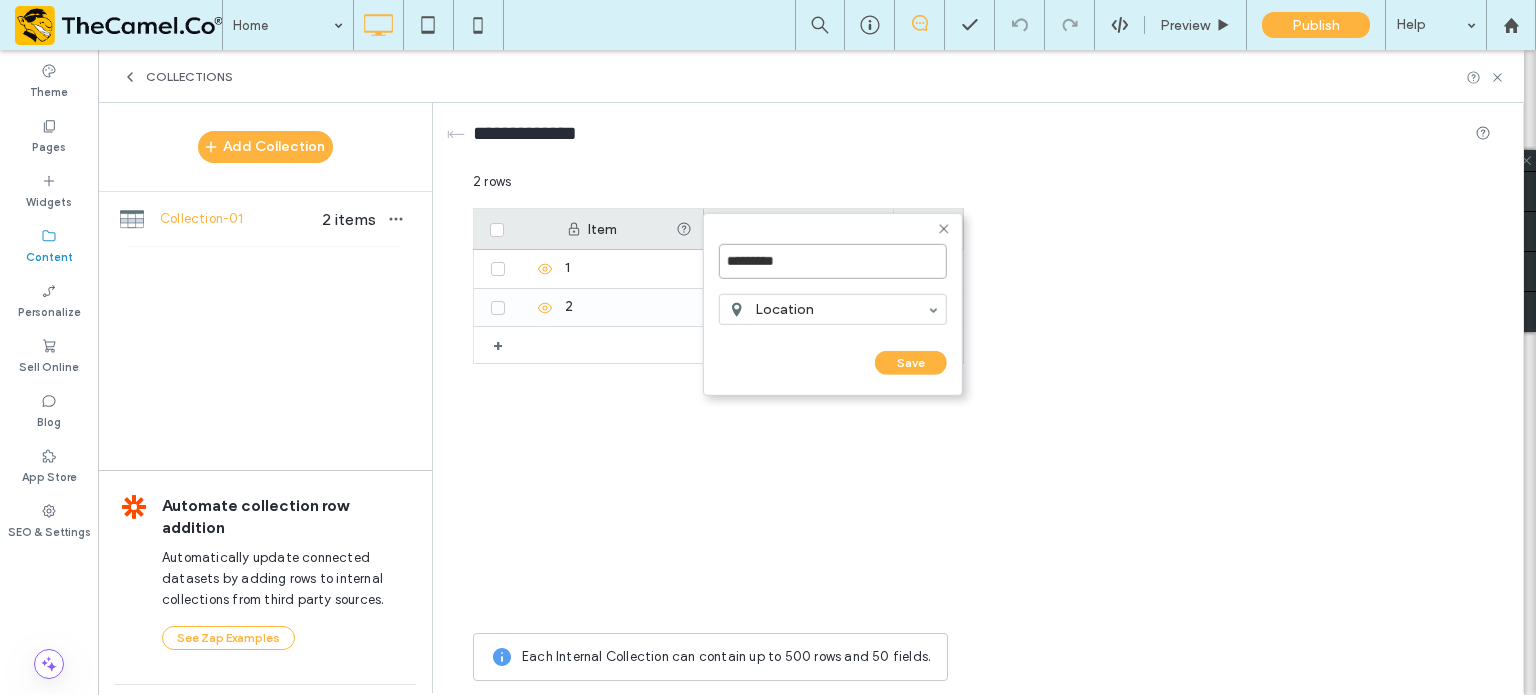 drag, startPoint x: 788, startPoint y: 263, endPoint x: 638, endPoint y: 235, distance: 152.59096 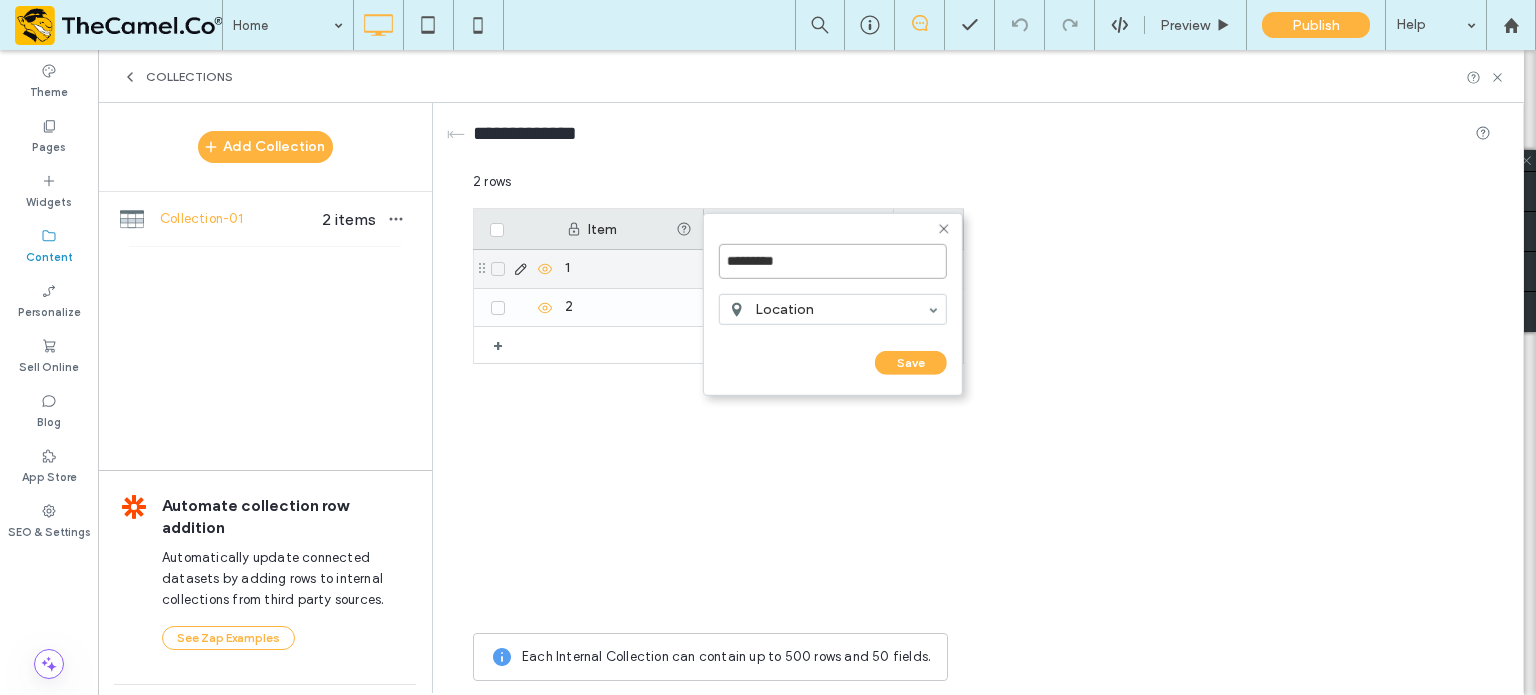 drag, startPoint x: 794, startPoint y: 263, endPoint x: 672, endPoint y: 256, distance: 122.20065 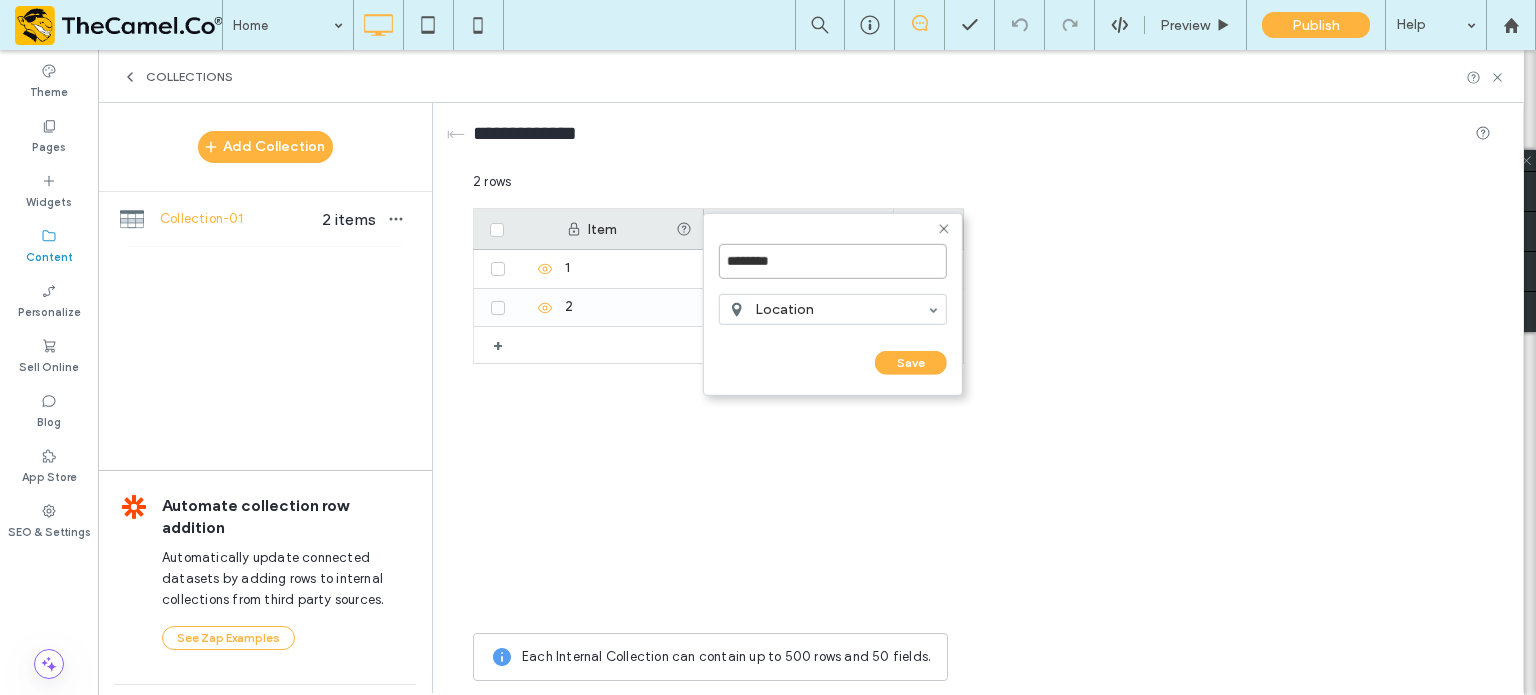type on "********" 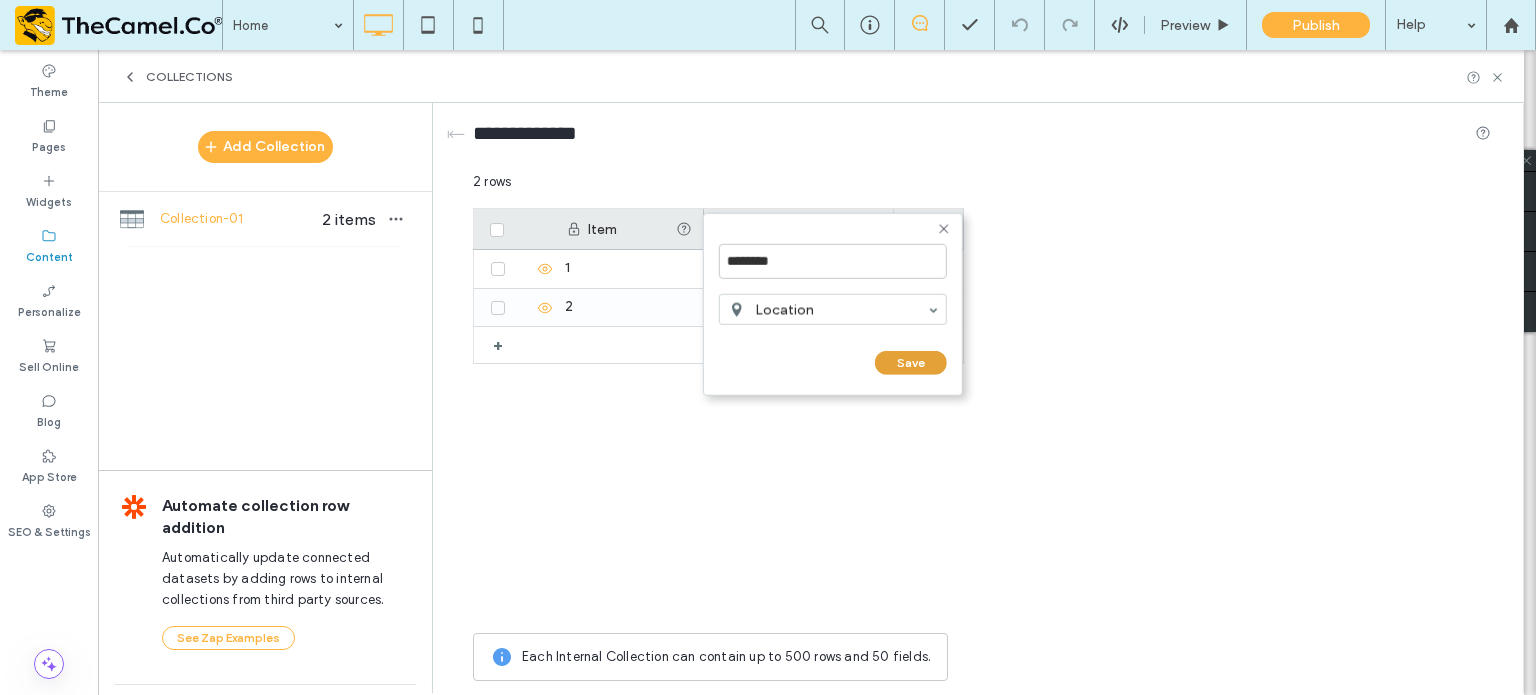 click on "Save" at bounding box center [911, 363] 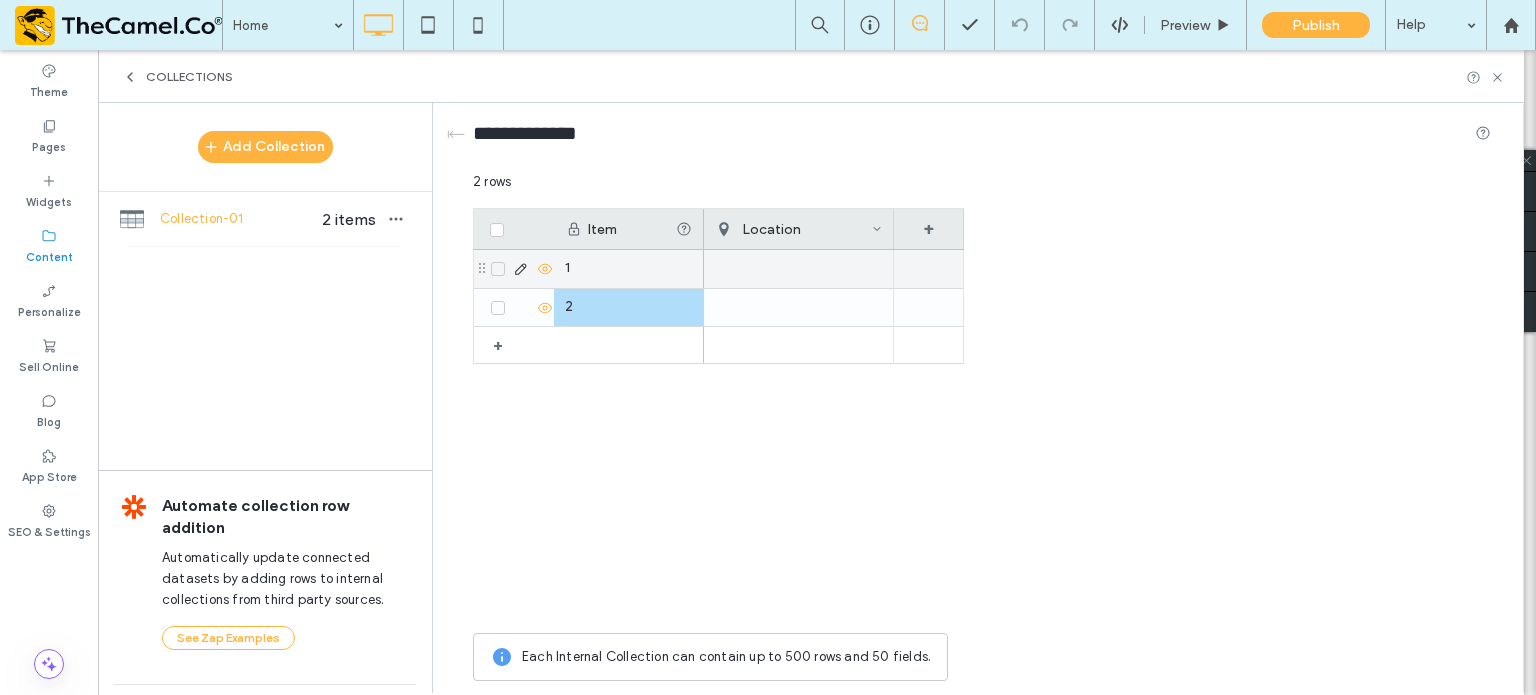 click at bounding box center (798, 269) 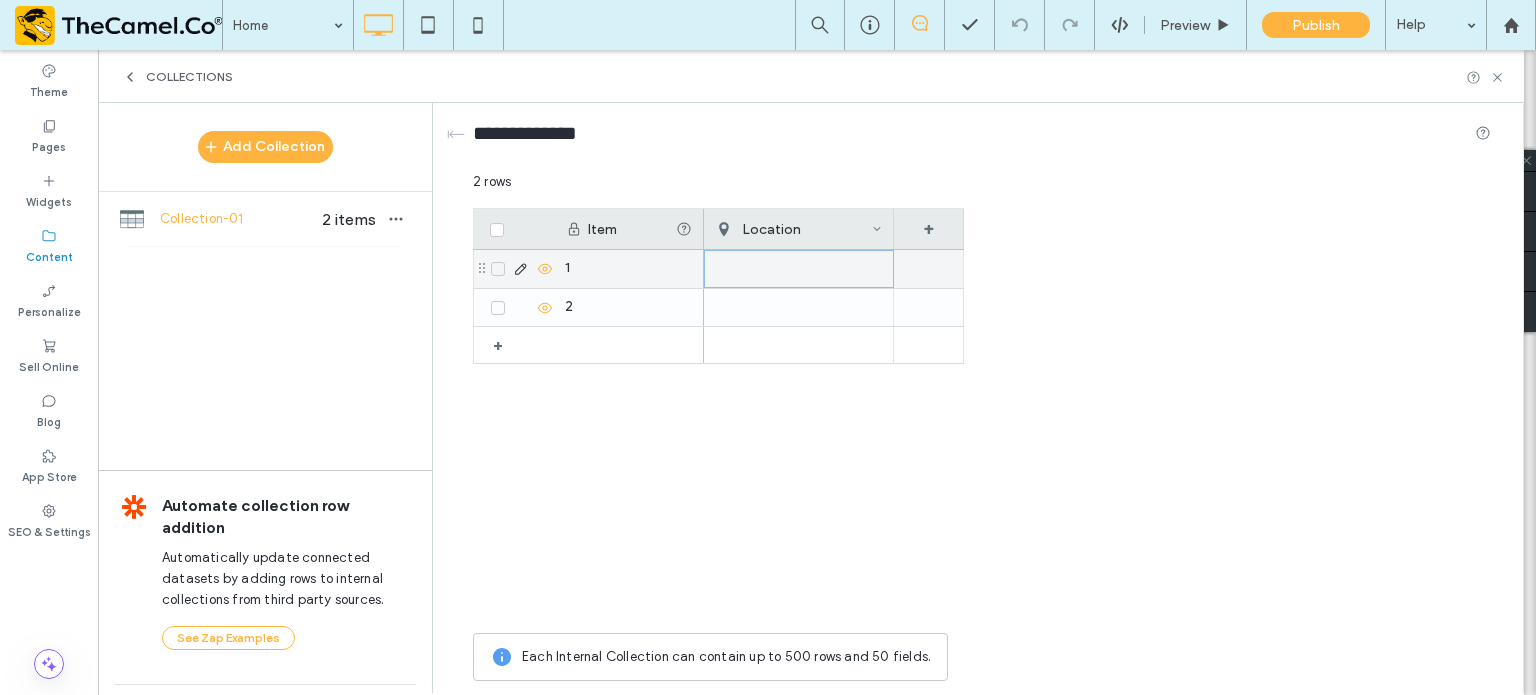 click at bounding box center [799, 269] 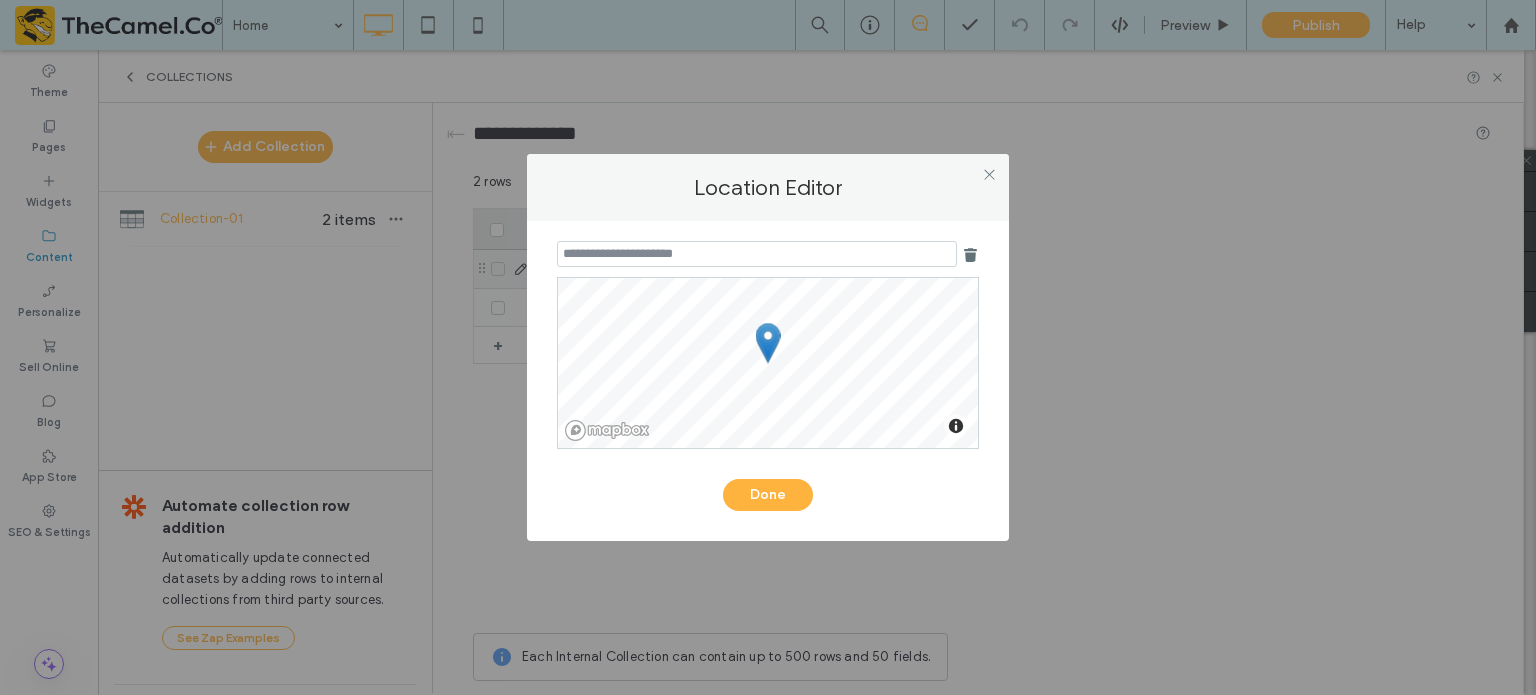 click at bounding box center [757, 254] 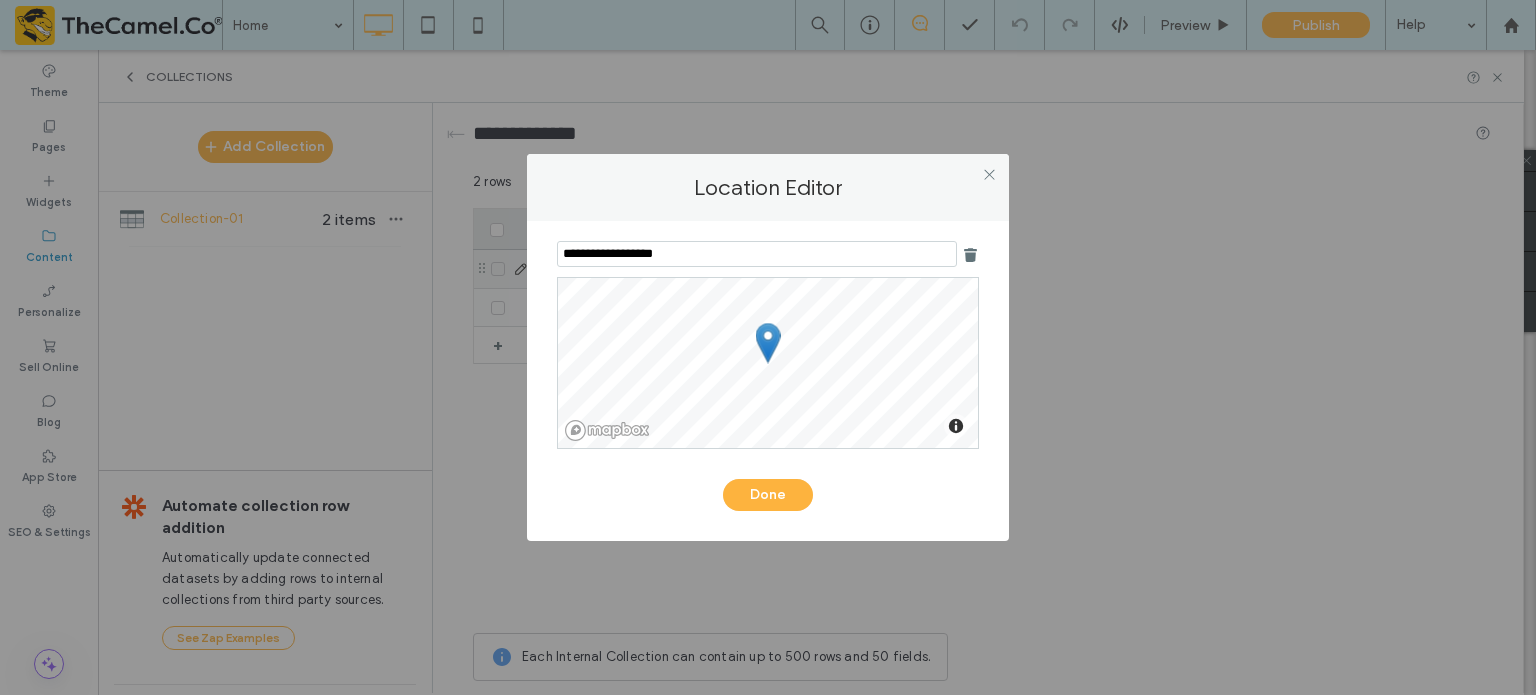 type on "**********" 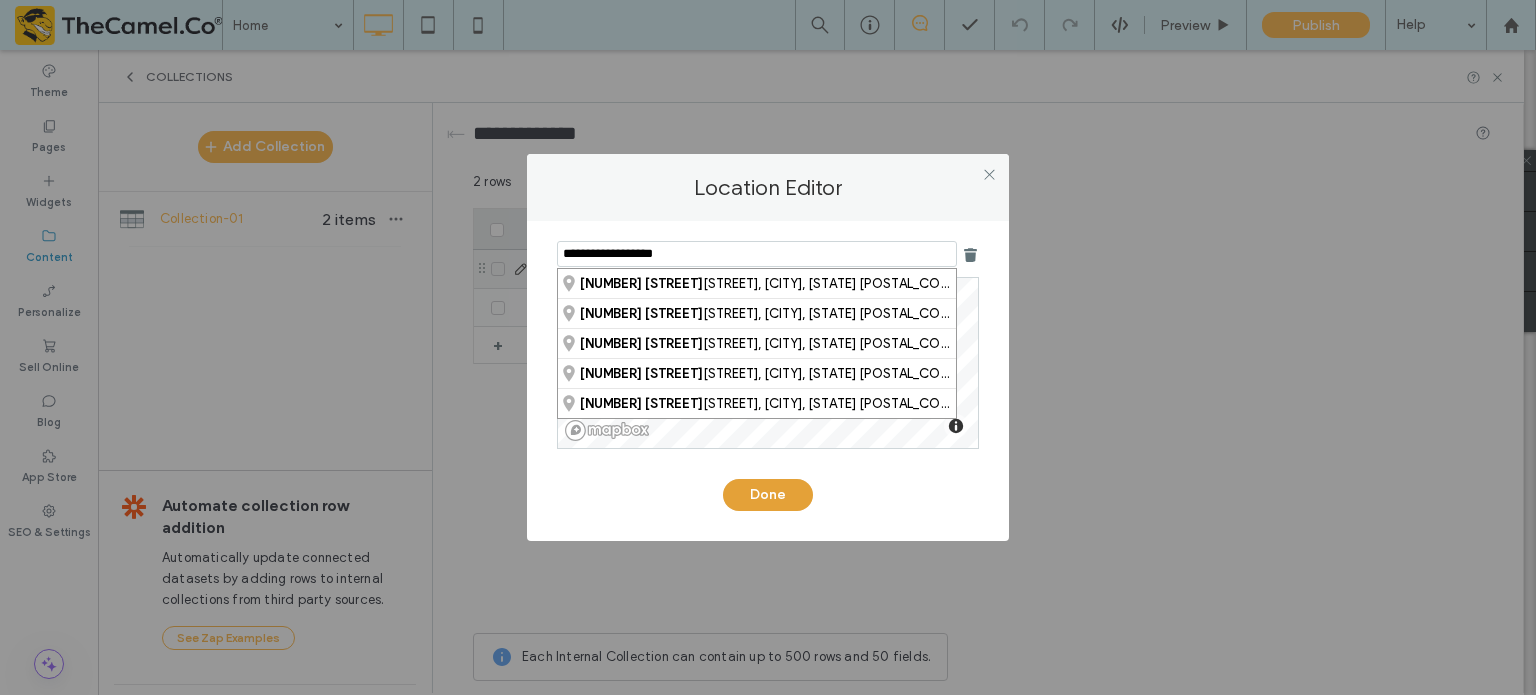 click on "Done" at bounding box center (768, 495) 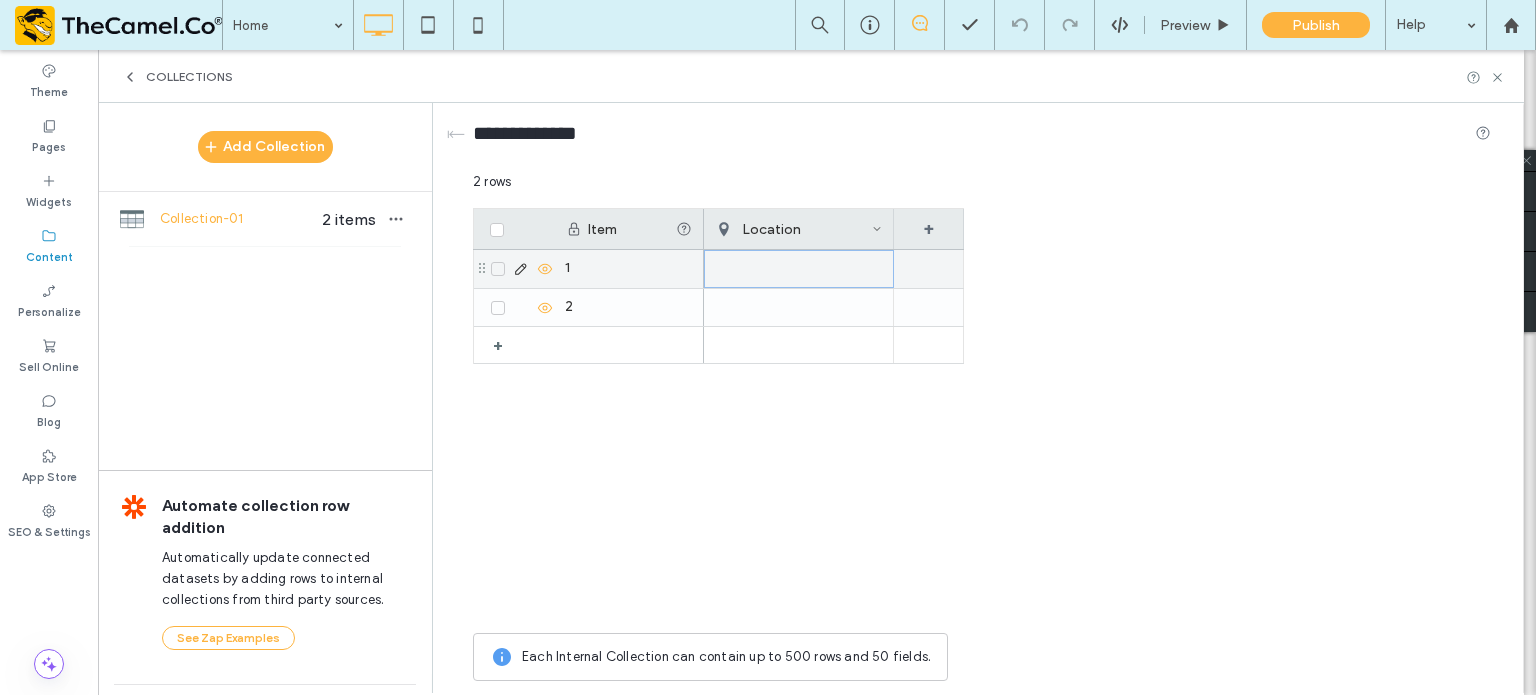 click at bounding box center (799, 269) 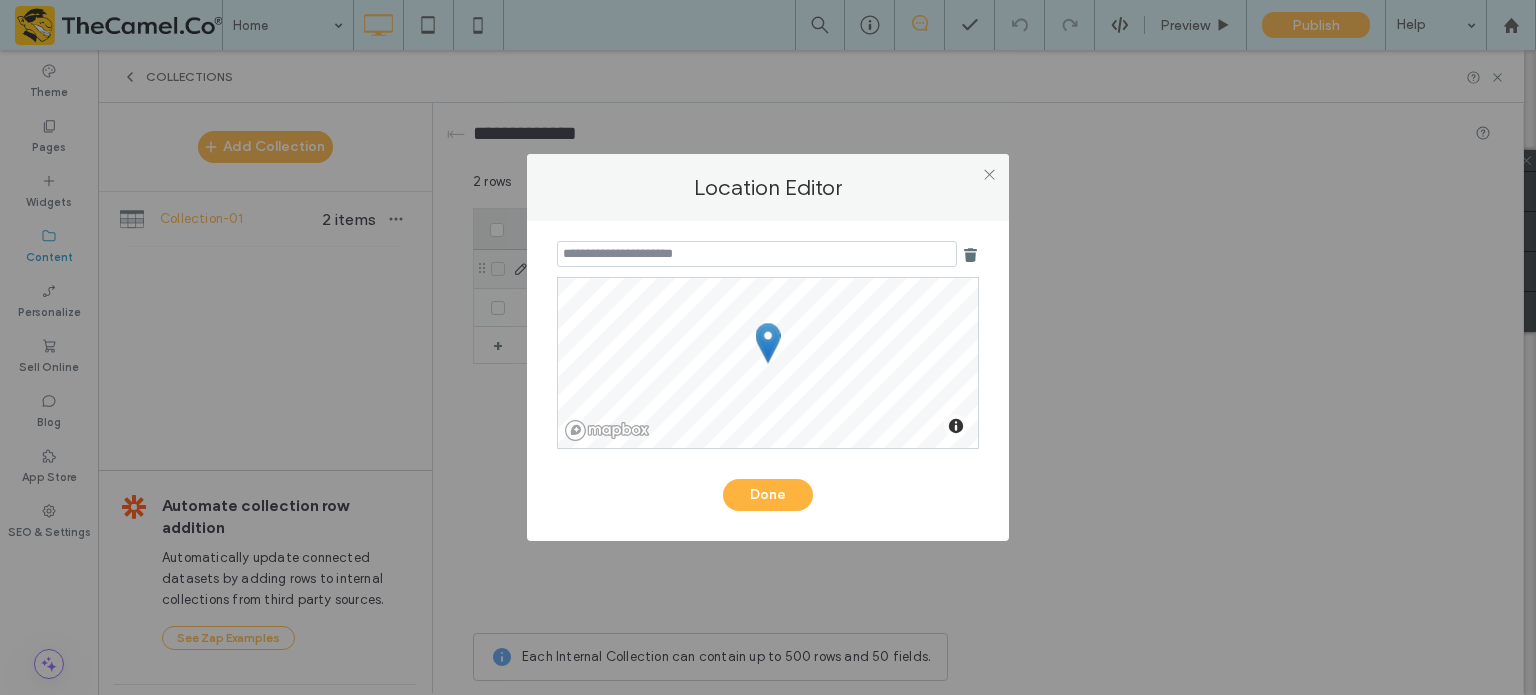 click at bounding box center [757, 254] 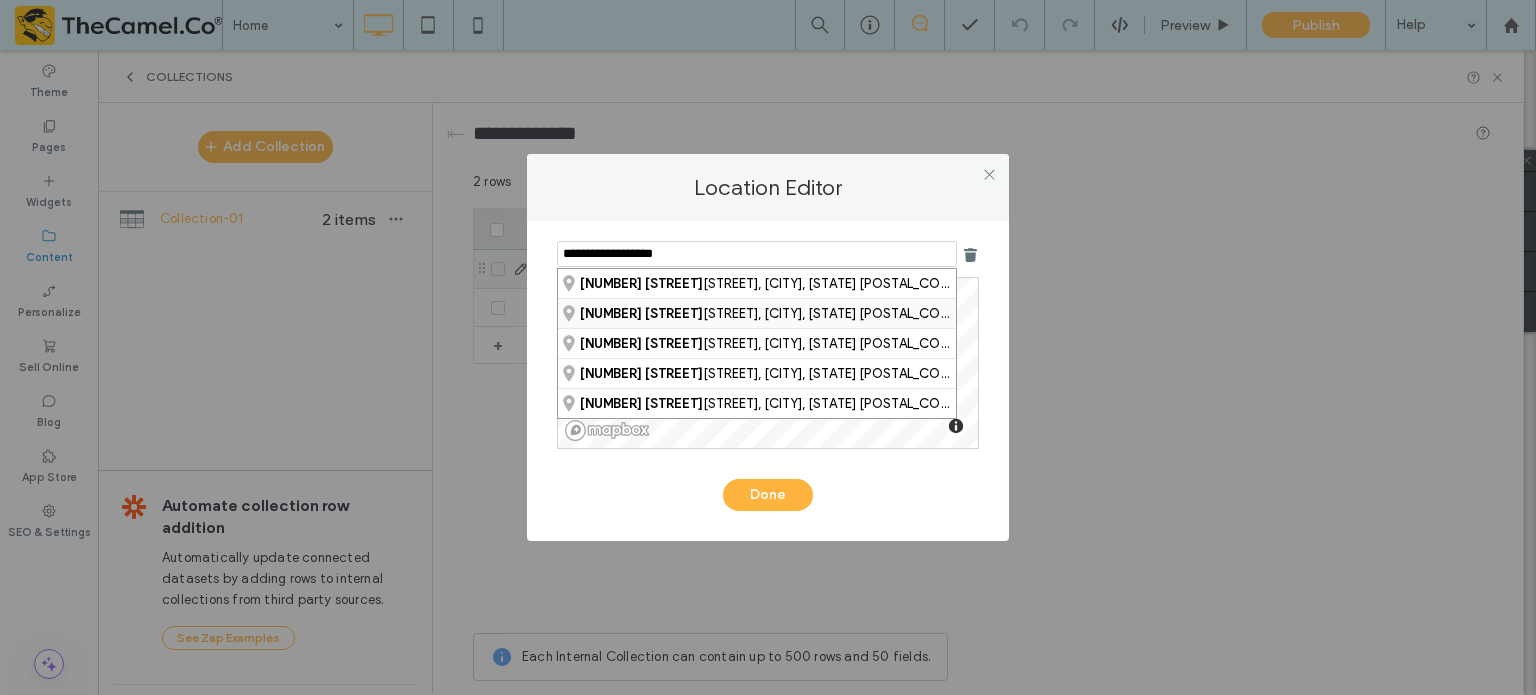 click on "1293 Lancaster Ave nue, York, Pennsylvania 17403, United States" at bounding box center (757, 283) 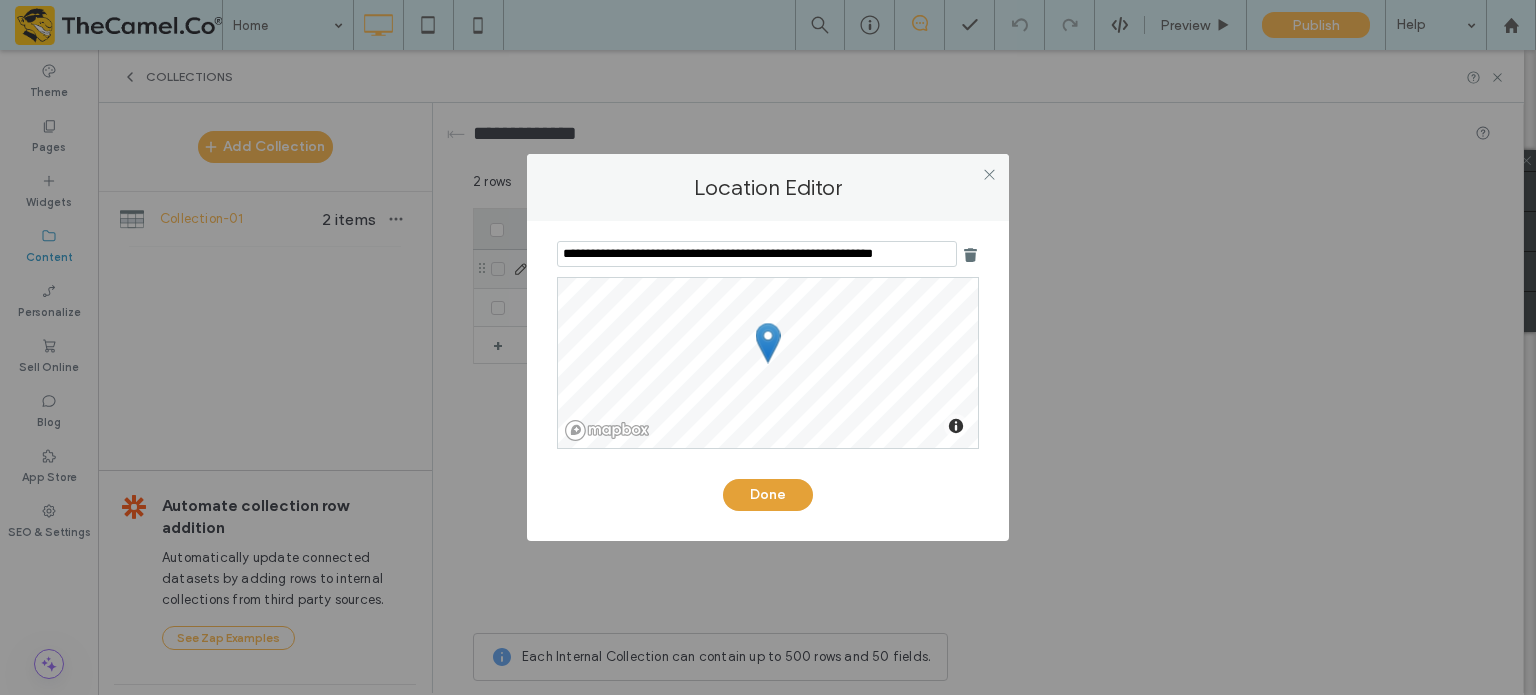 click on "Done" at bounding box center [768, 495] 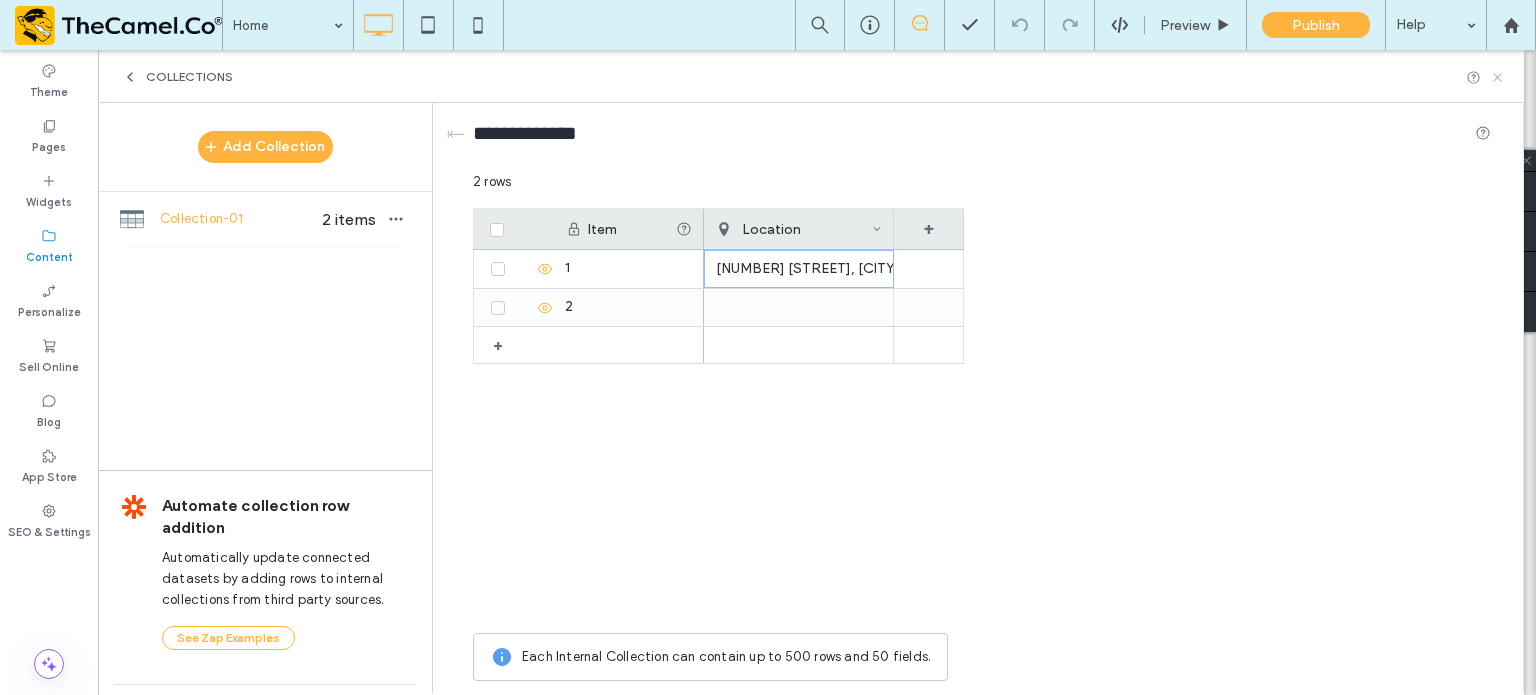 click 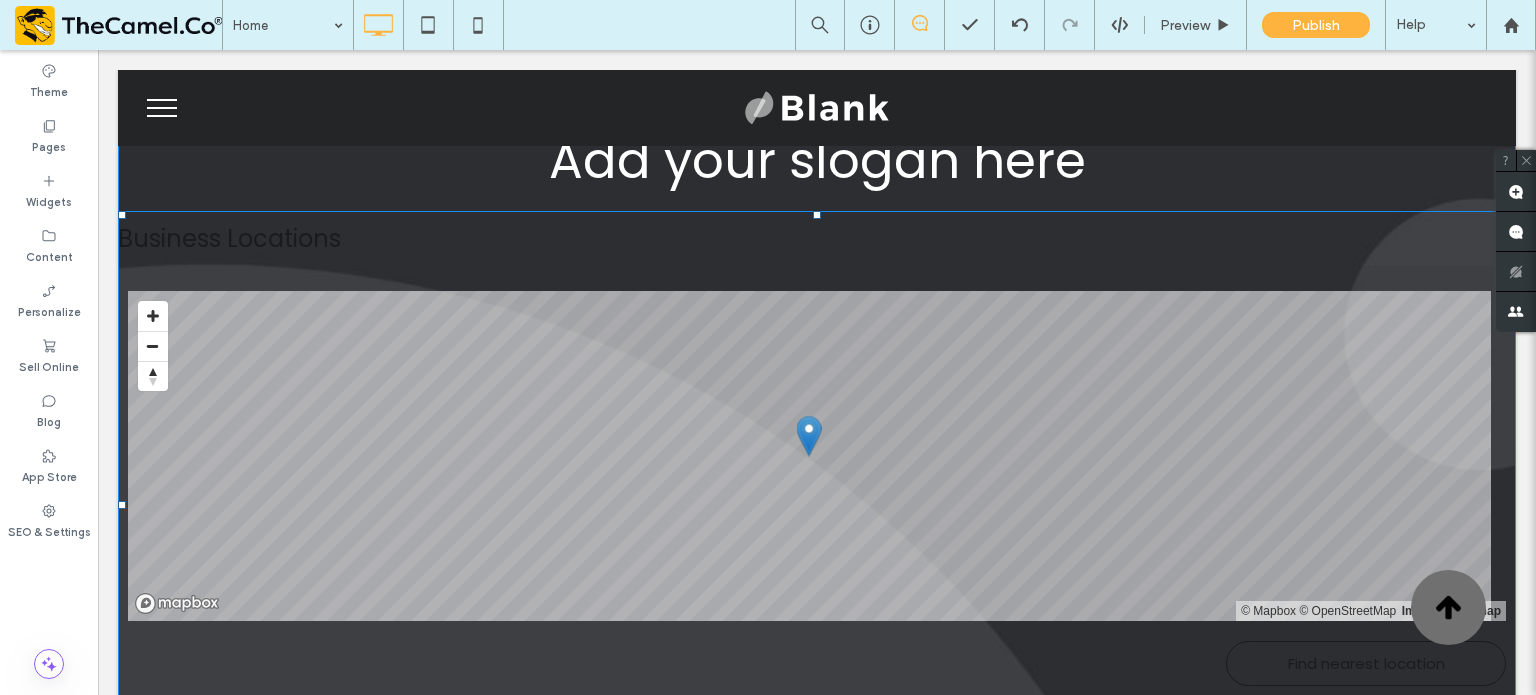 scroll, scrollTop: 200, scrollLeft: 0, axis: vertical 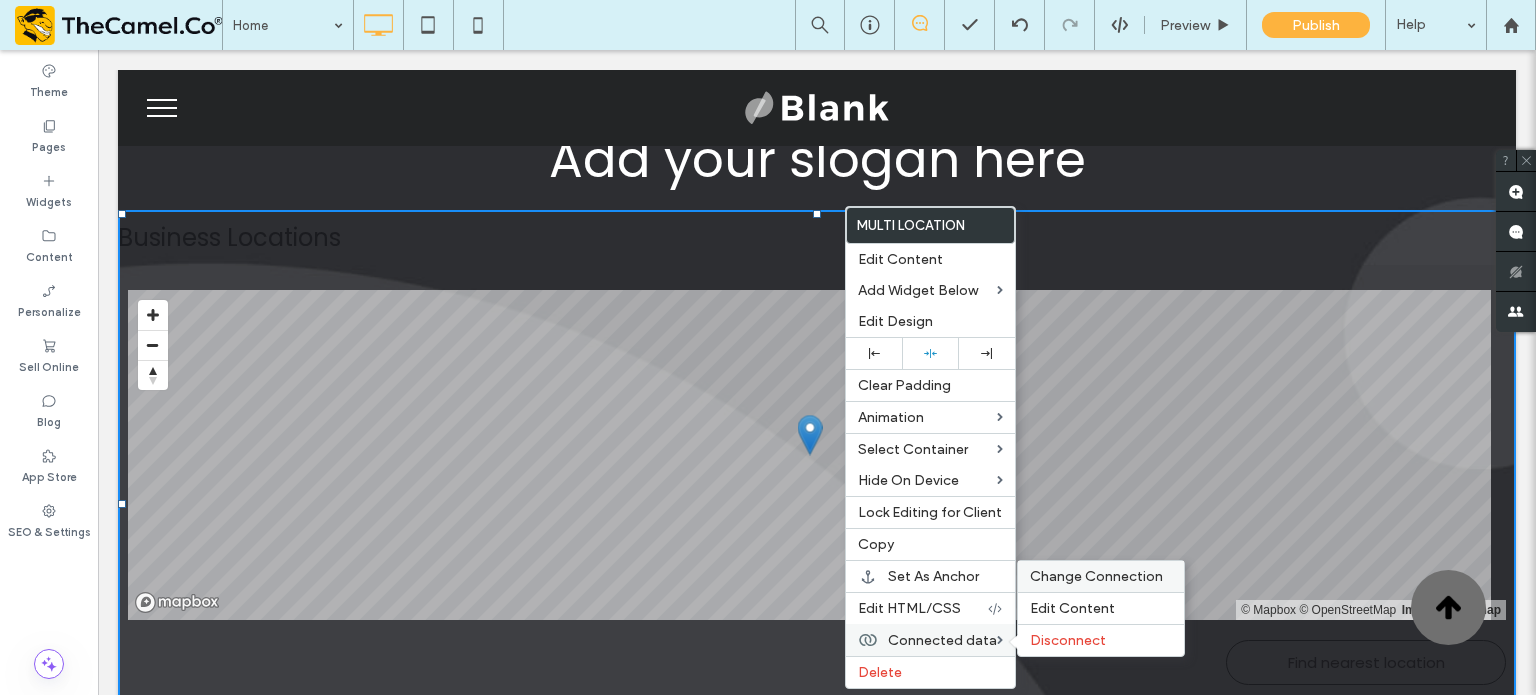 click on "Change Connection" at bounding box center [1096, 576] 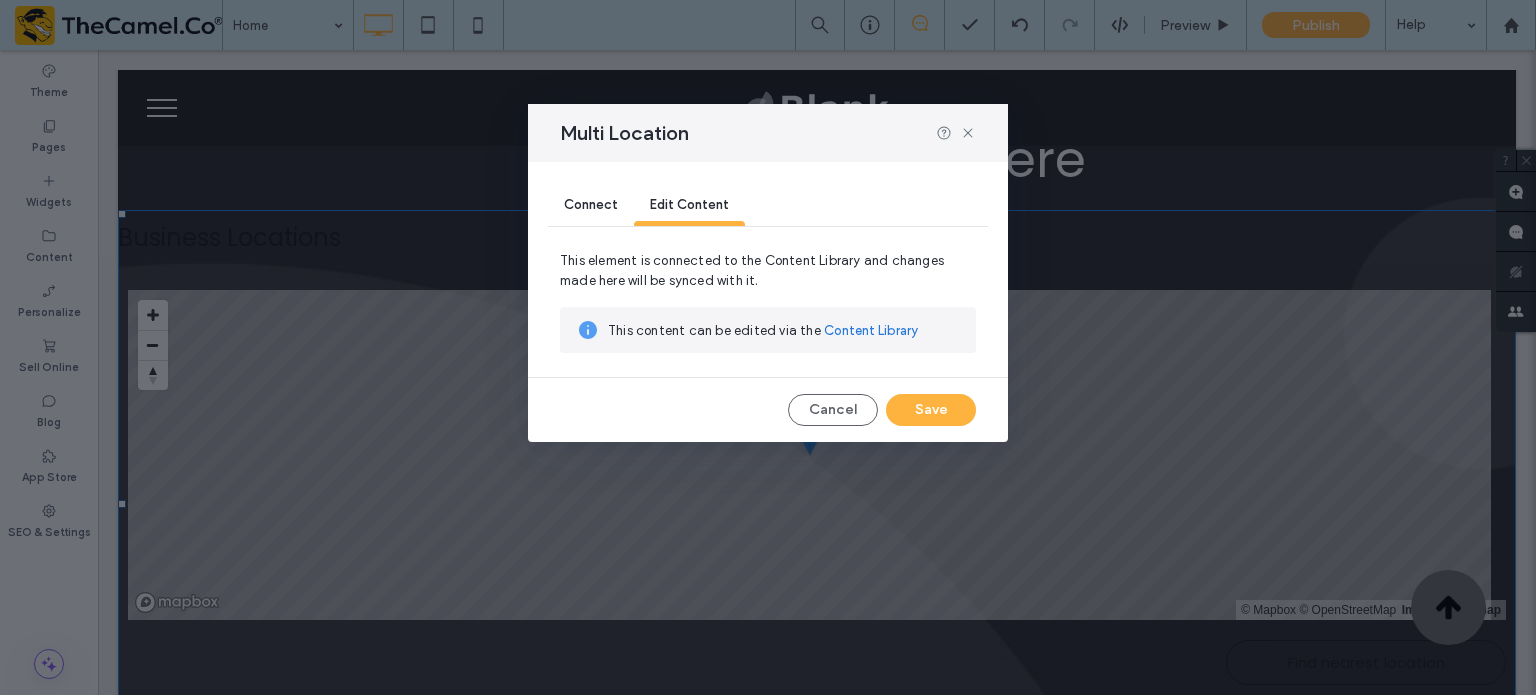 click on "Connect" at bounding box center (591, 204) 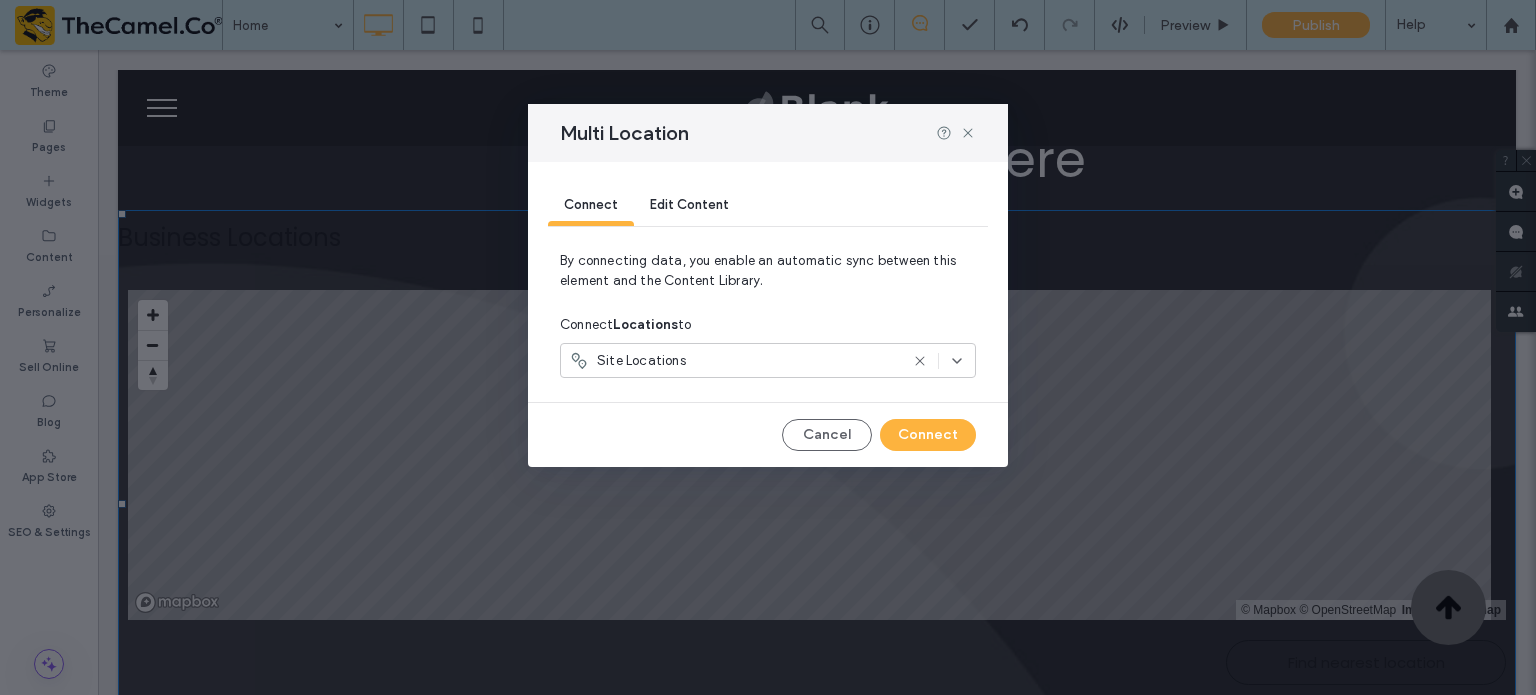 click on "Site Locations" at bounding box center [733, 361] 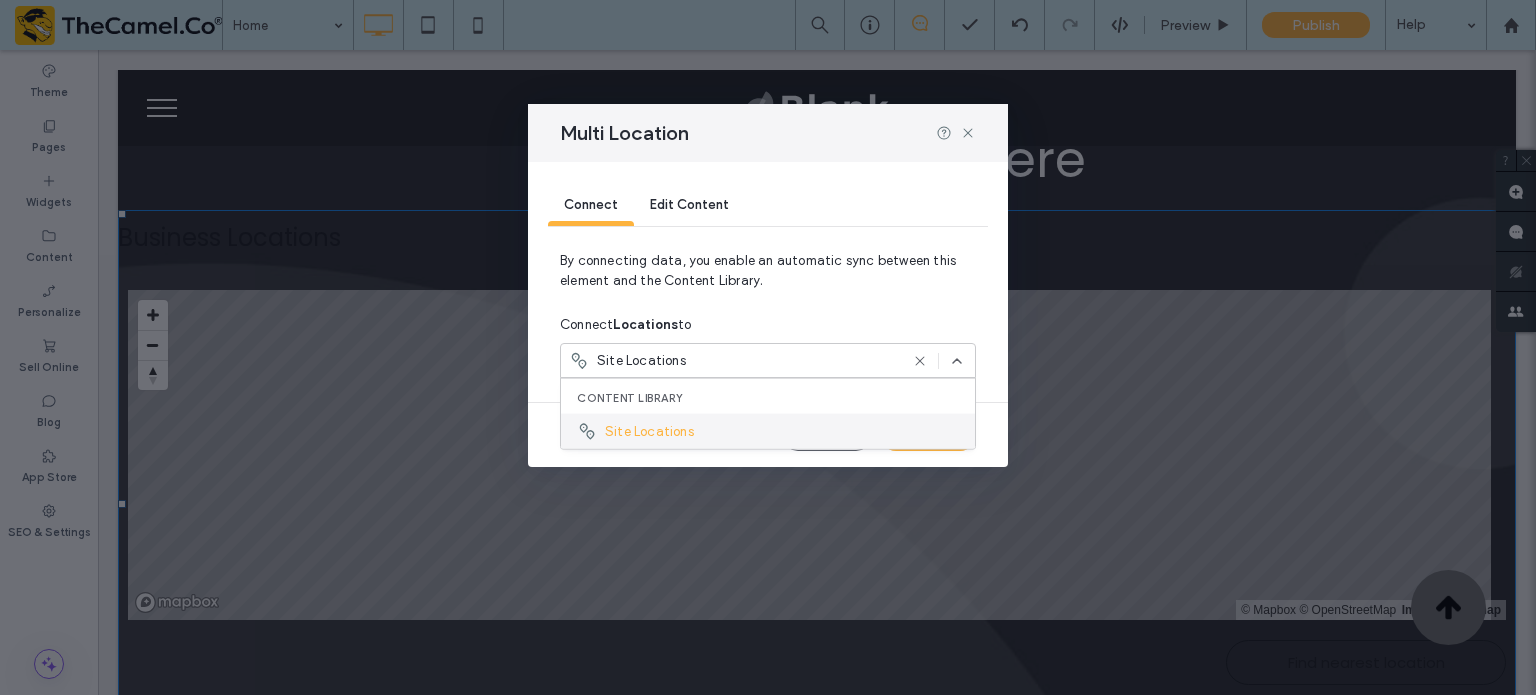 click on "Site Locations" at bounding box center (649, 431) 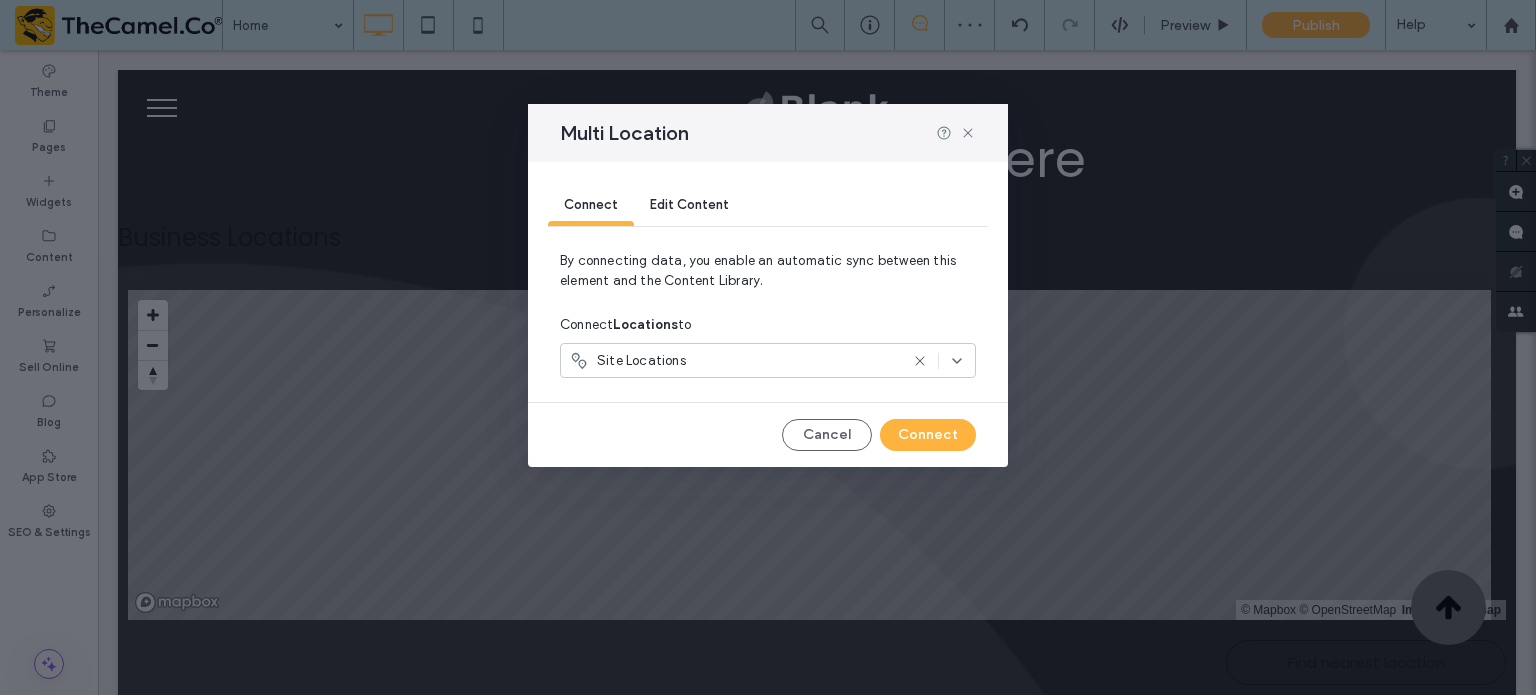 click 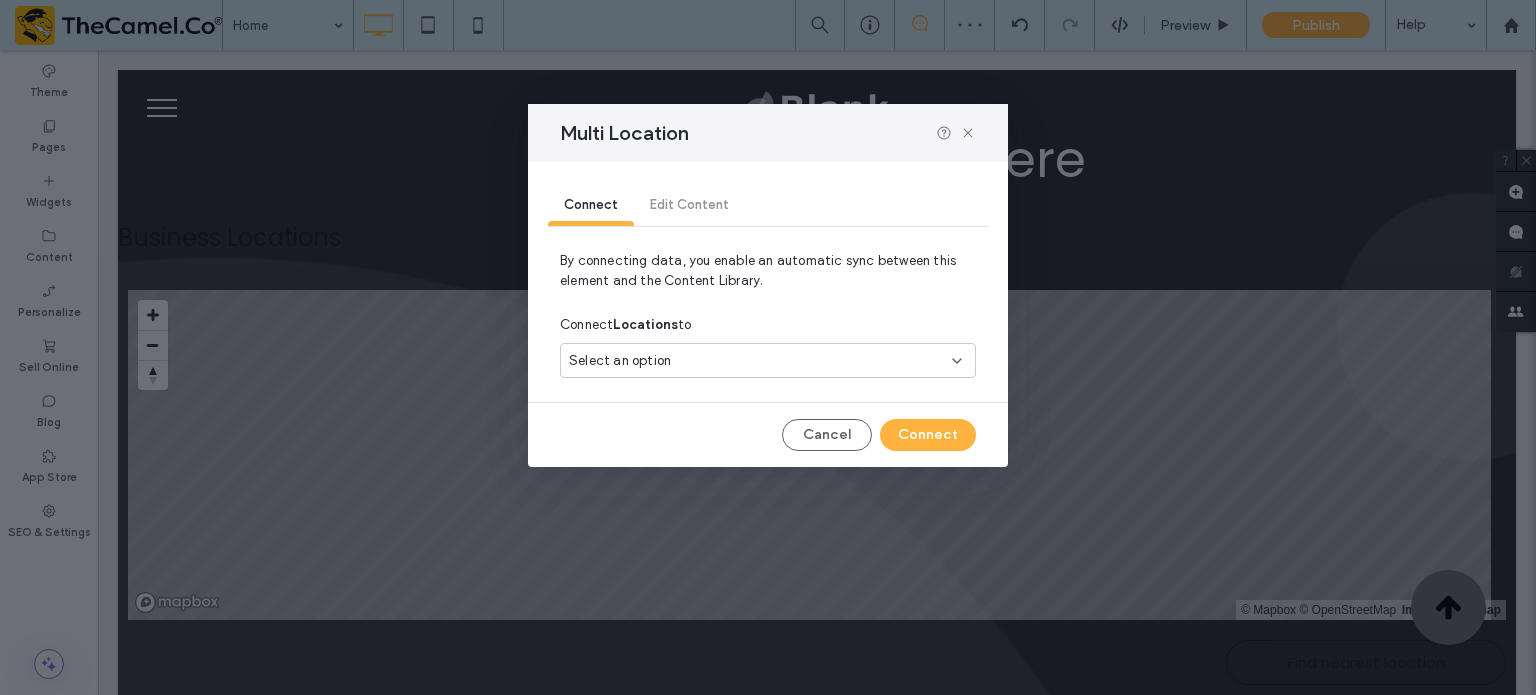 click 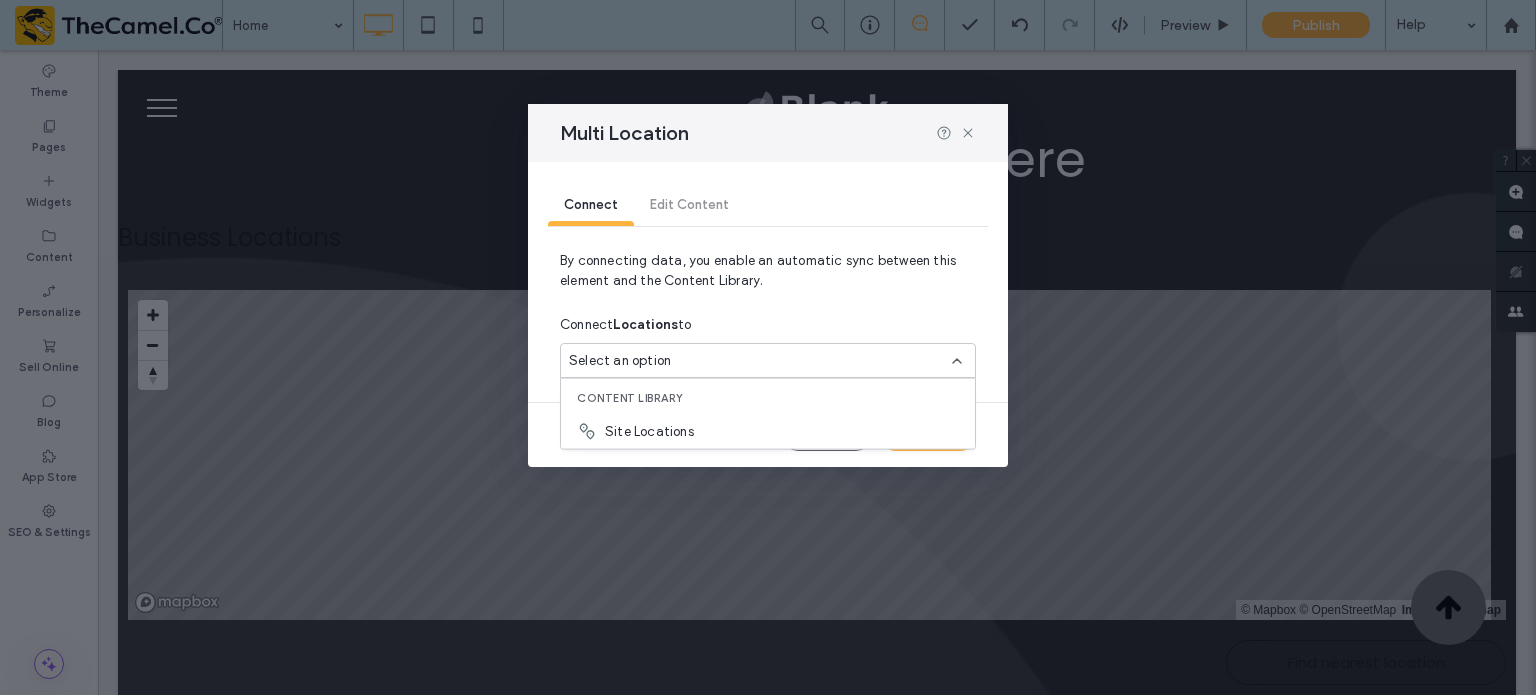 click on "By connecting data, you enable an automatic sync between this element and the Content Library." at bounding box center (768, 279) 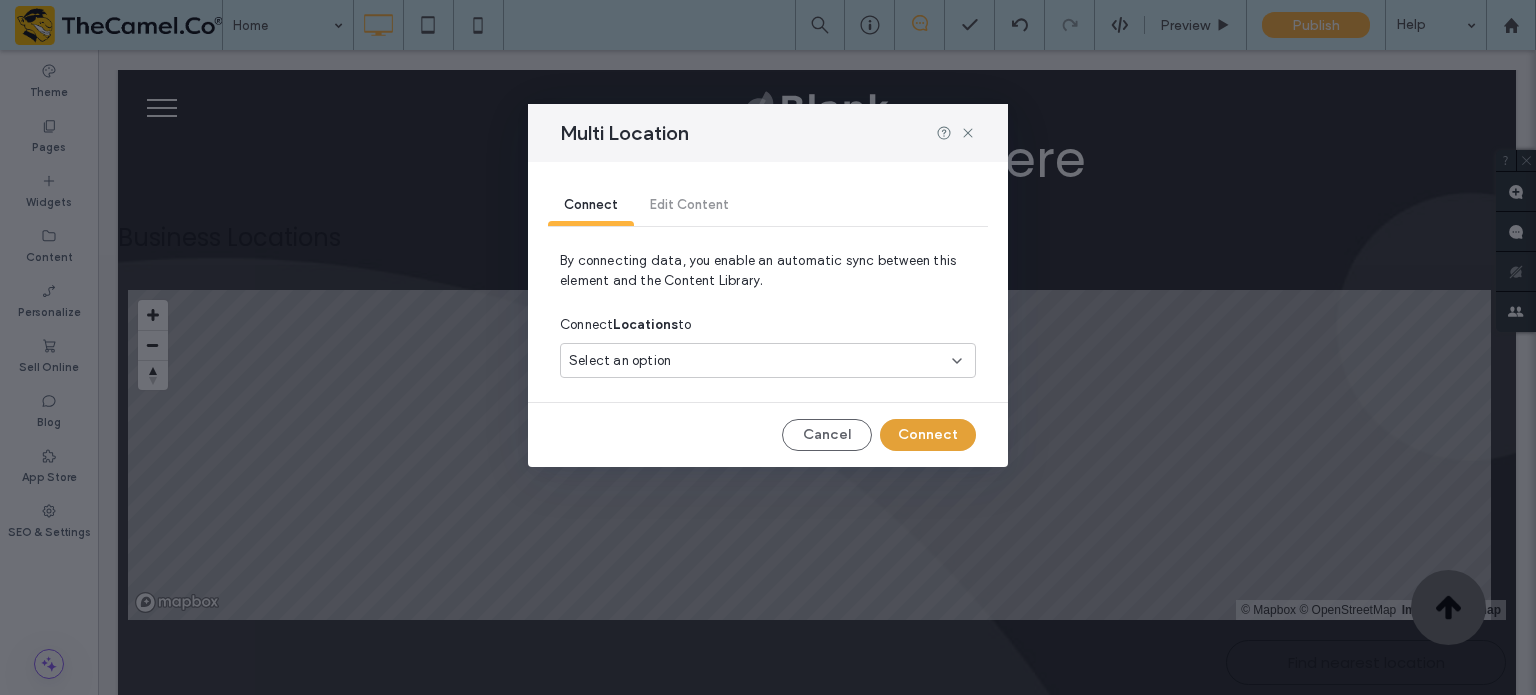 click on "Connect" at bounding box center (928, 435) 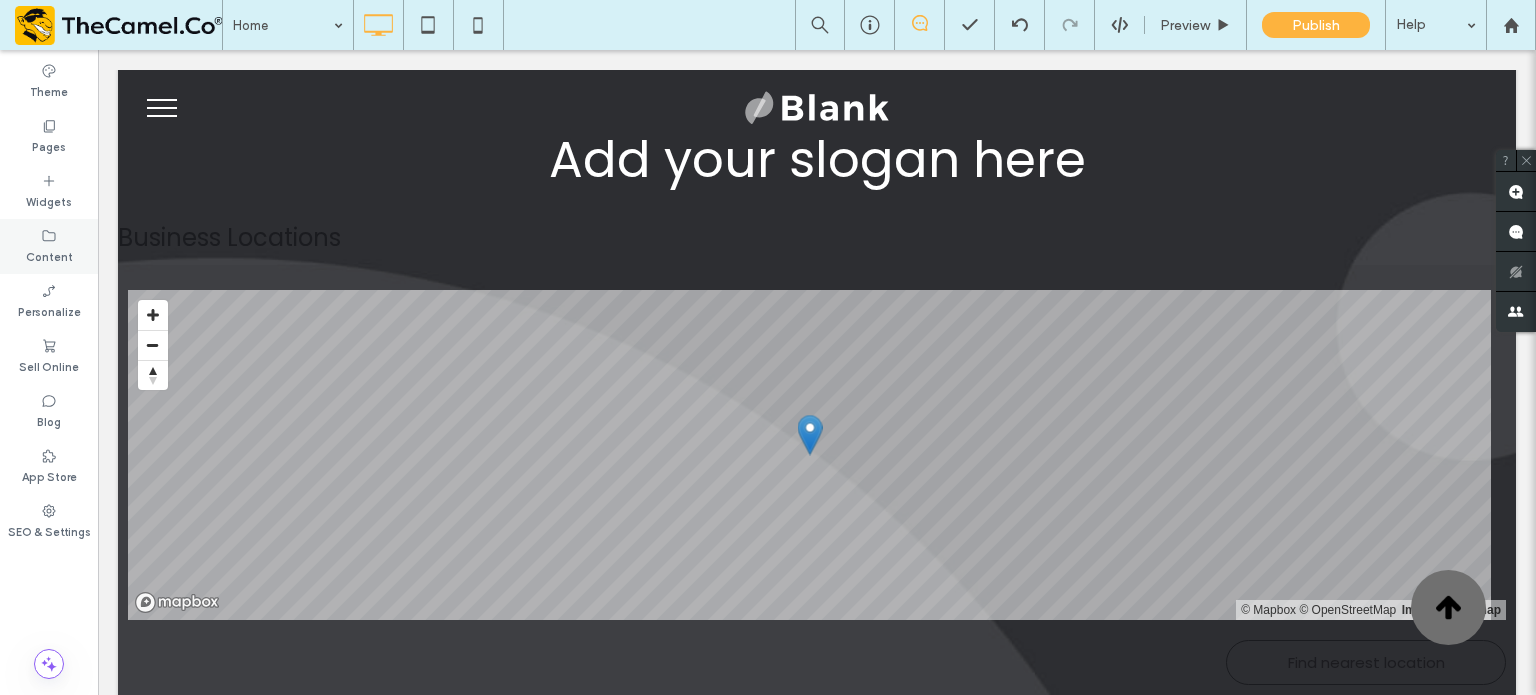 click on "Content" at bounding box center (49, 246) 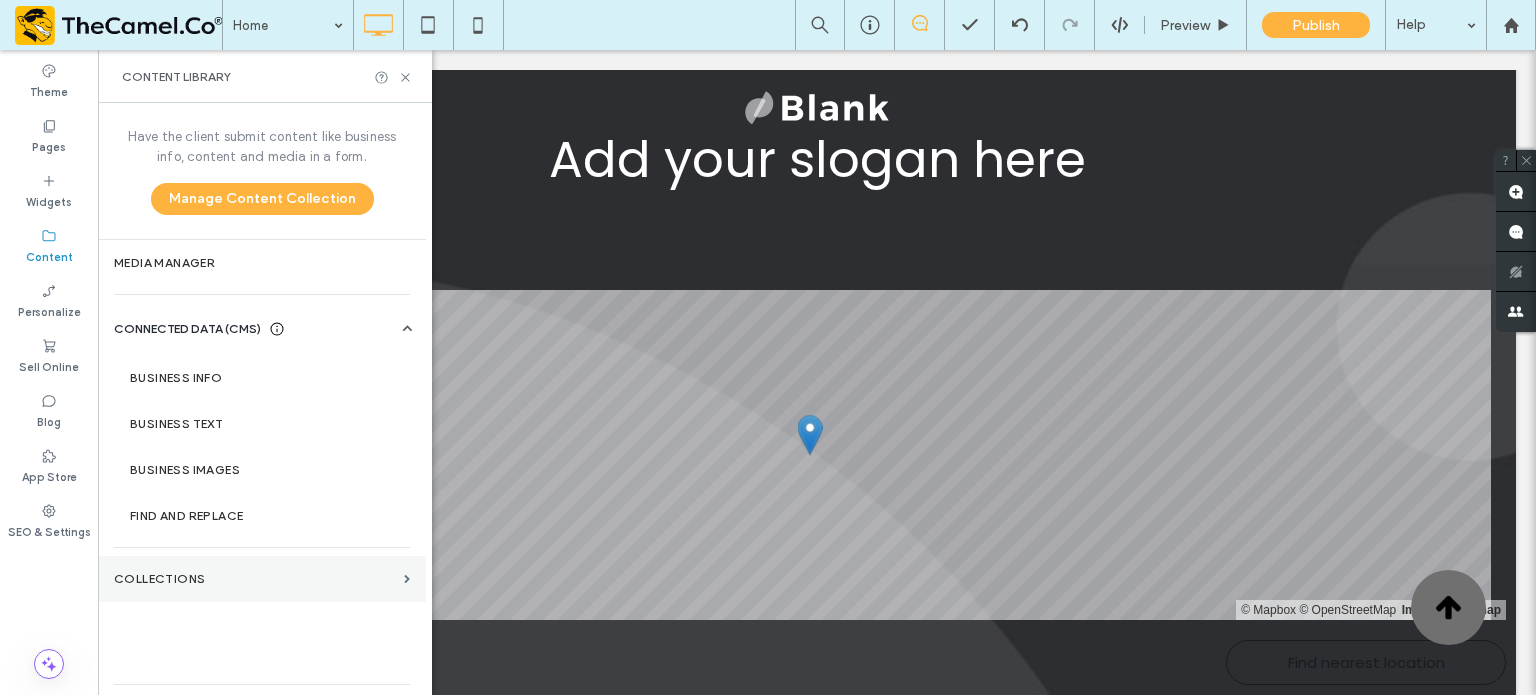 click on "Collections" at bounding box center (255, 579) 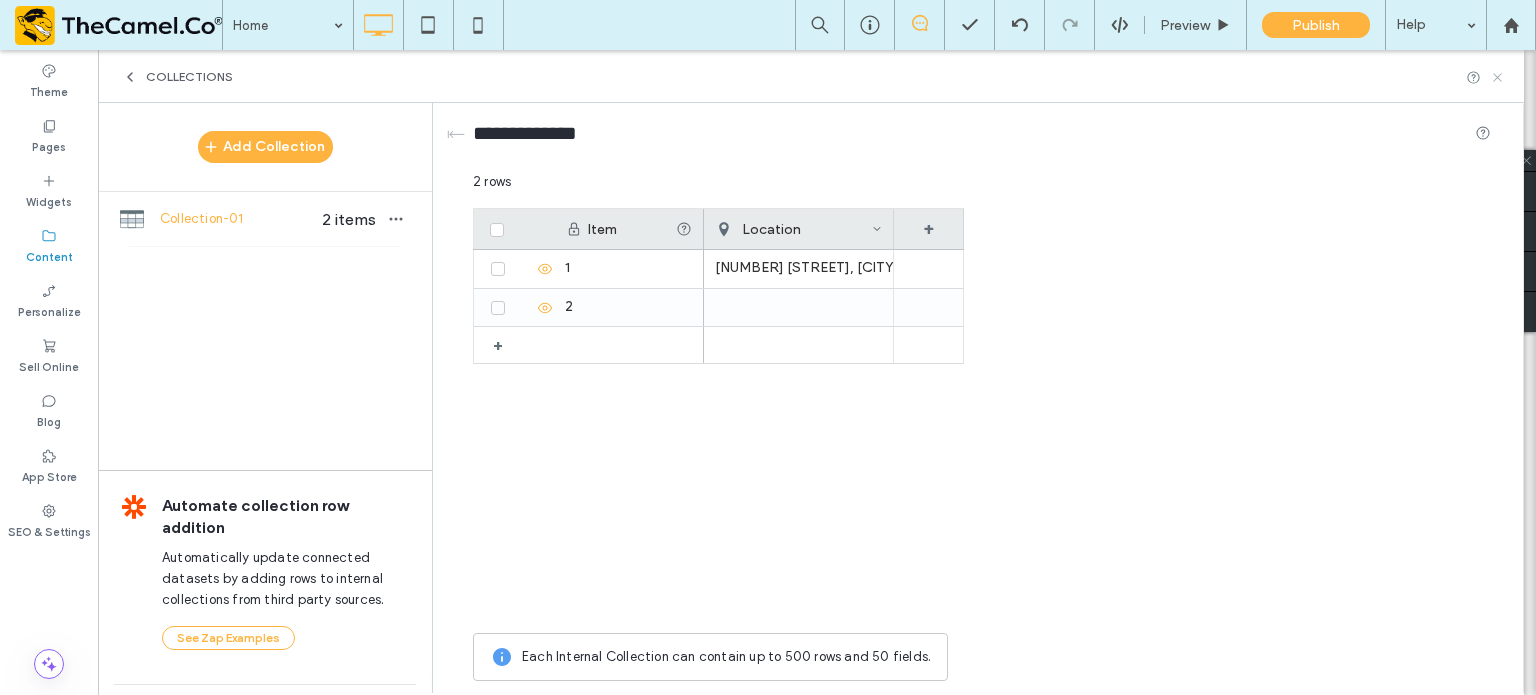 drag, startPoint x: 1503, startPoint y: 76, endPoint x: 1321, endPoint y: 71, distance: 182.06866 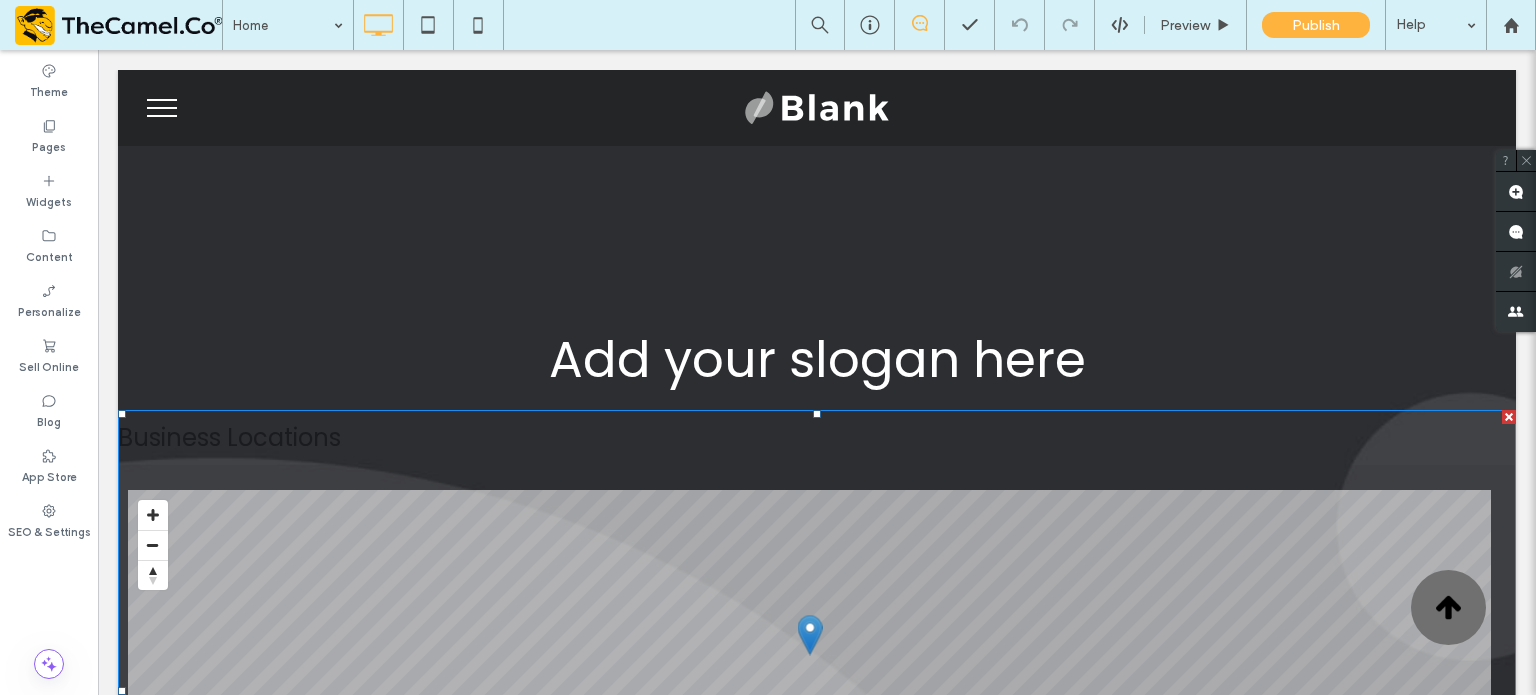 scroll, scrollTop: 300, scrollLeft: 0, axis: vertical 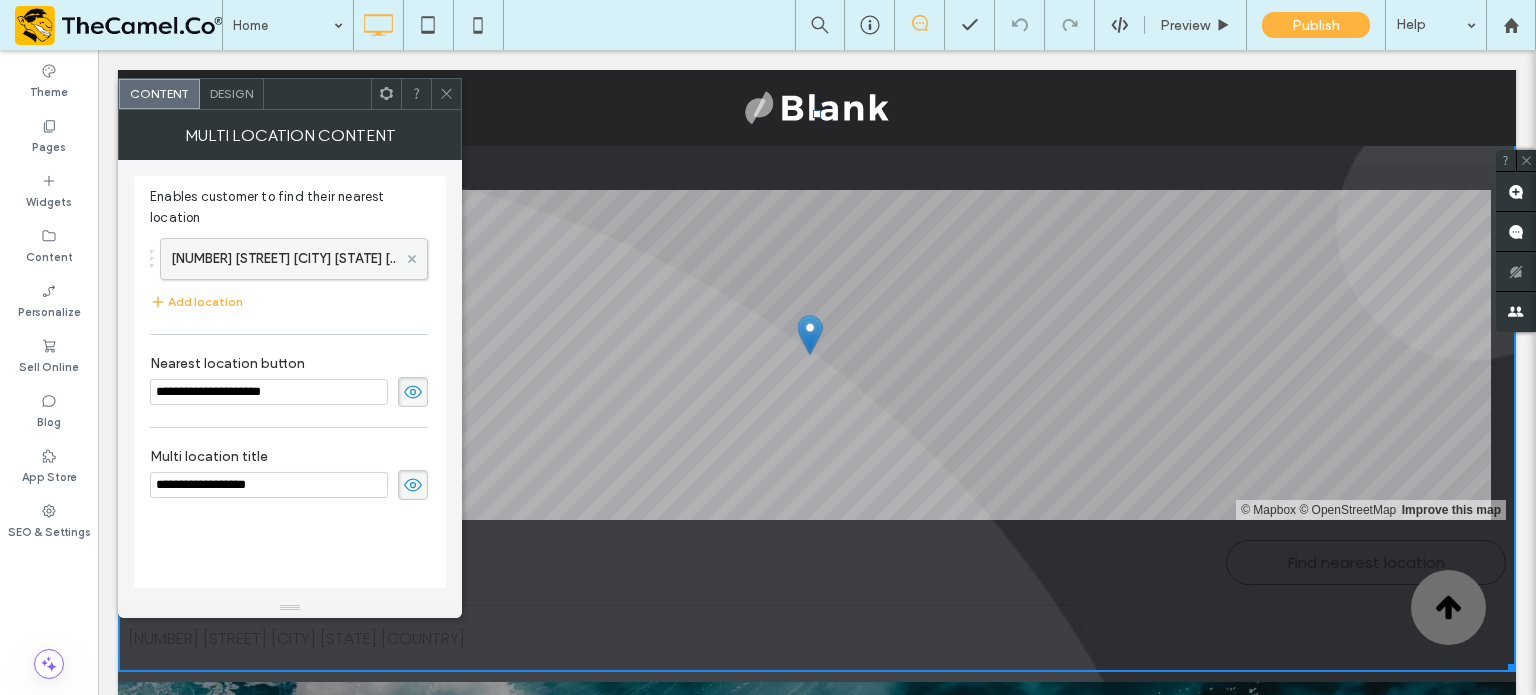 click 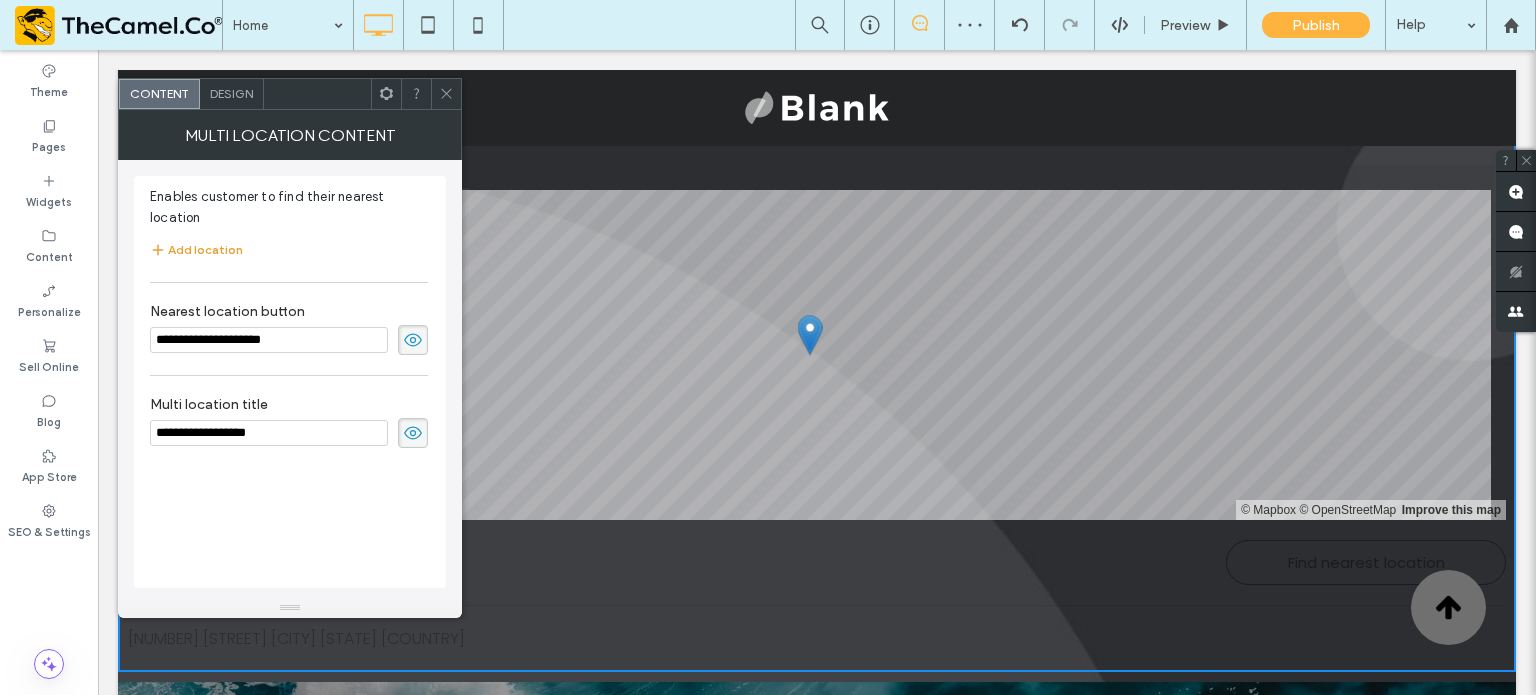 click on "Add location" at bounding box center (196, 250) 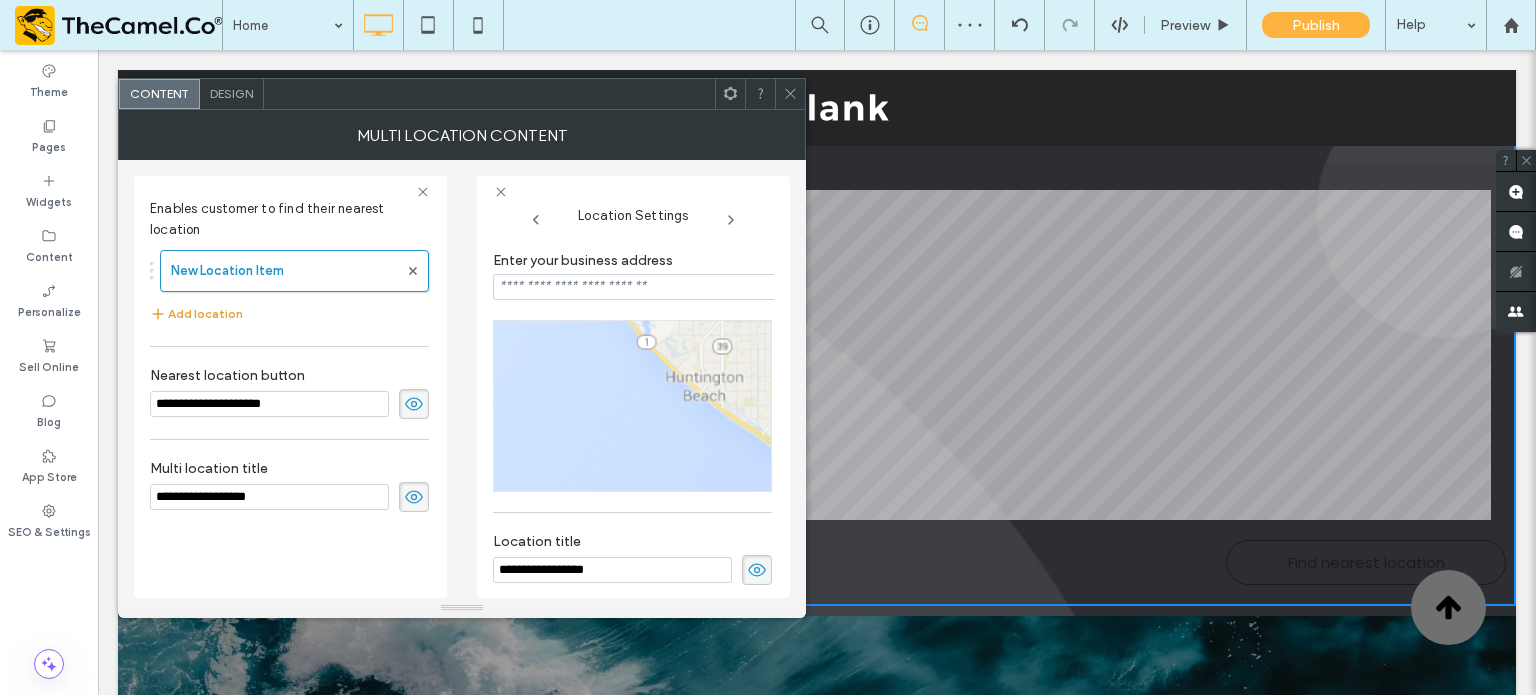 scroll, scrollTop: 0, scrollLeft: 0, axis: both 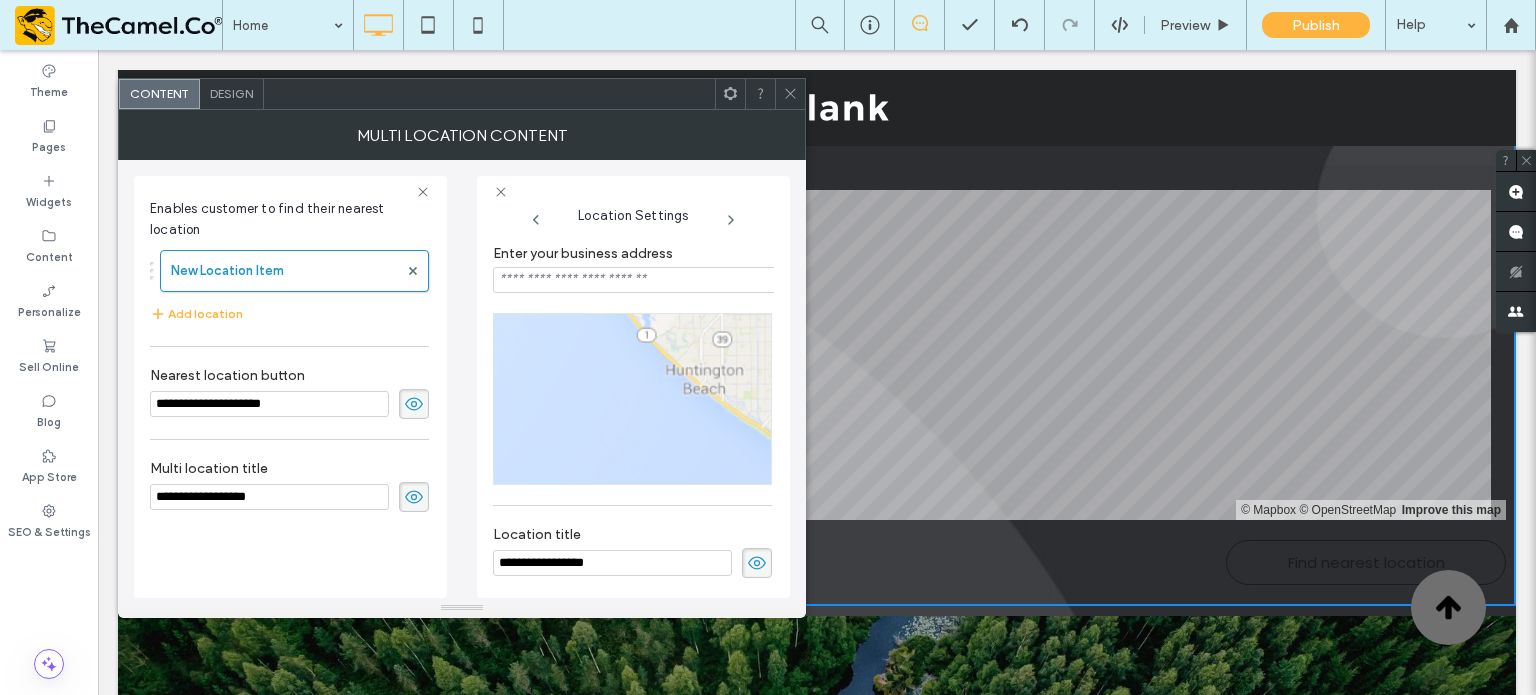 click 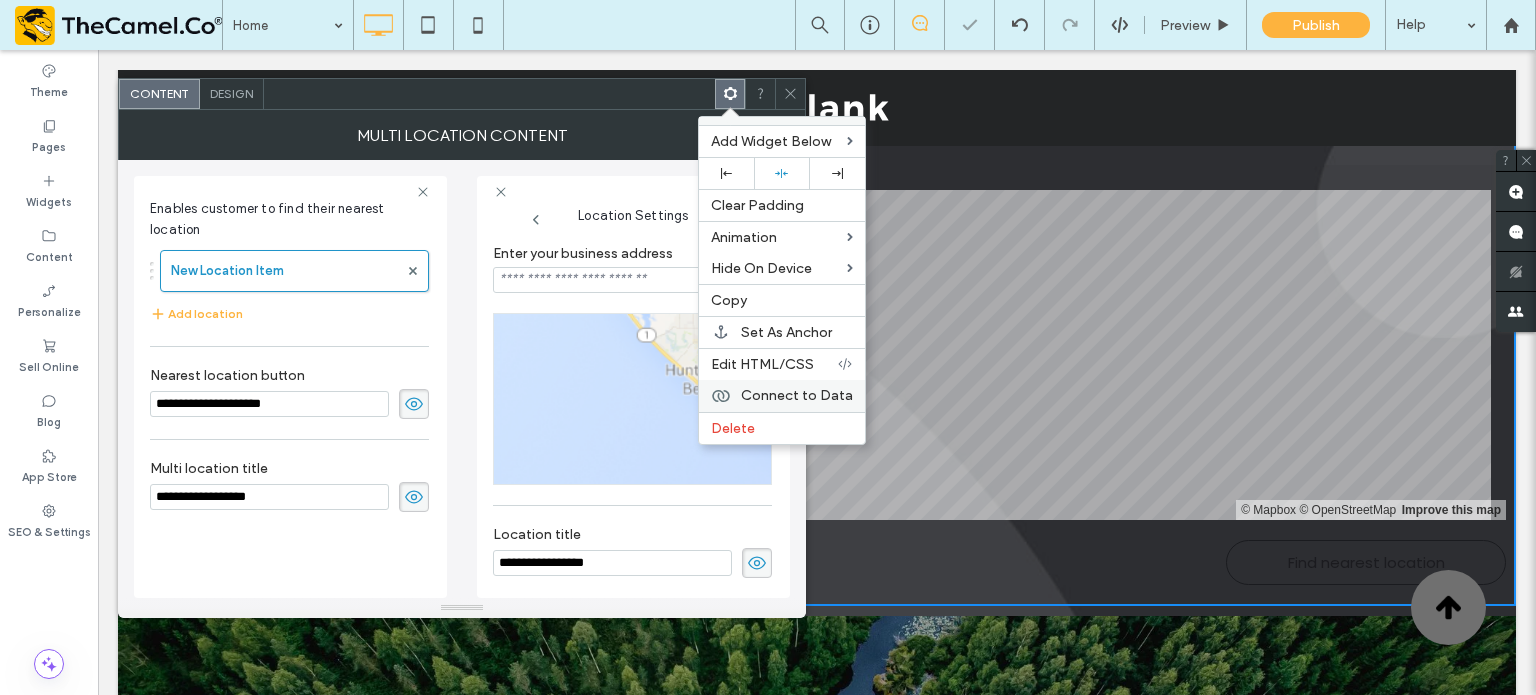 click on "Connect to Data" at bounding box center (797, 395) 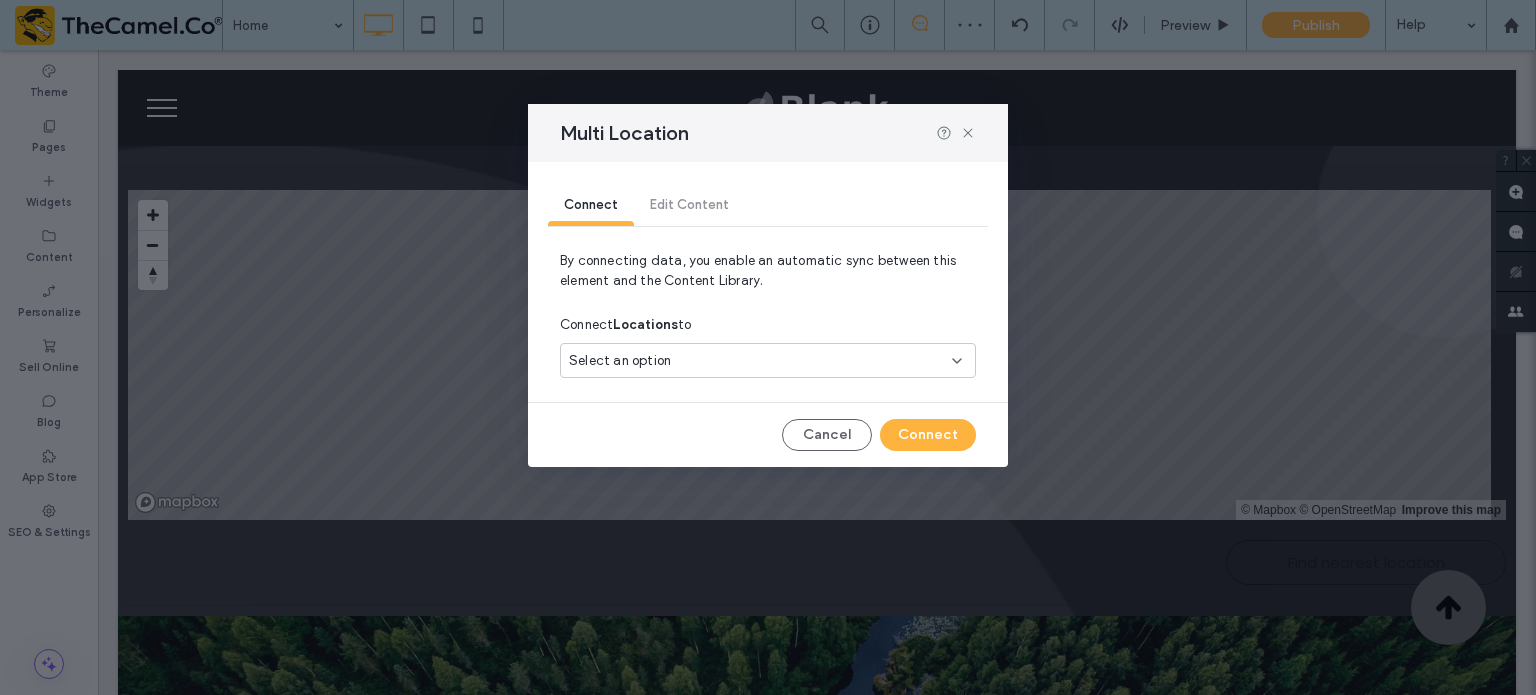 click on "Select an option" at bounding box center [756, 361] 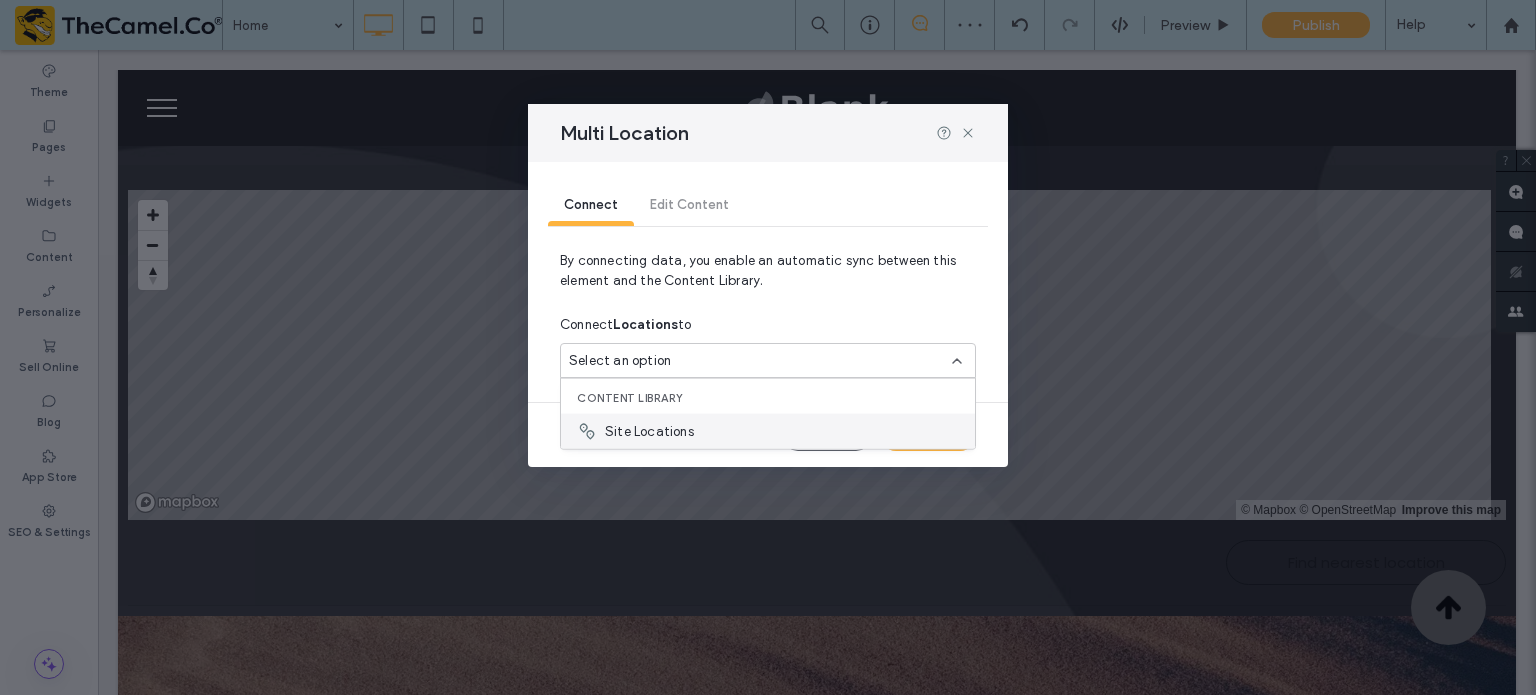 drag, startPoint x: 690, startPoint y: 444, endPoint x: 679, endPoint y: 443, distance: 11.045361 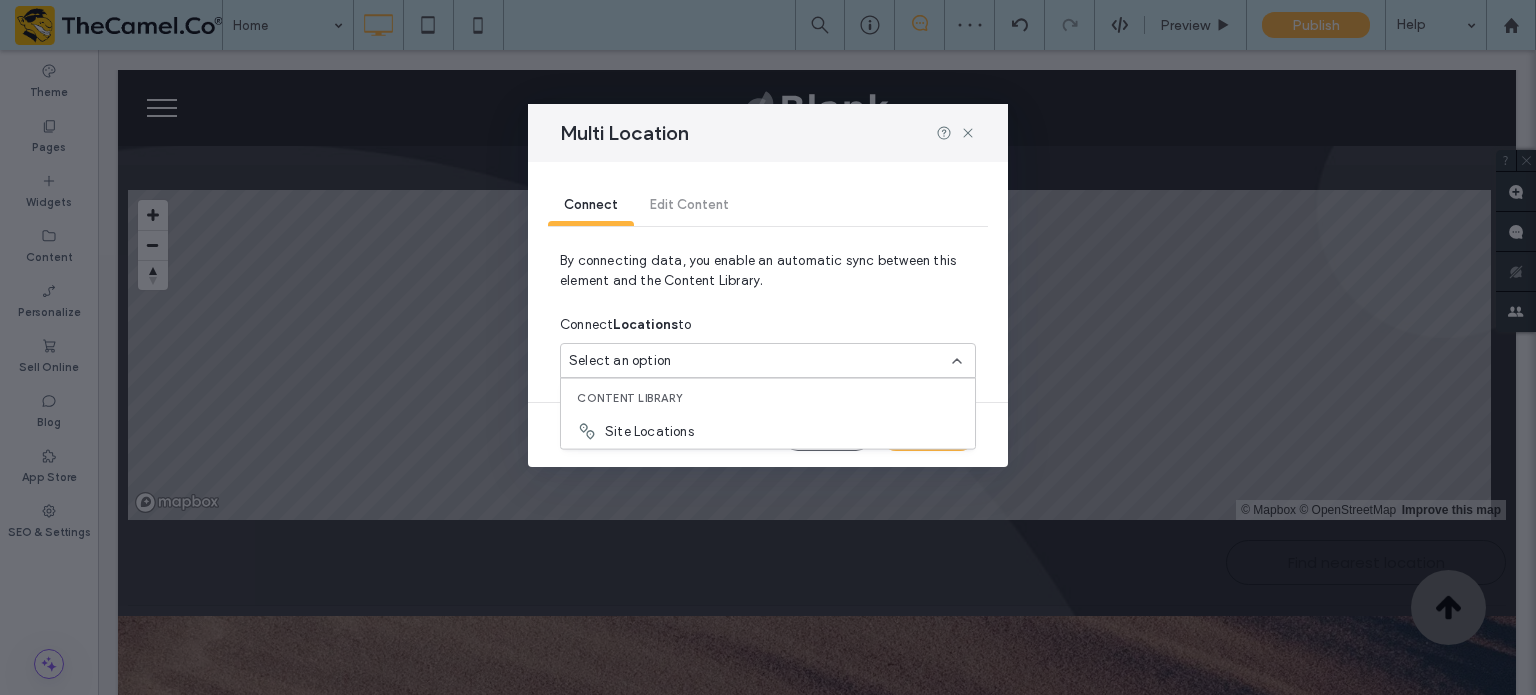 click on "Site Locations" at bounding box center (768, 431) 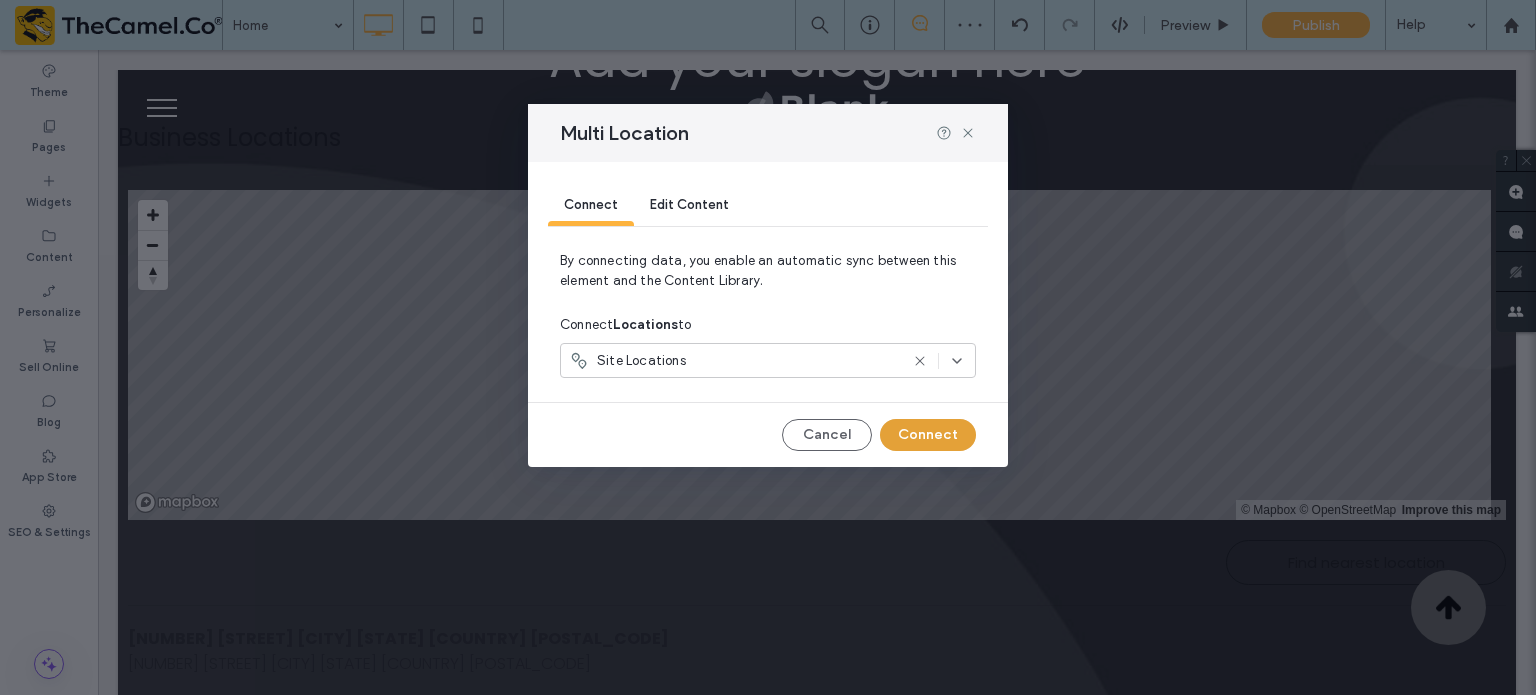 click on "Connect" at bounding box center [928, 435] 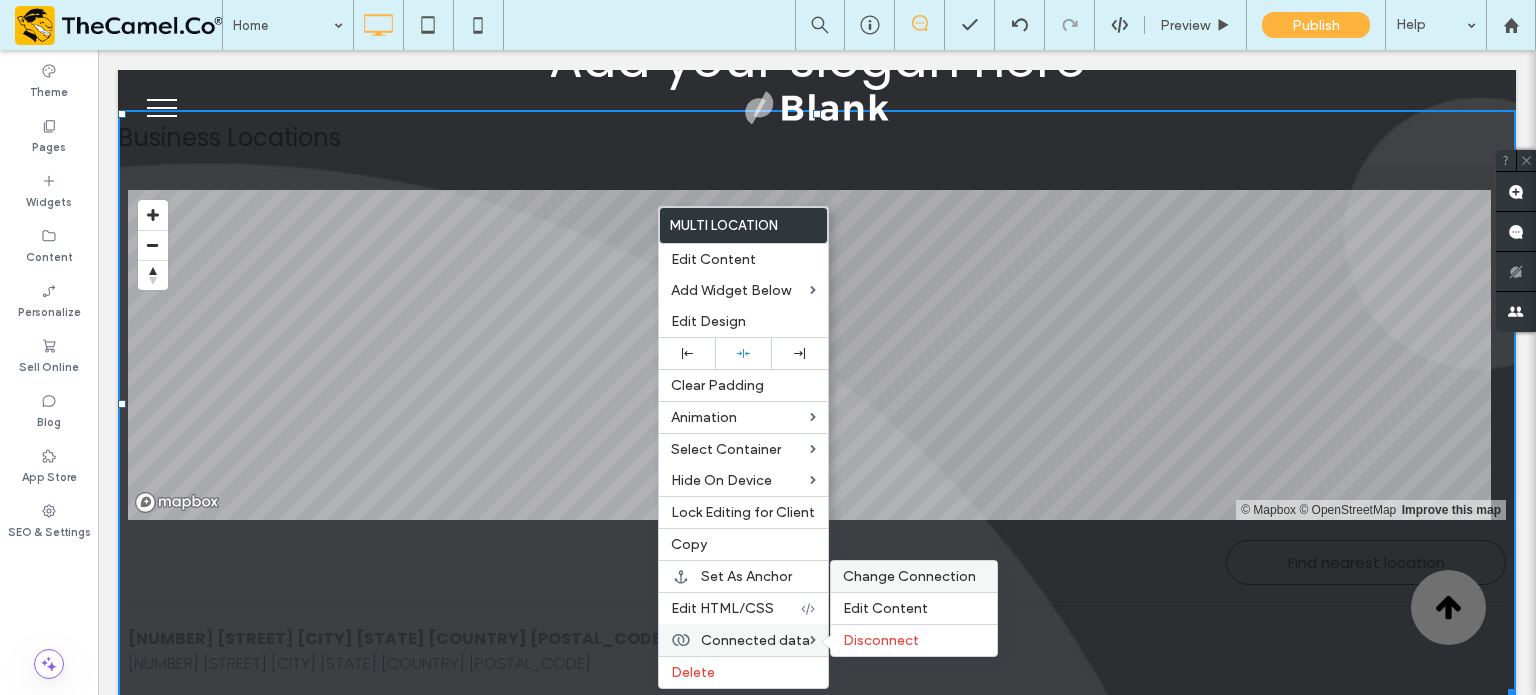 click on "Change Connection" at bounding box center (909, 576) 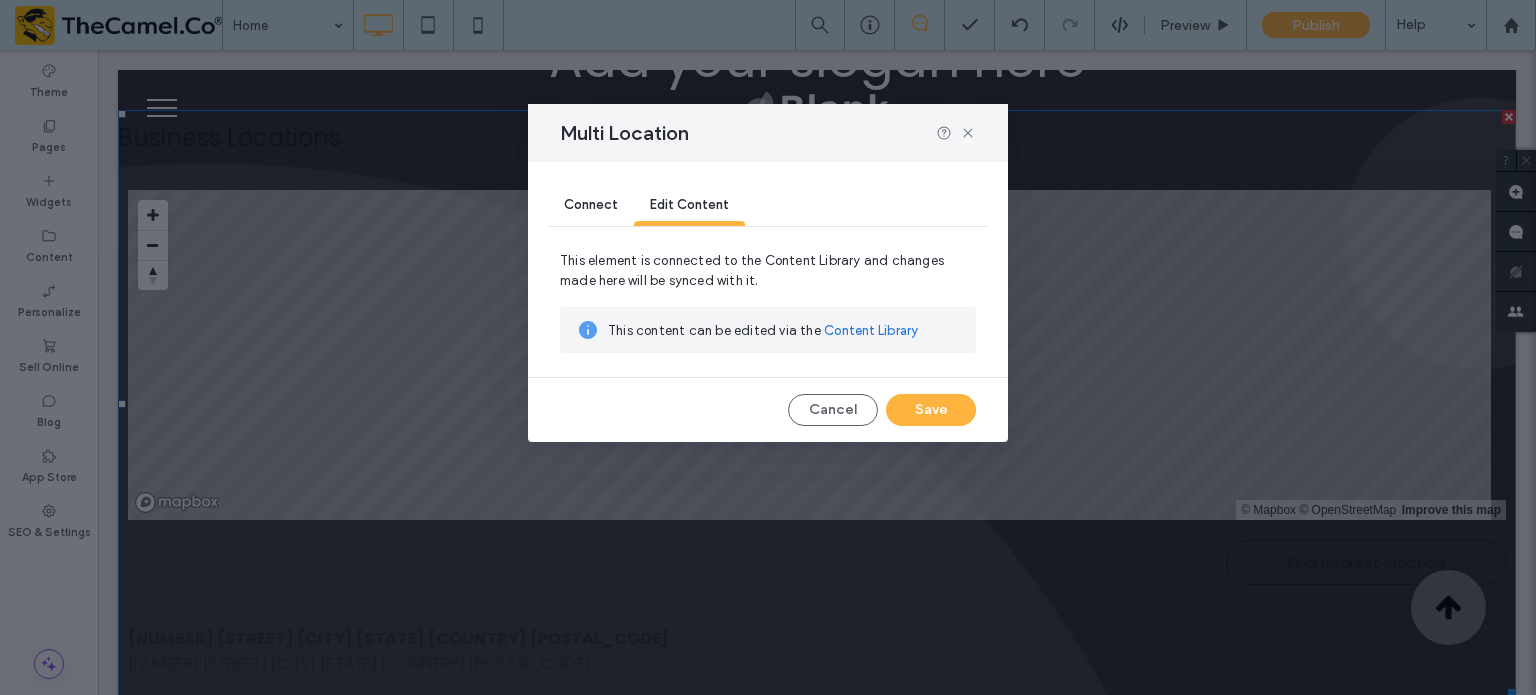 click on "Content Library" at bounding box center (871, 331) 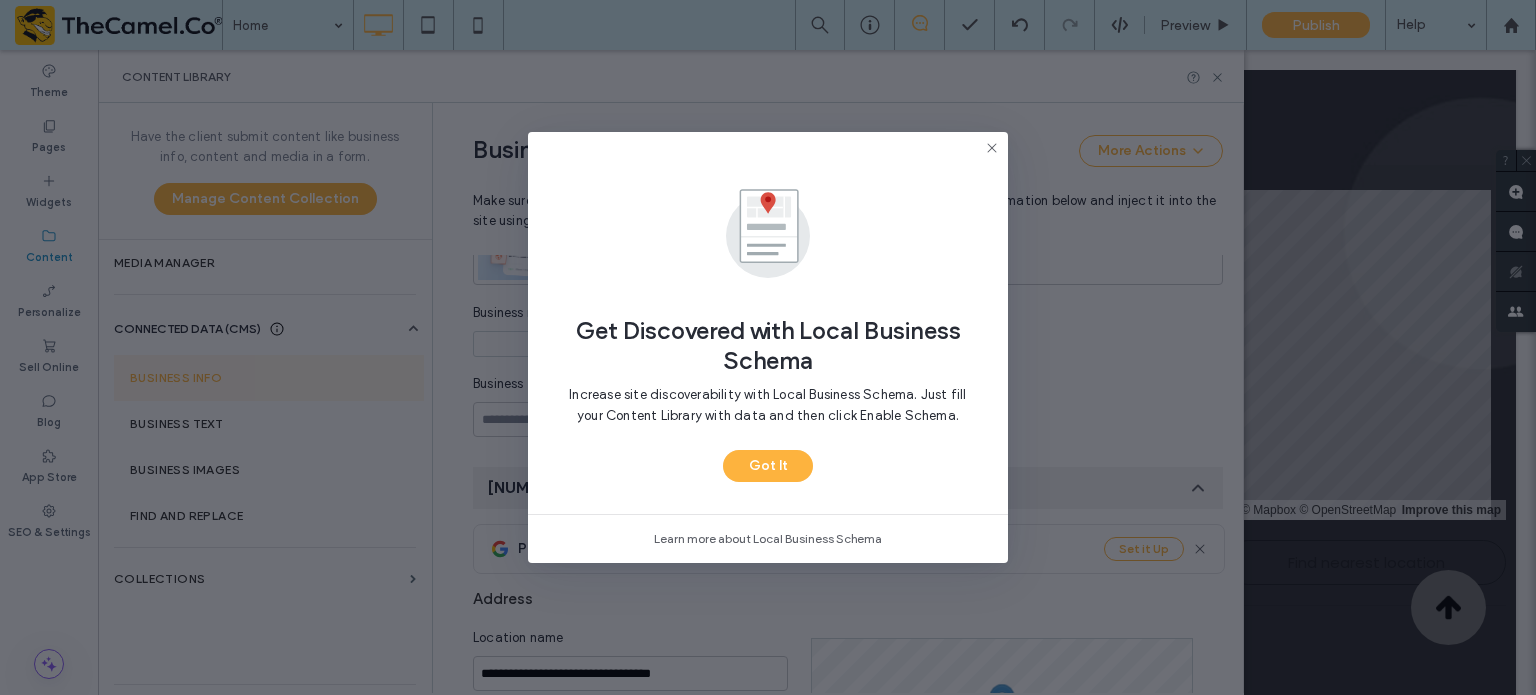 scroll, scrollTop: 311, scrollLeft: 0, axis: vertical 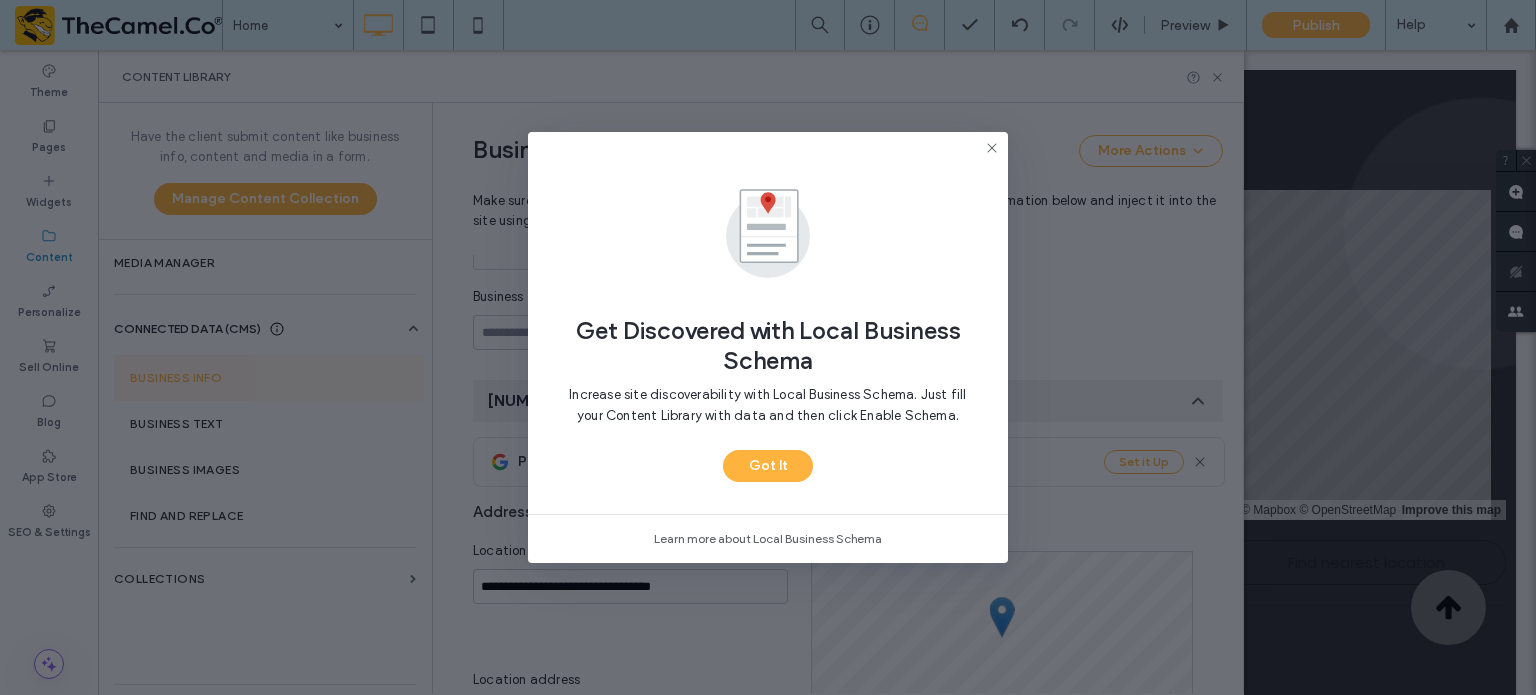 click 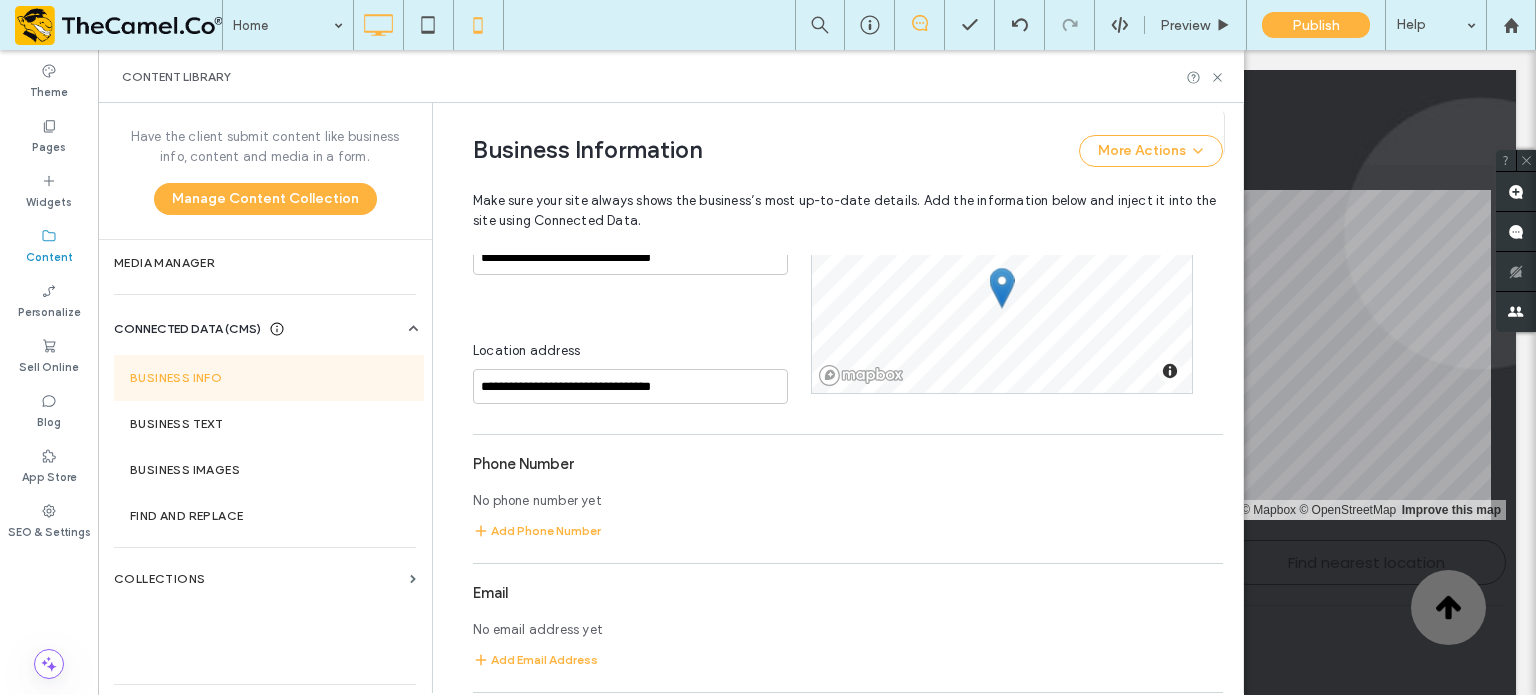 scroll, scrollTop: 311, scrollLeft: 0, axis: vertical 